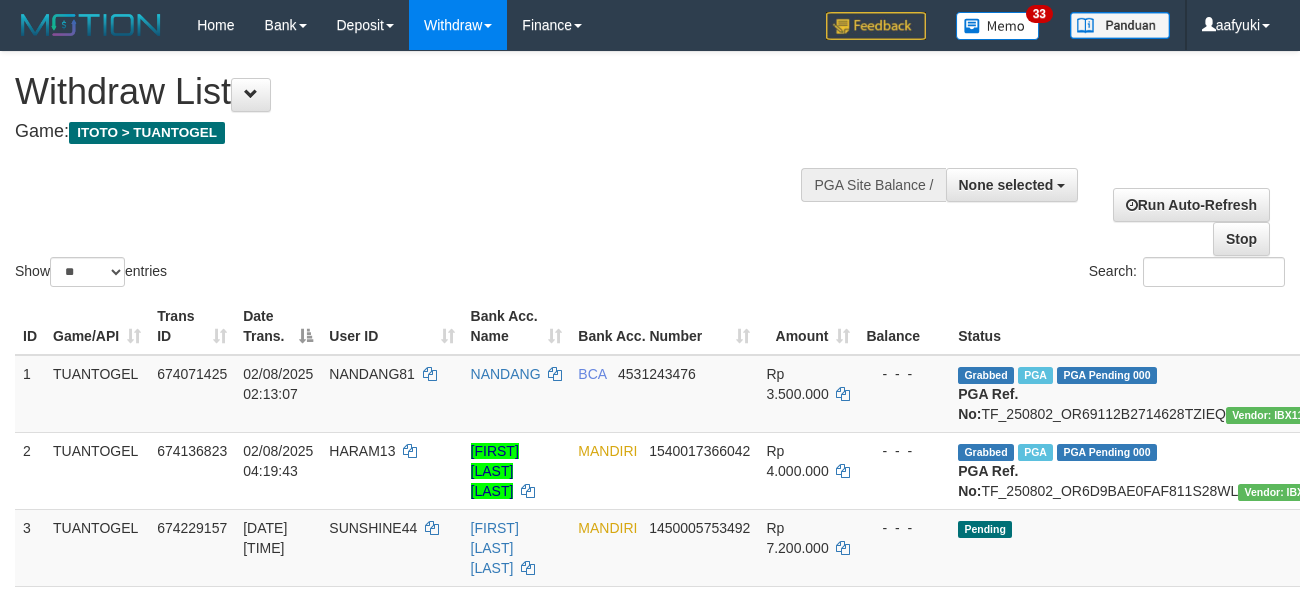 select 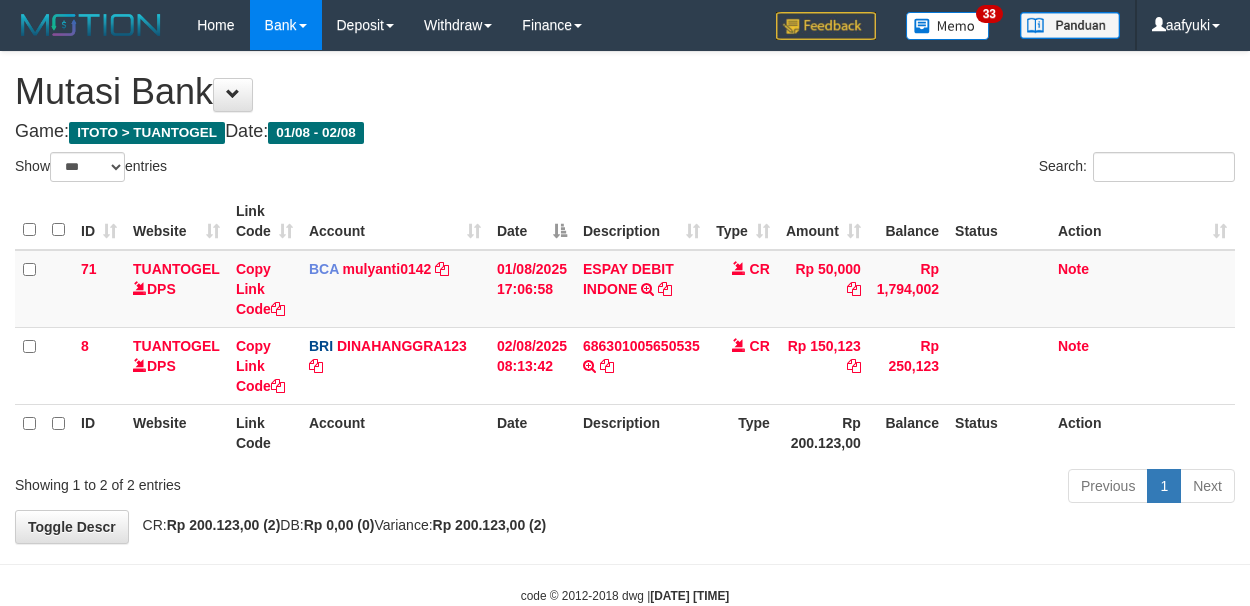 select on "***" 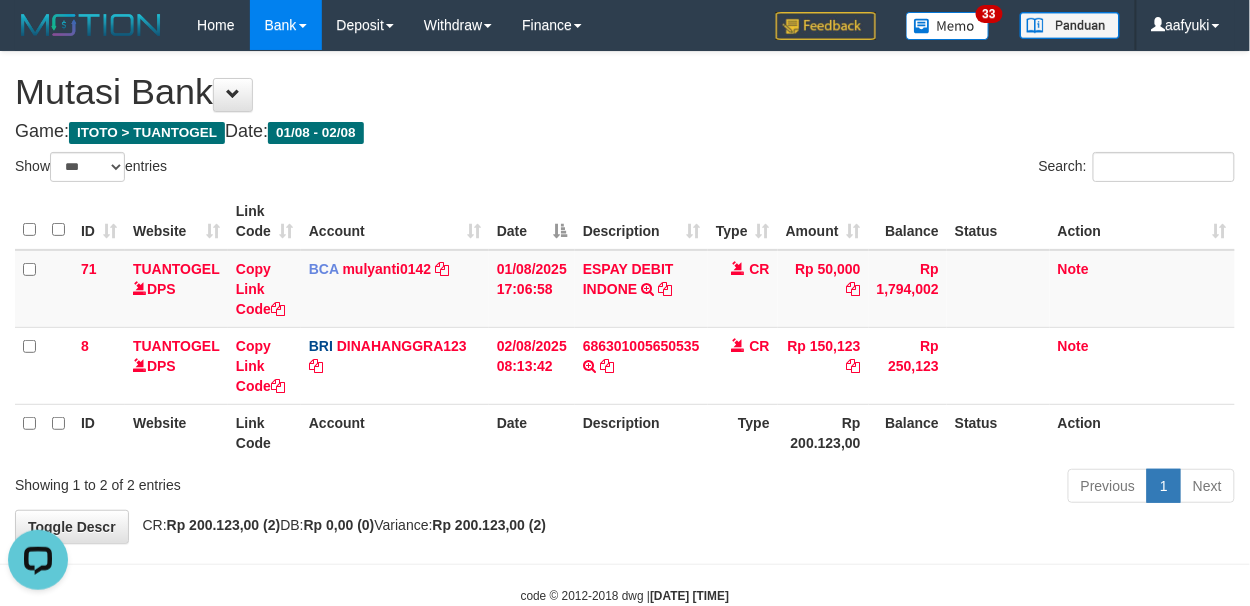 scroll, scrollTop: 0, scrollLeft: 0, axis: both 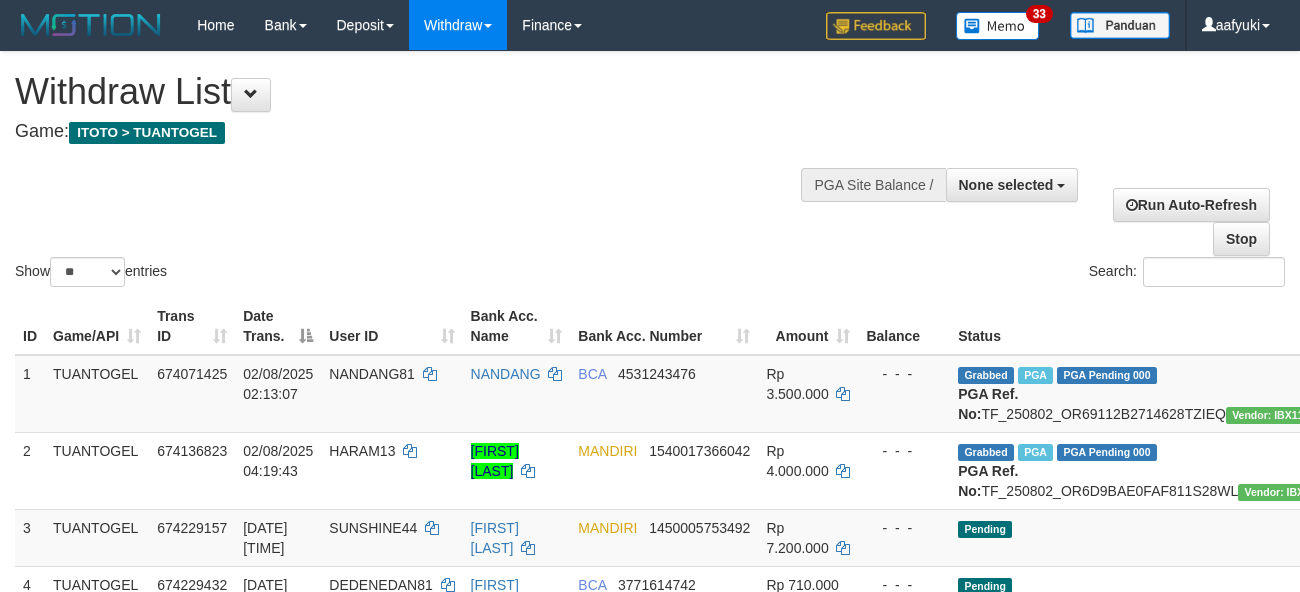 select 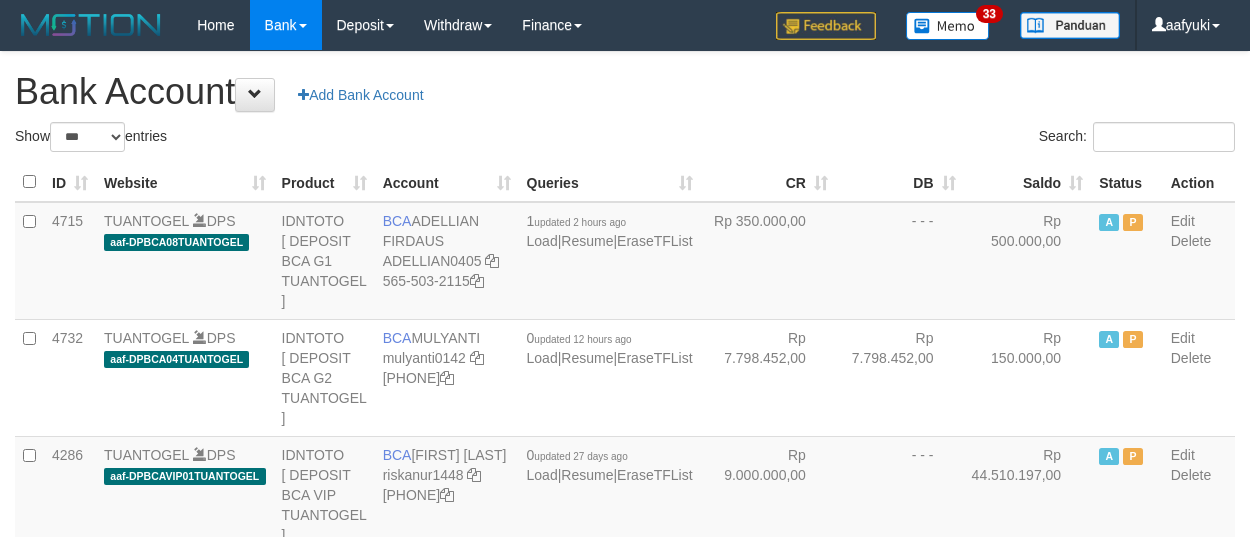 select on "***" 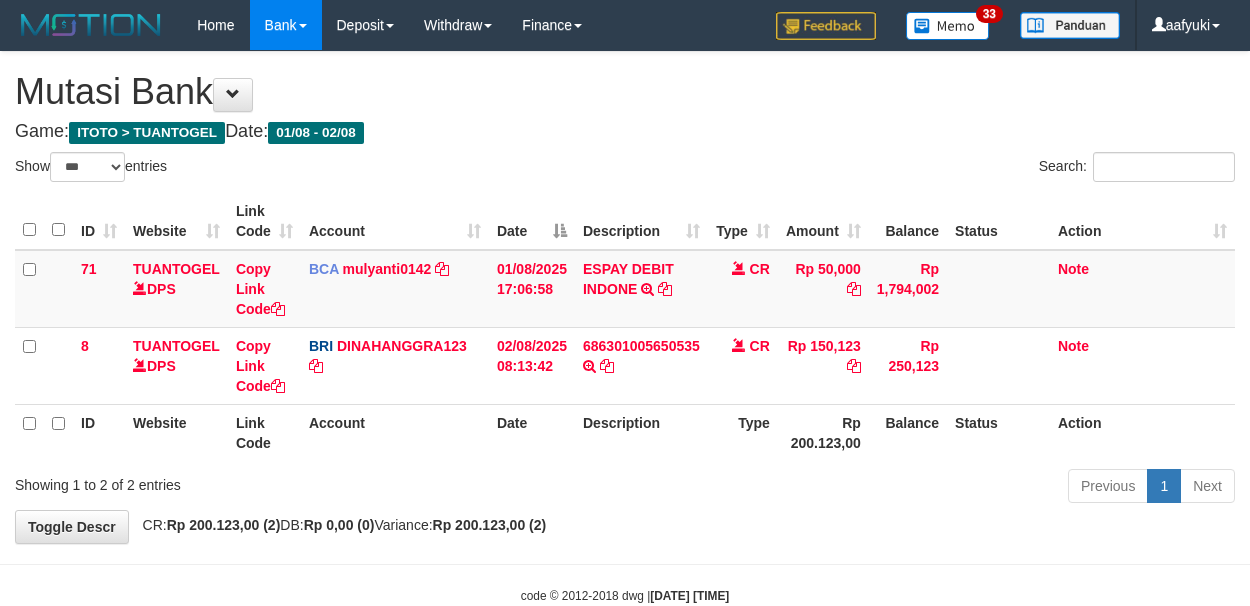 select on "***" 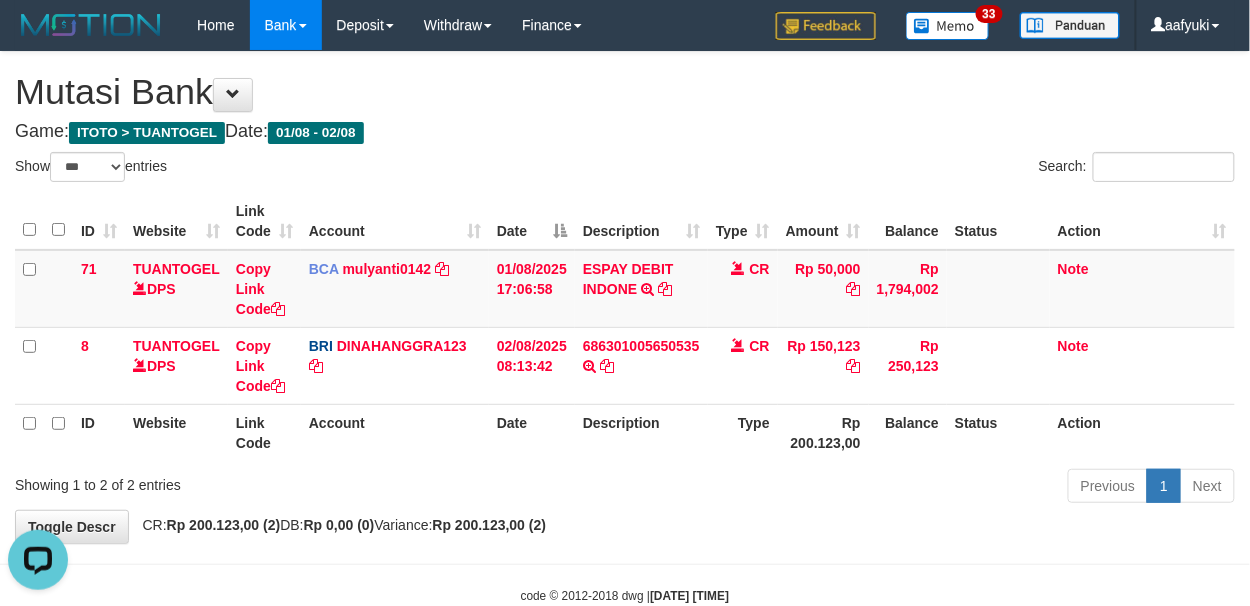 scroll, scrollTop: 0, scrollLeft: 0, axis: both 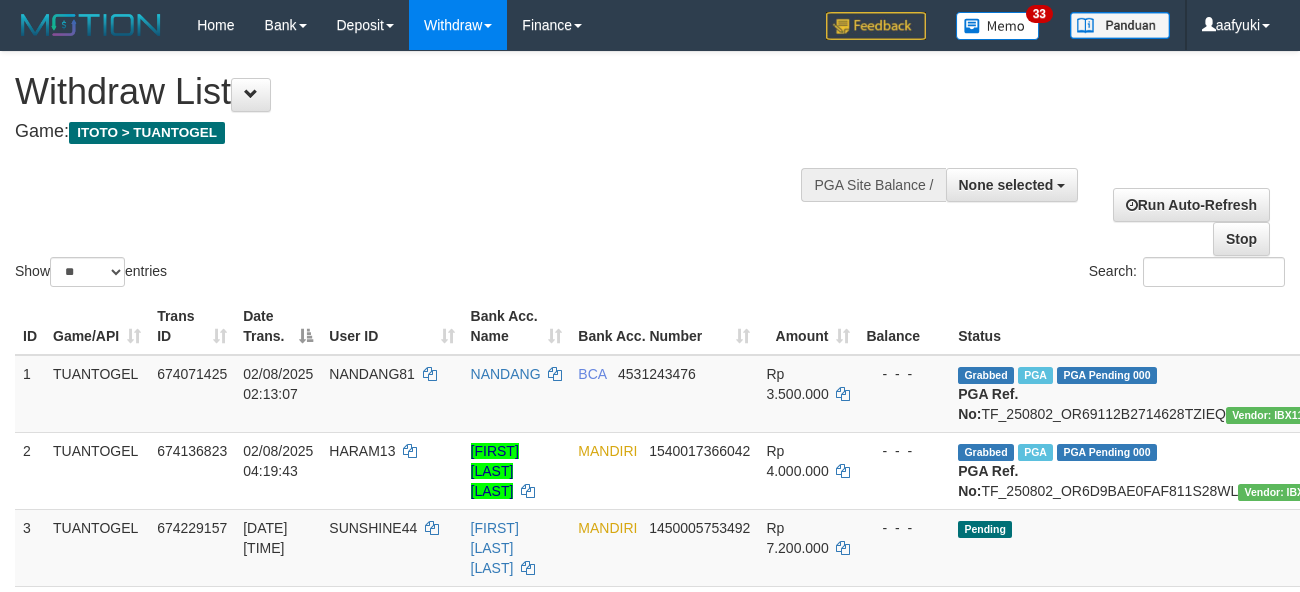 select 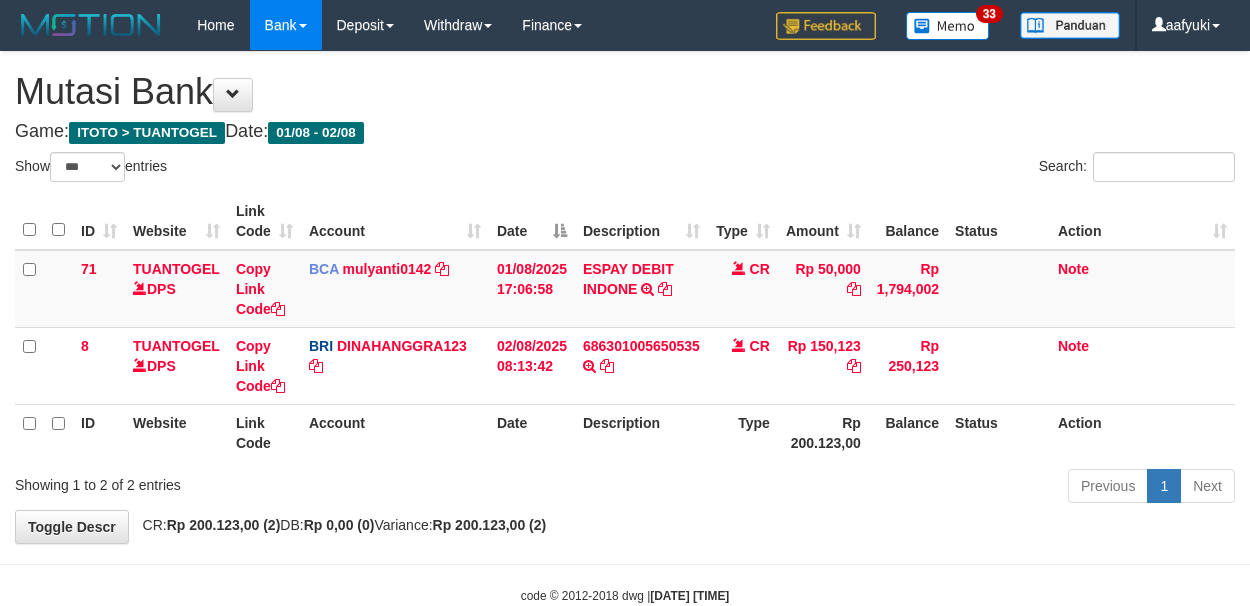 select on "***" 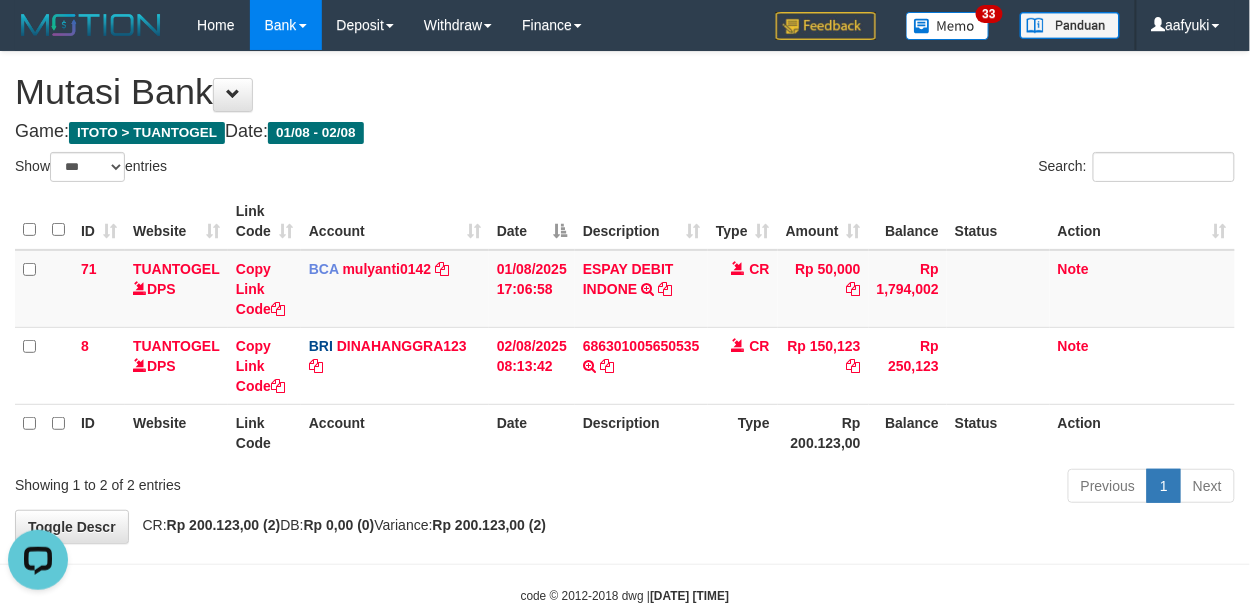 scroll, scrollTop: 0, scrollLeft: 0, axis: both 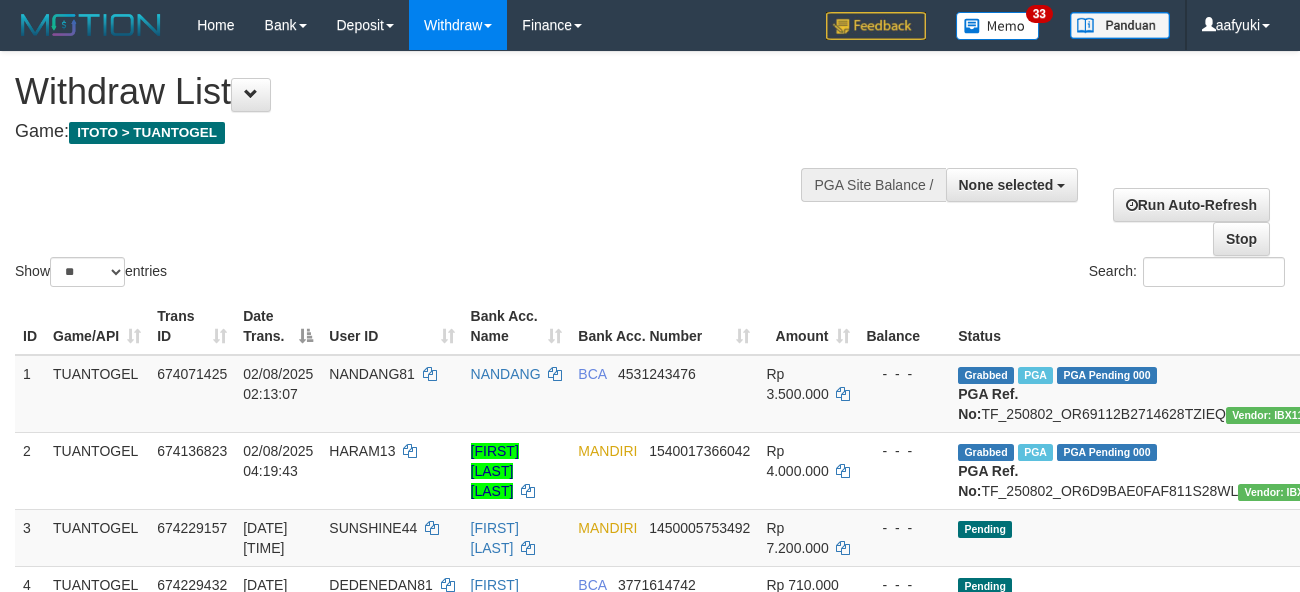 select 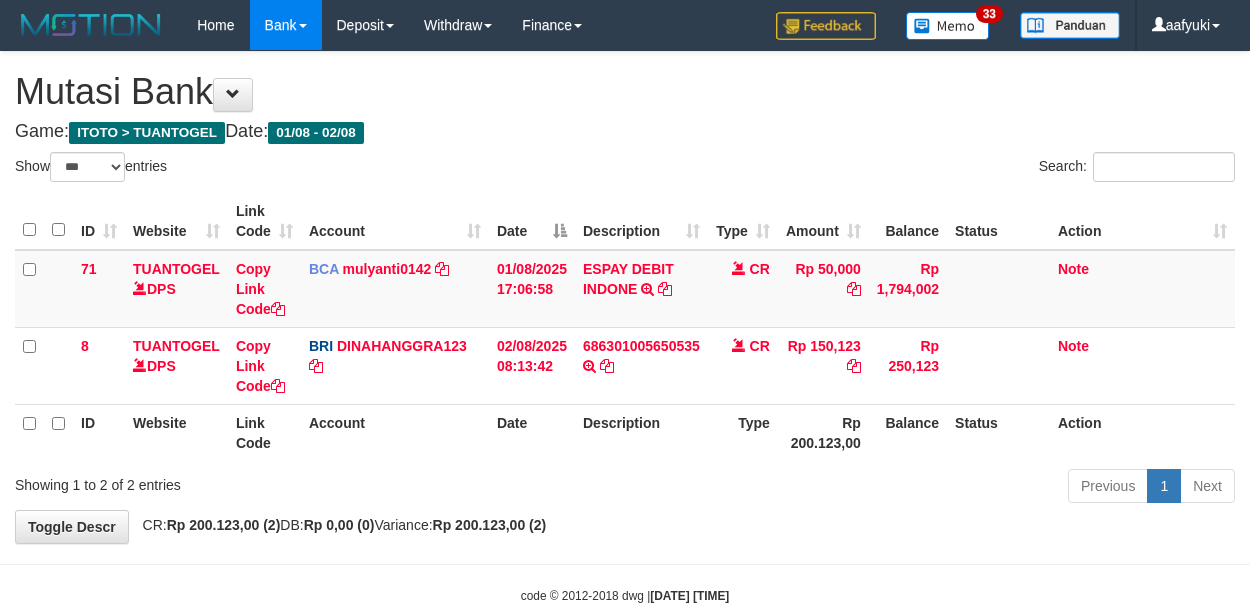 select on "***" 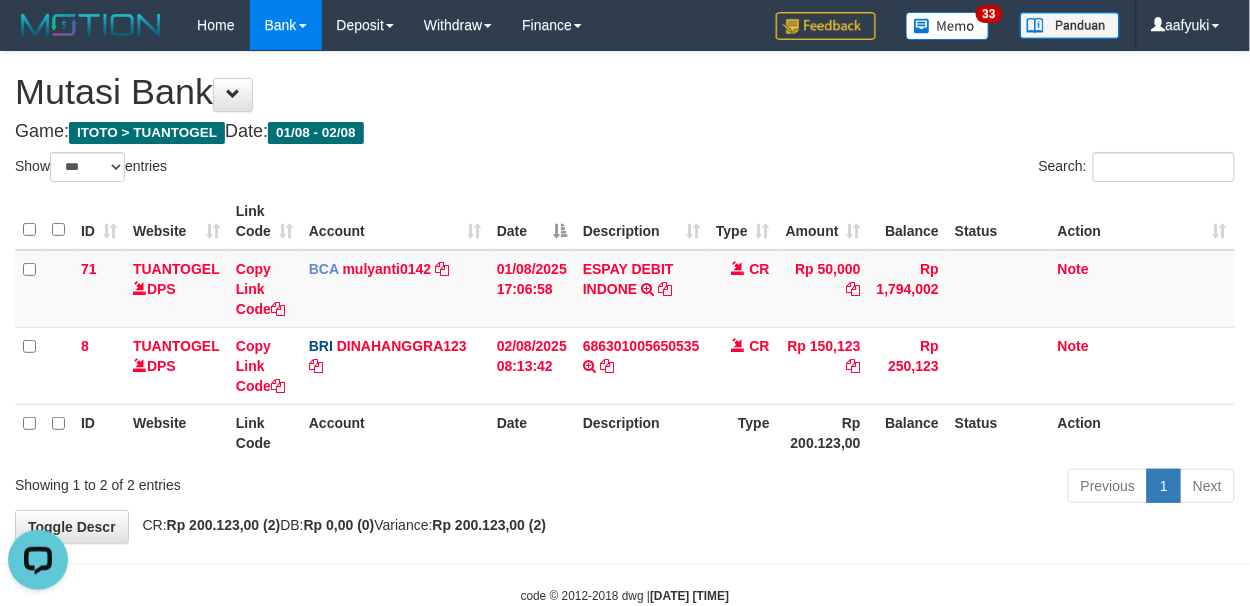 scroll, scrollTop: 0, scrollLeft: 0, axis: both 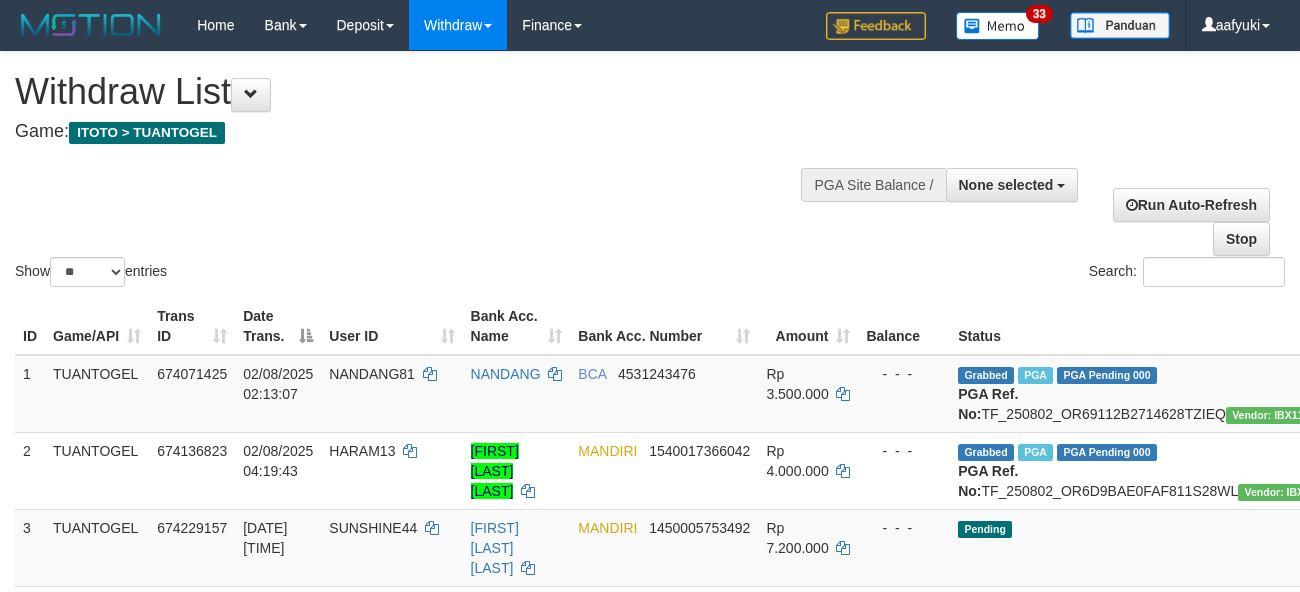 select 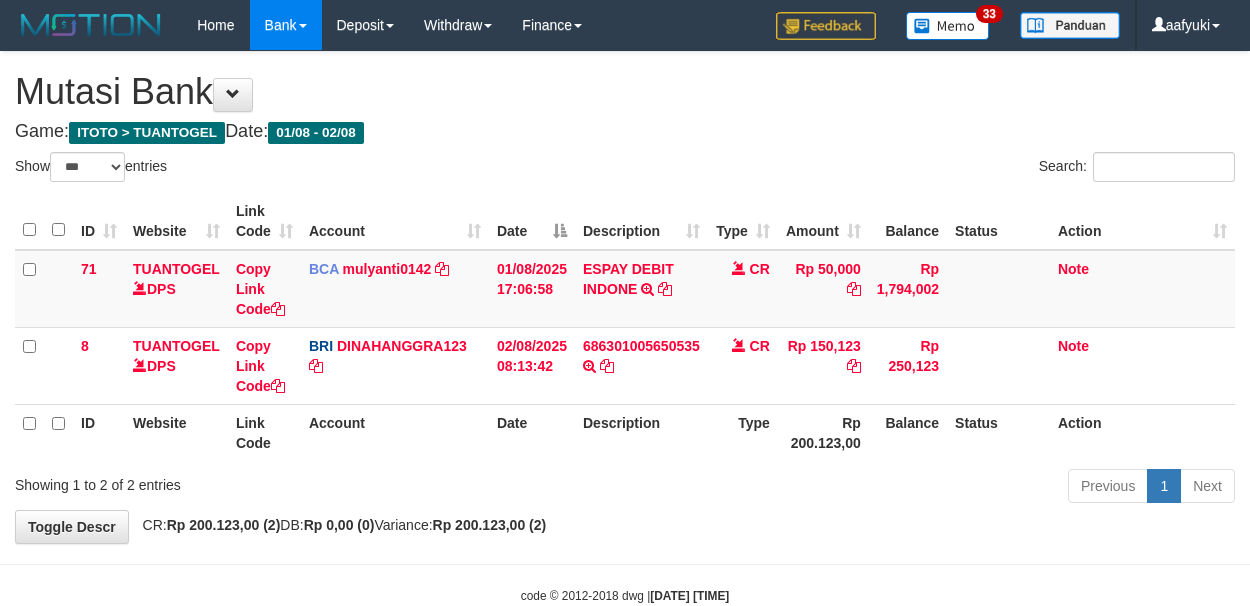 select on "***" 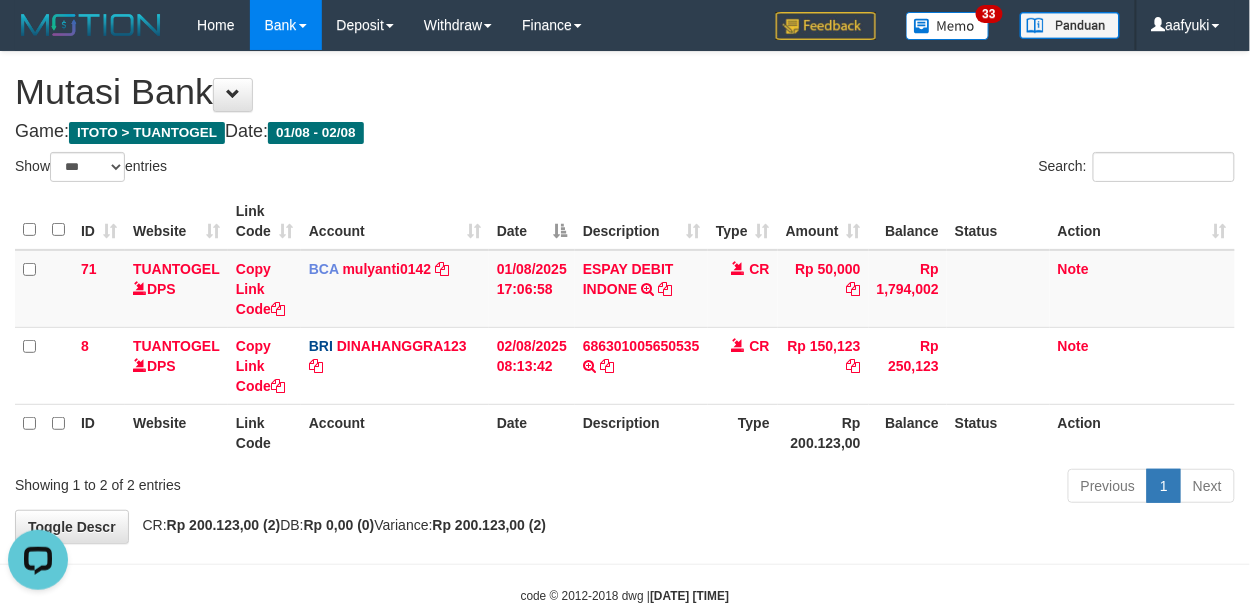scroll, scrollTop: 0, scrollLeft: 0, axis: both 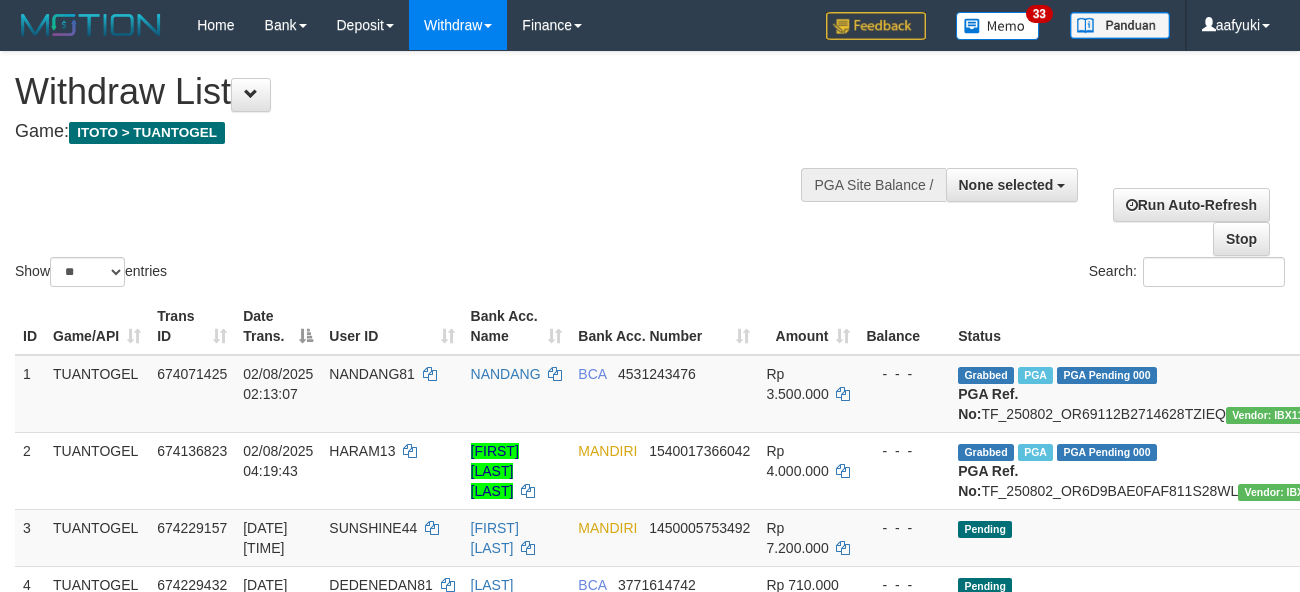 select 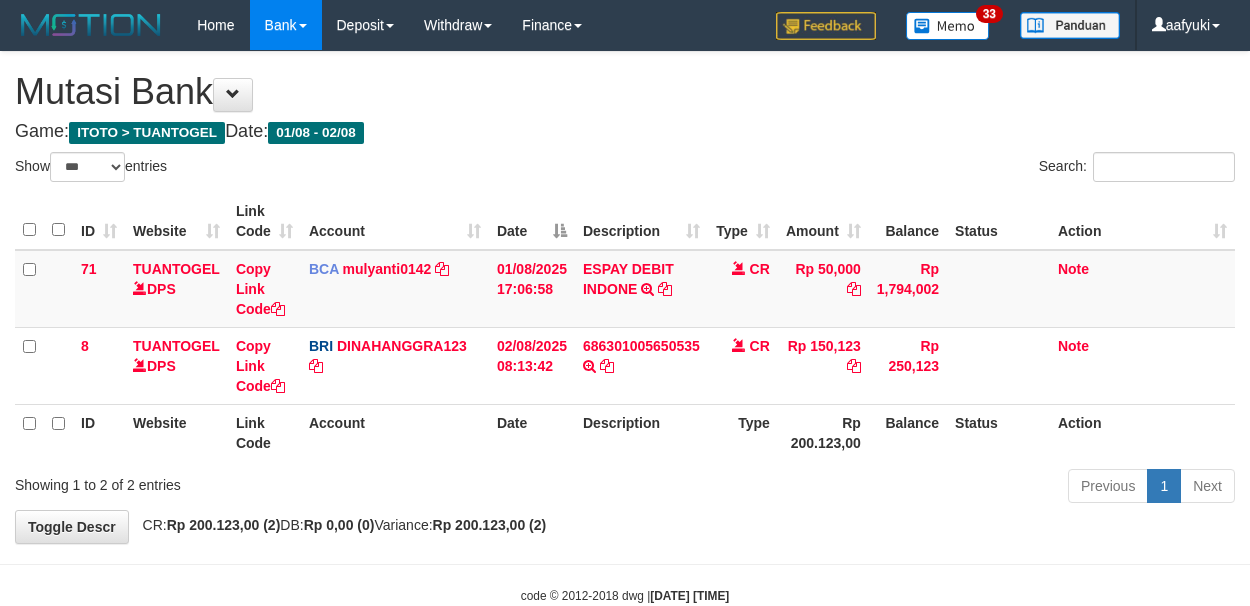 select on "***" 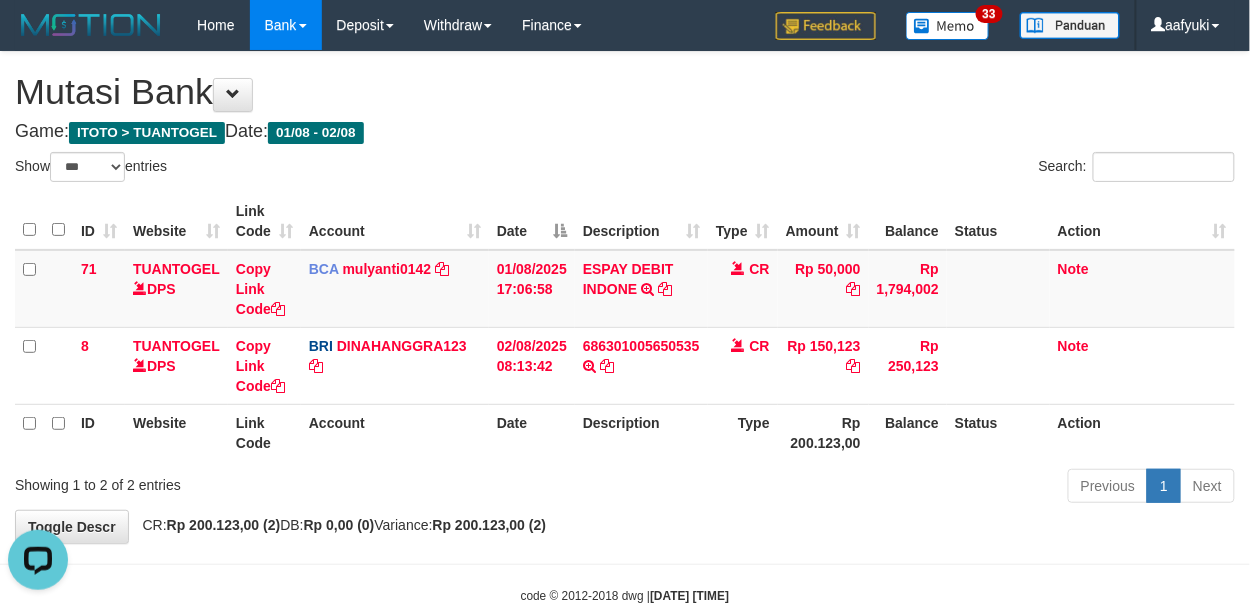 scroll, scrollTop: 0, scrollLeft: 0, axis: both 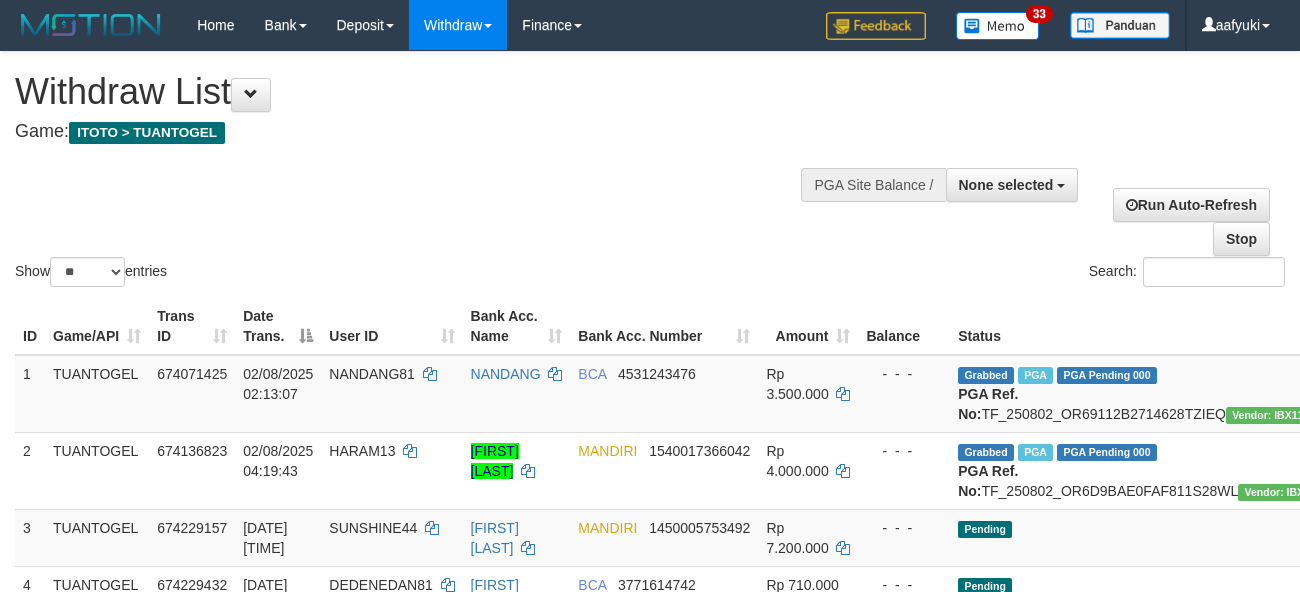 select 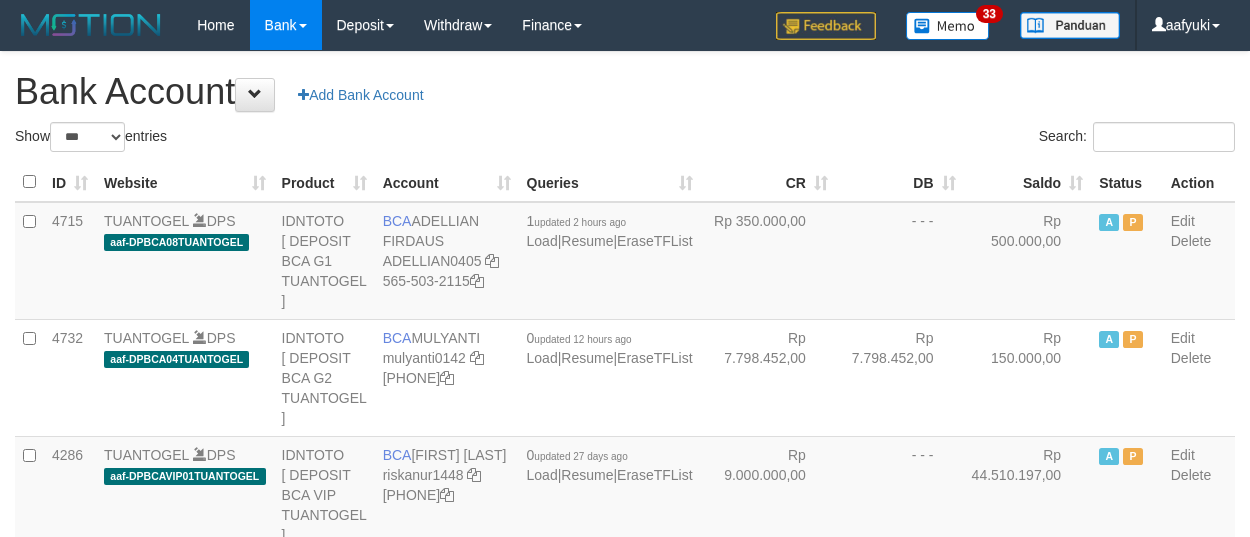 select on "***" 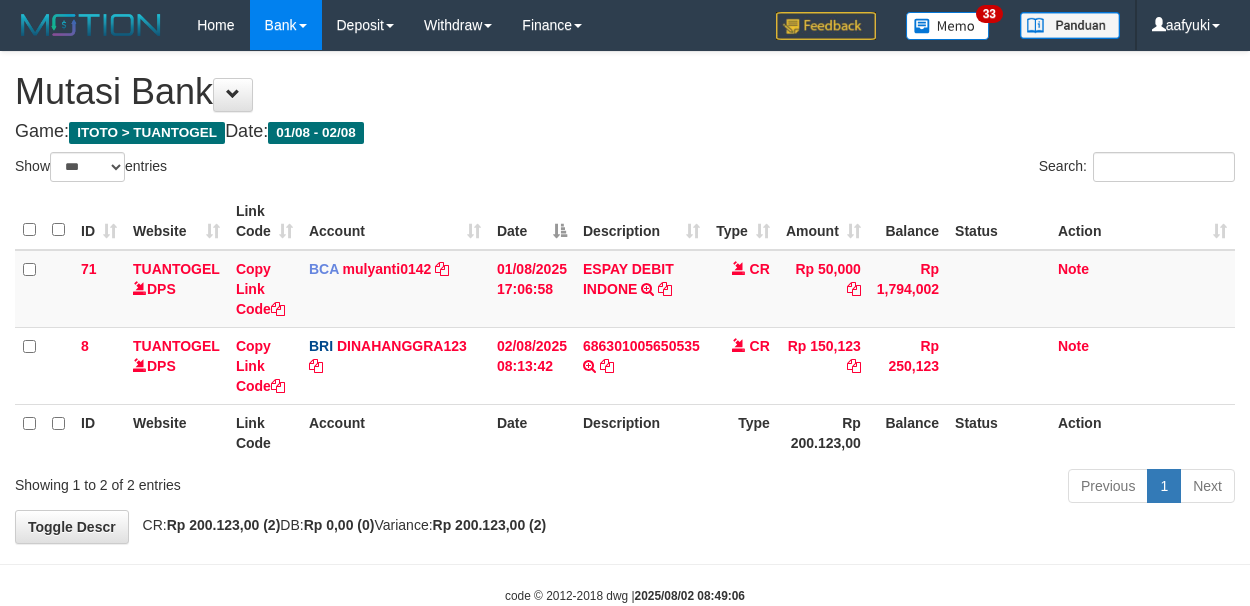 select on "***" 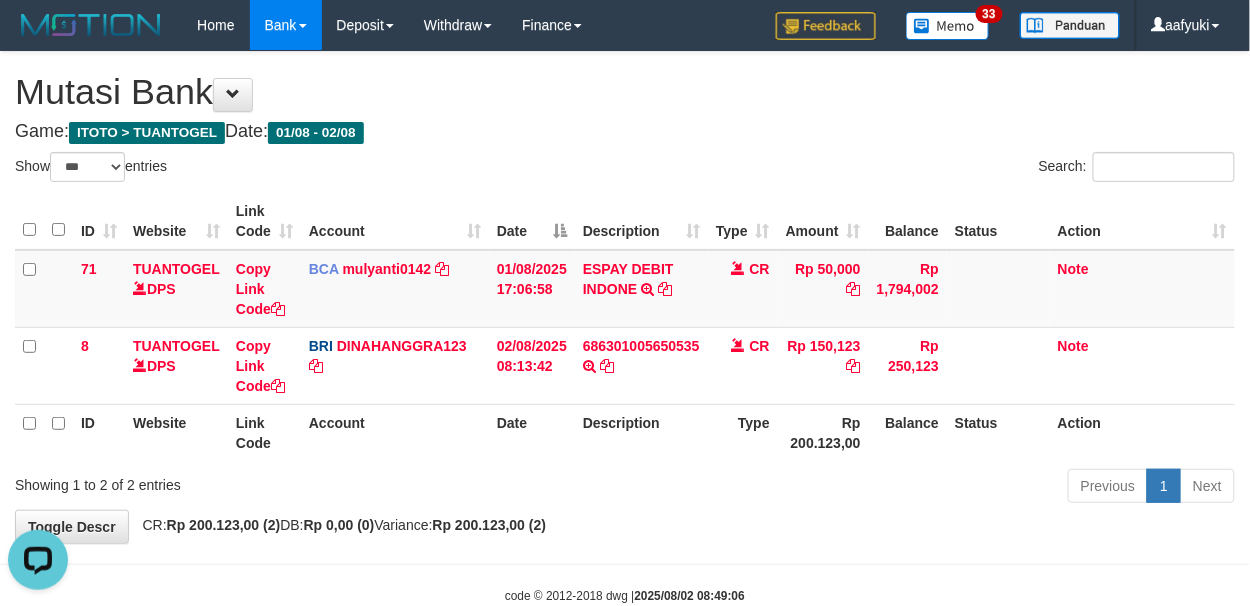 scroll, scrollTop: 0, scrollLeft: 0, axis: both 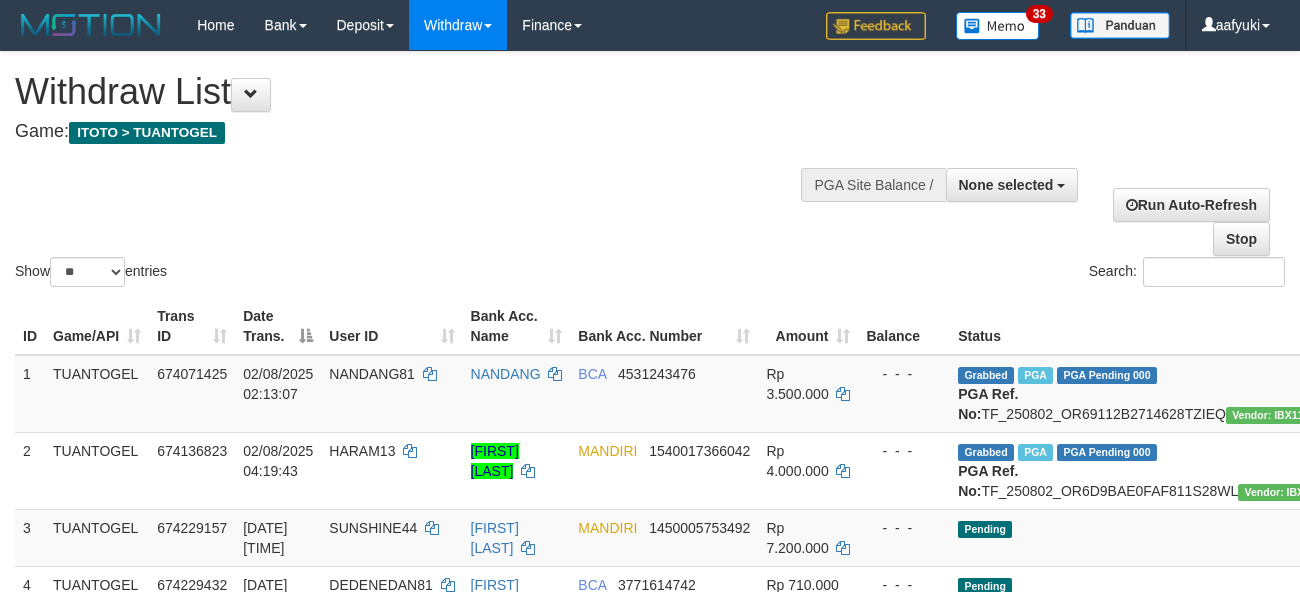 select 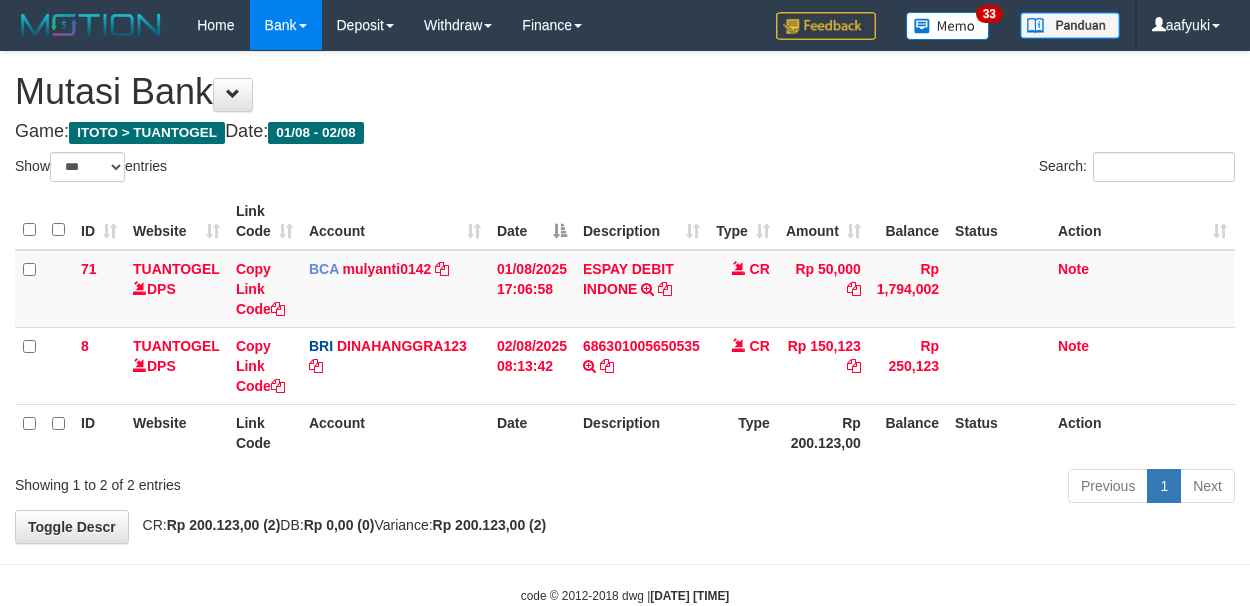 select on "***" 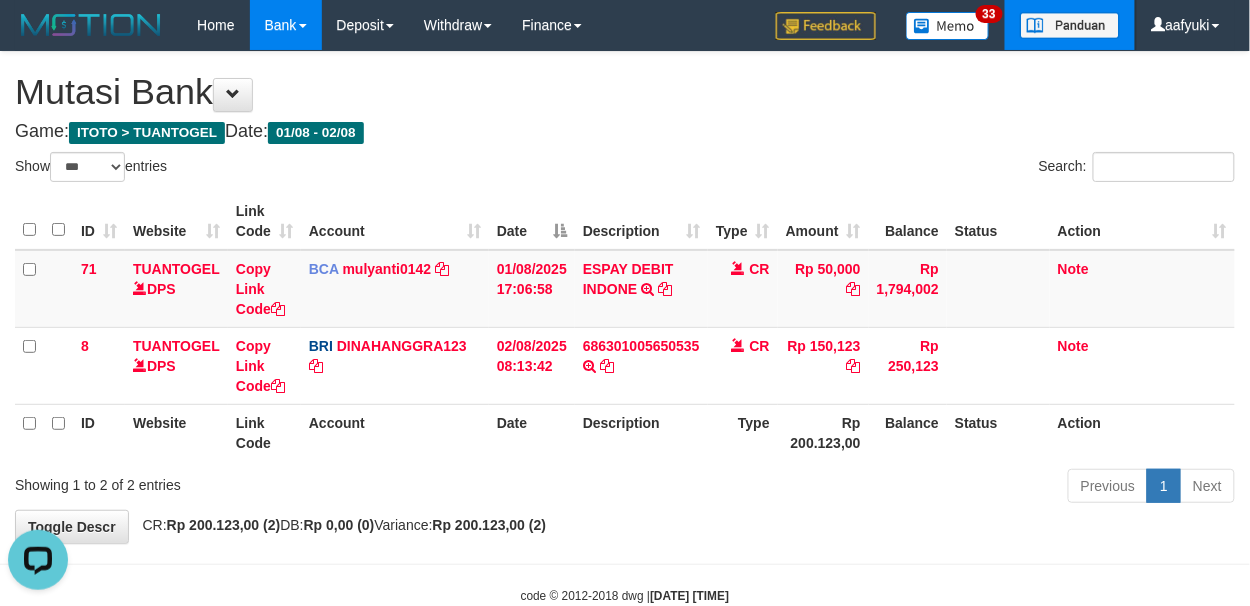 scroll, scrollTop: 0, scrollLeft: 0, axis: both 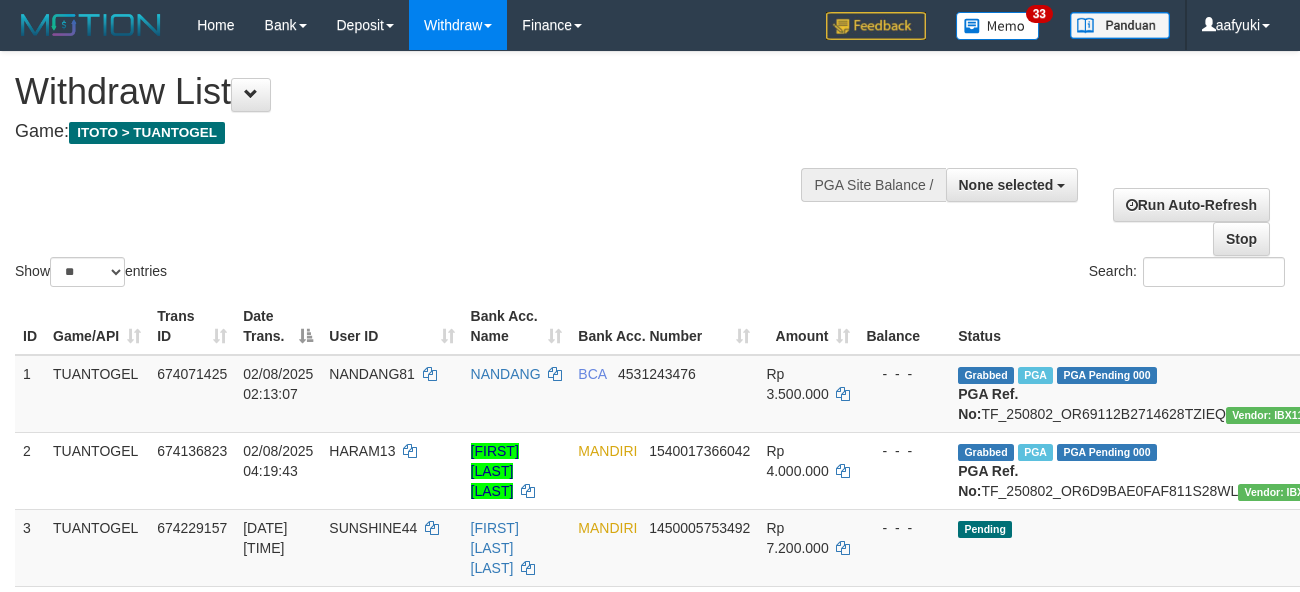 select 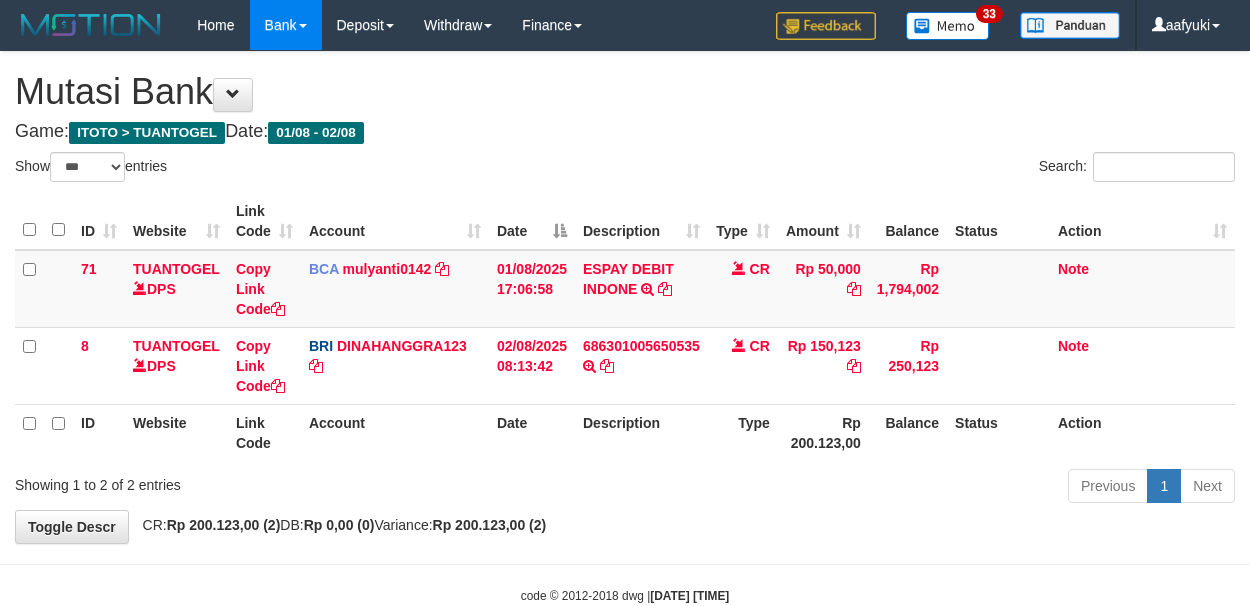 select on "***" 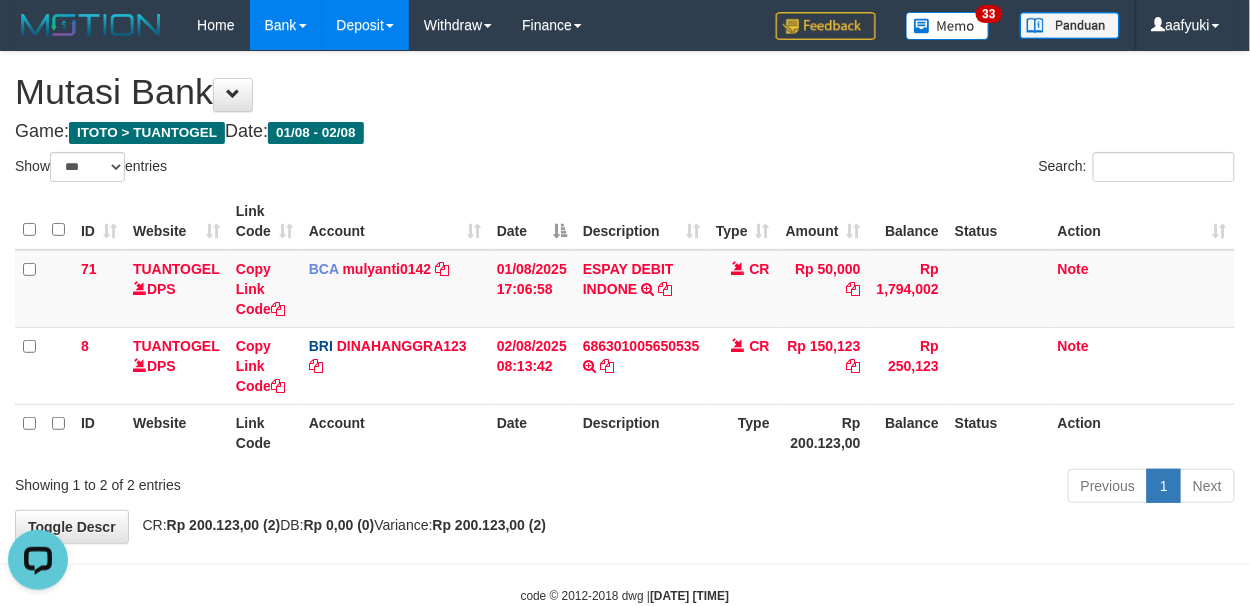 scroll, scrollTop: 0, scrollLeft: 0, axis: both 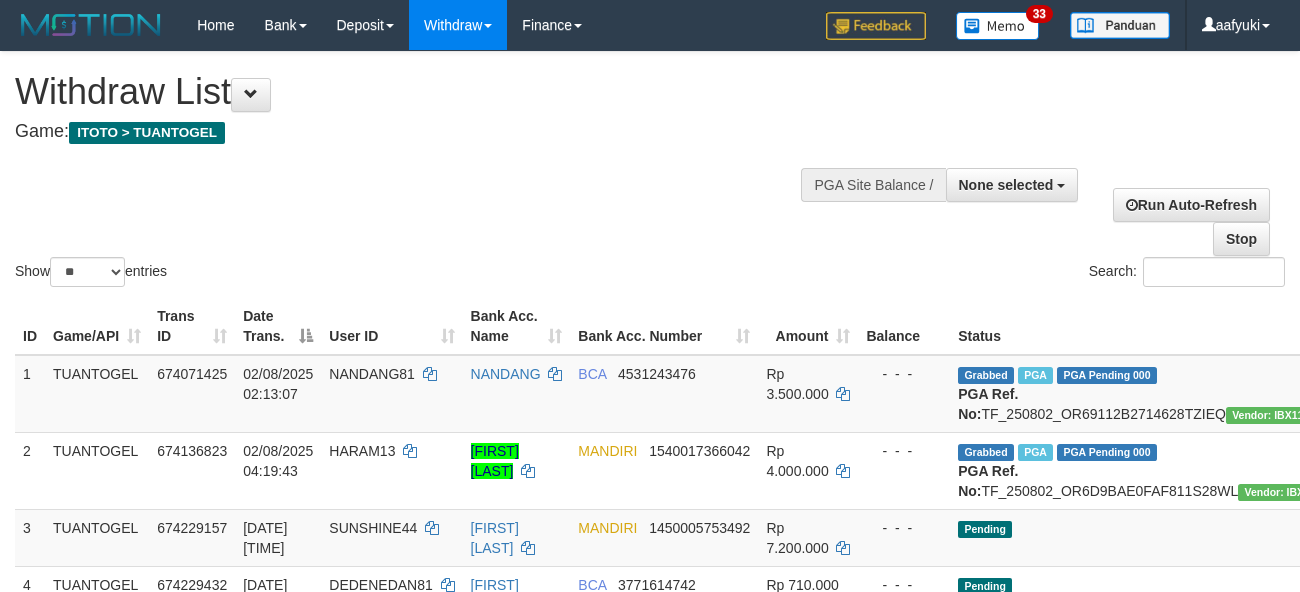 select 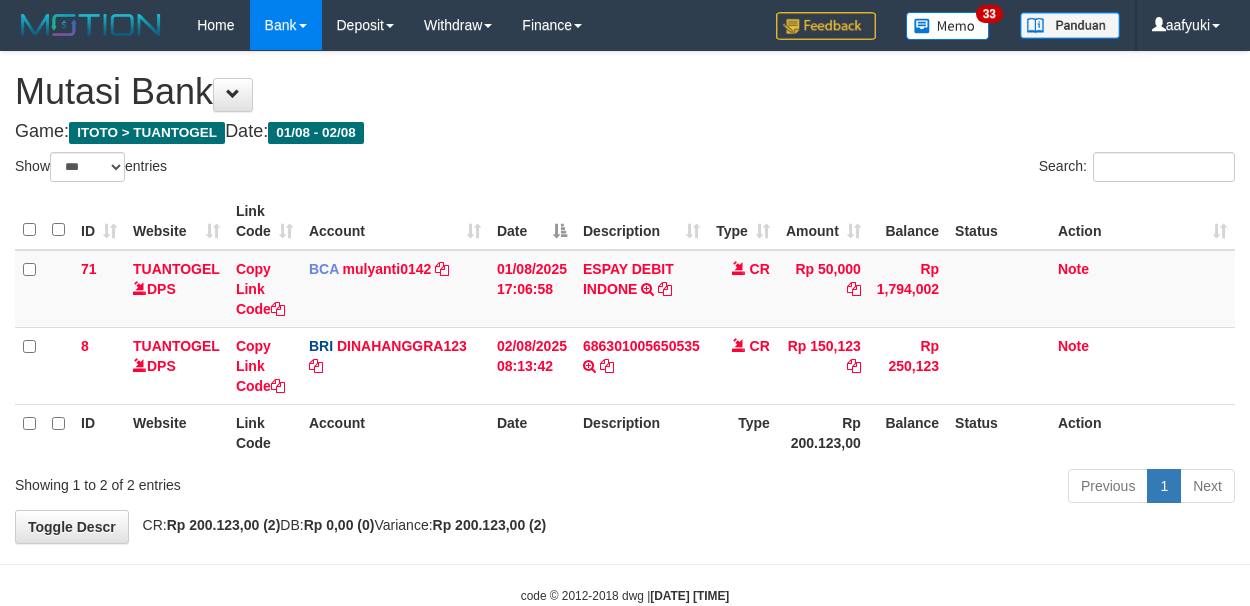 select on "***" 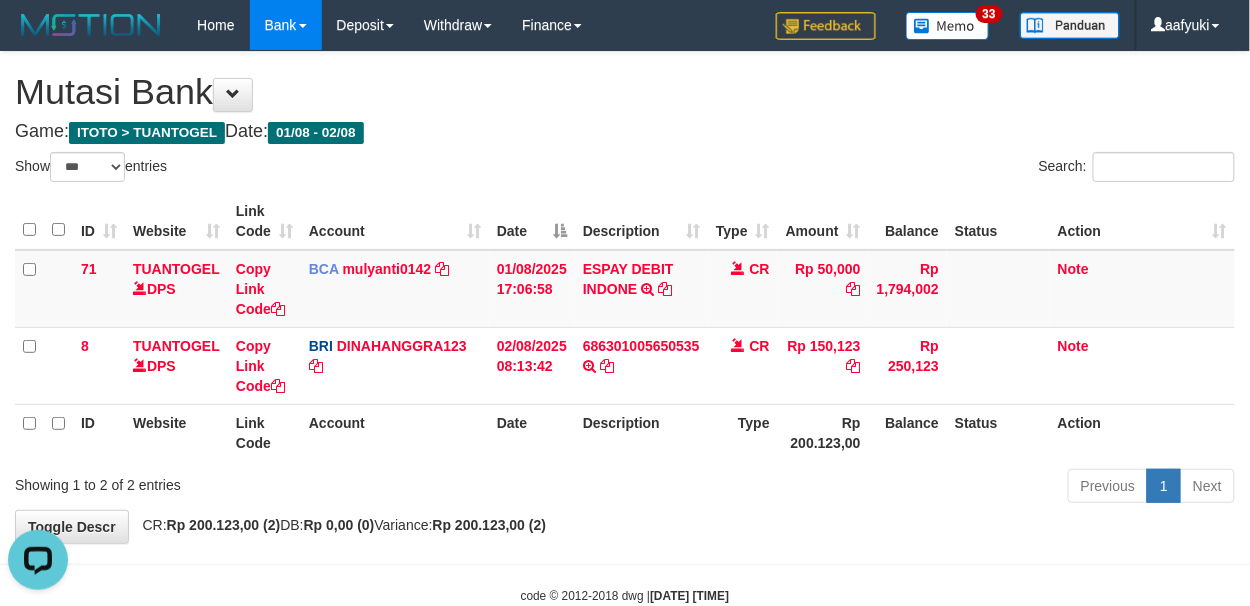 scroll, scrollTop: 0, scrollLeft: 0, axis: both 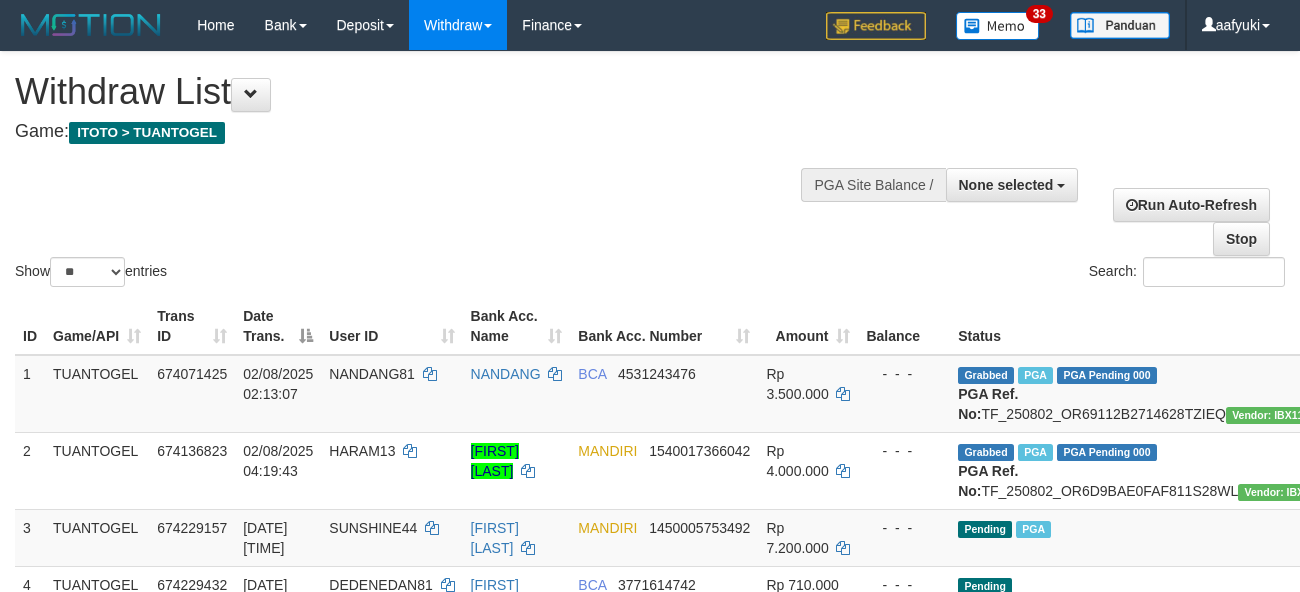 select 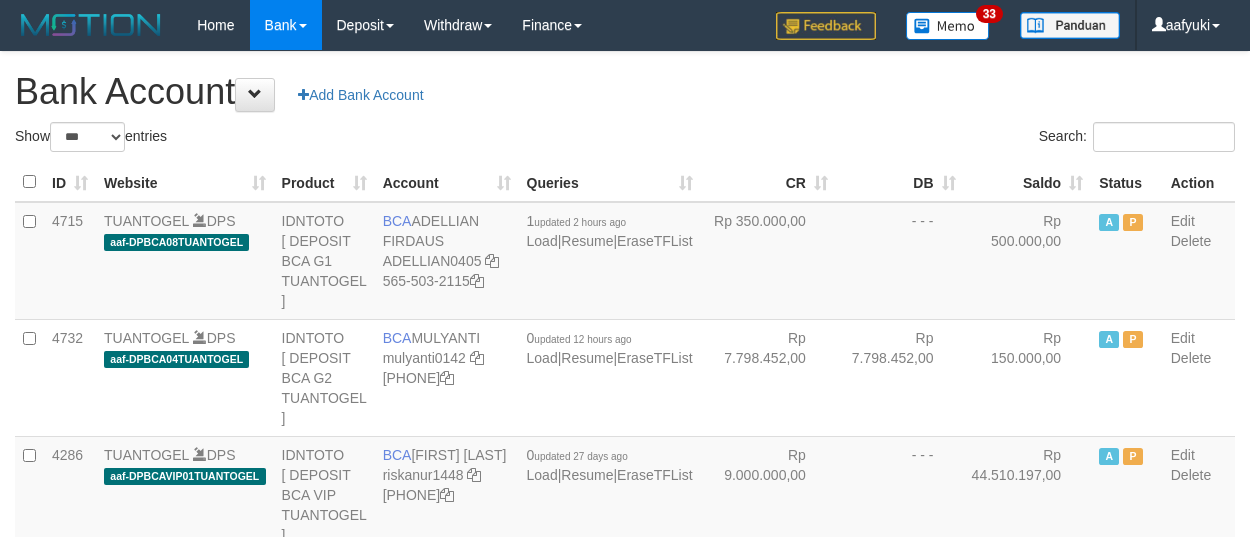 select on "***" 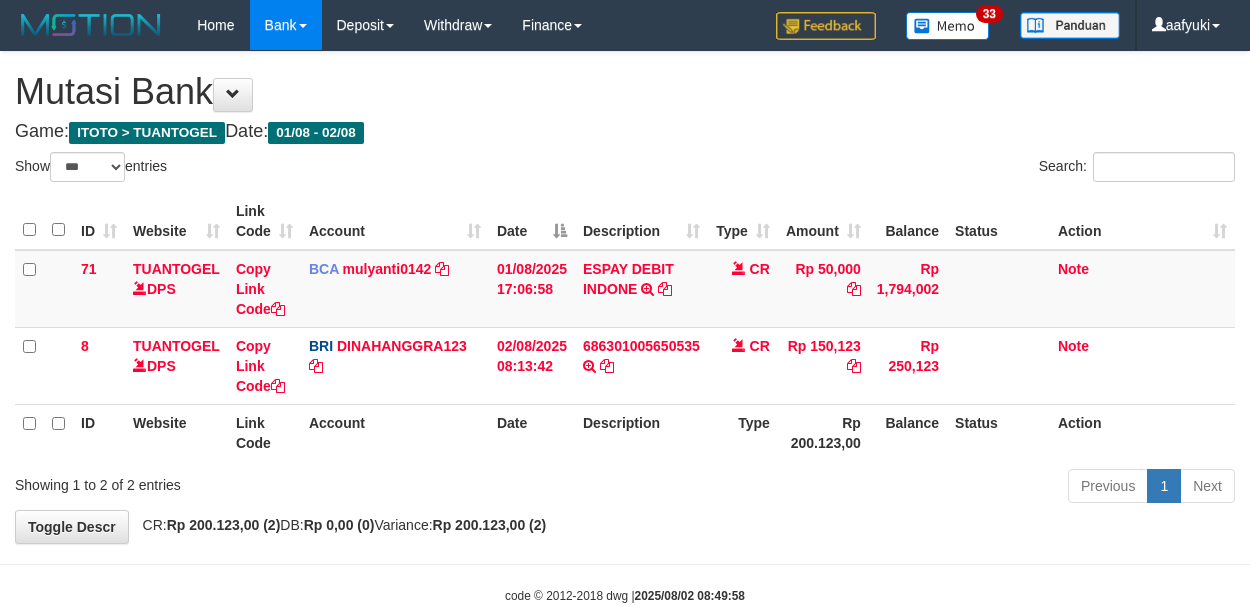 select on "***" 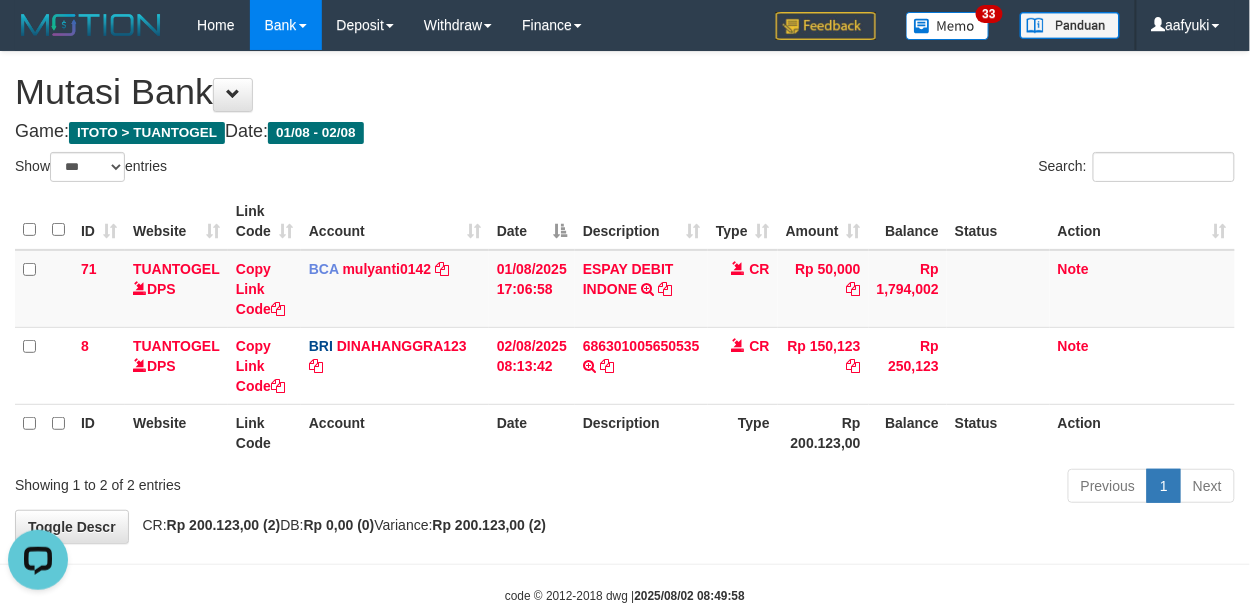 scroll, scrollTop: 0, scrollLeft: 0, axis: both 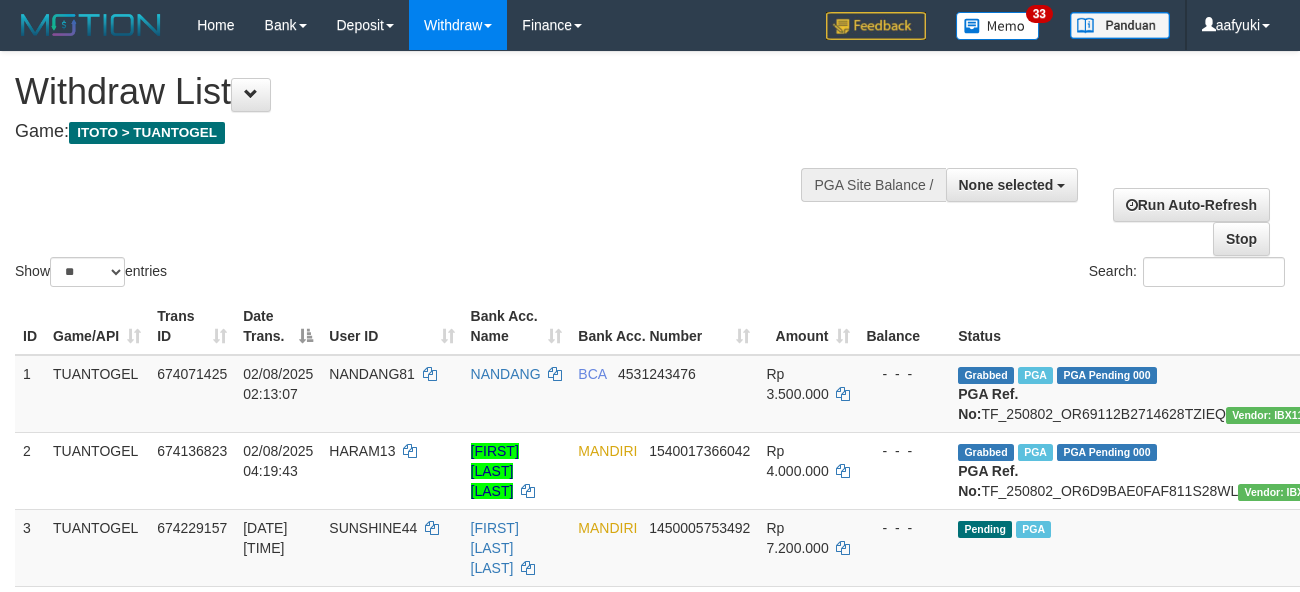 select 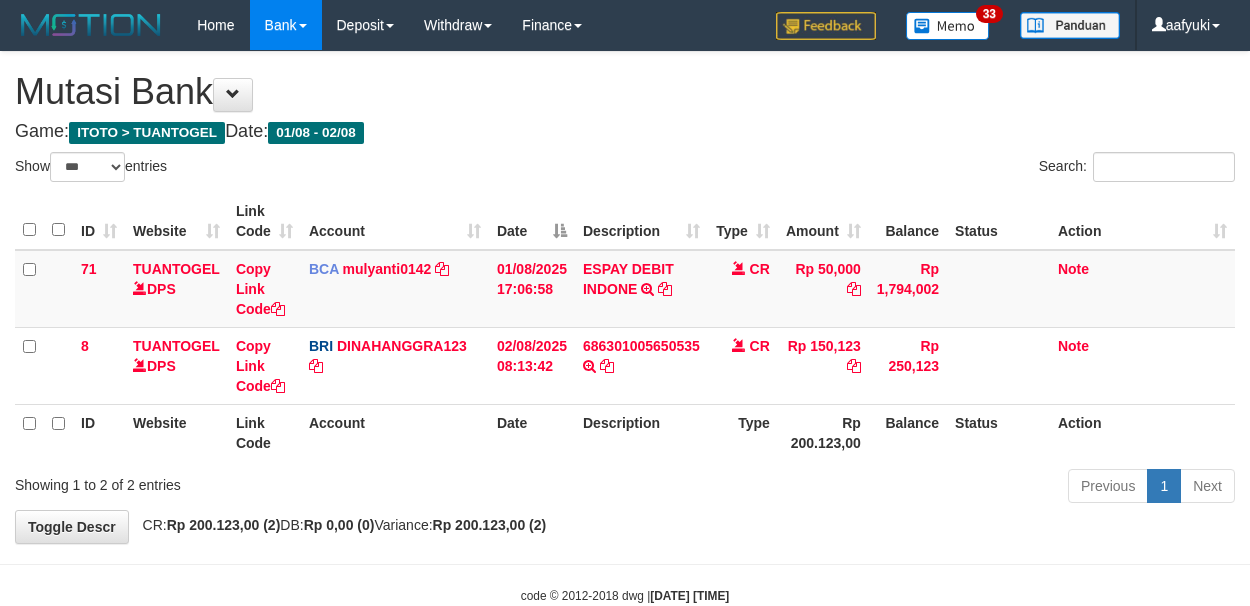 select on "***" 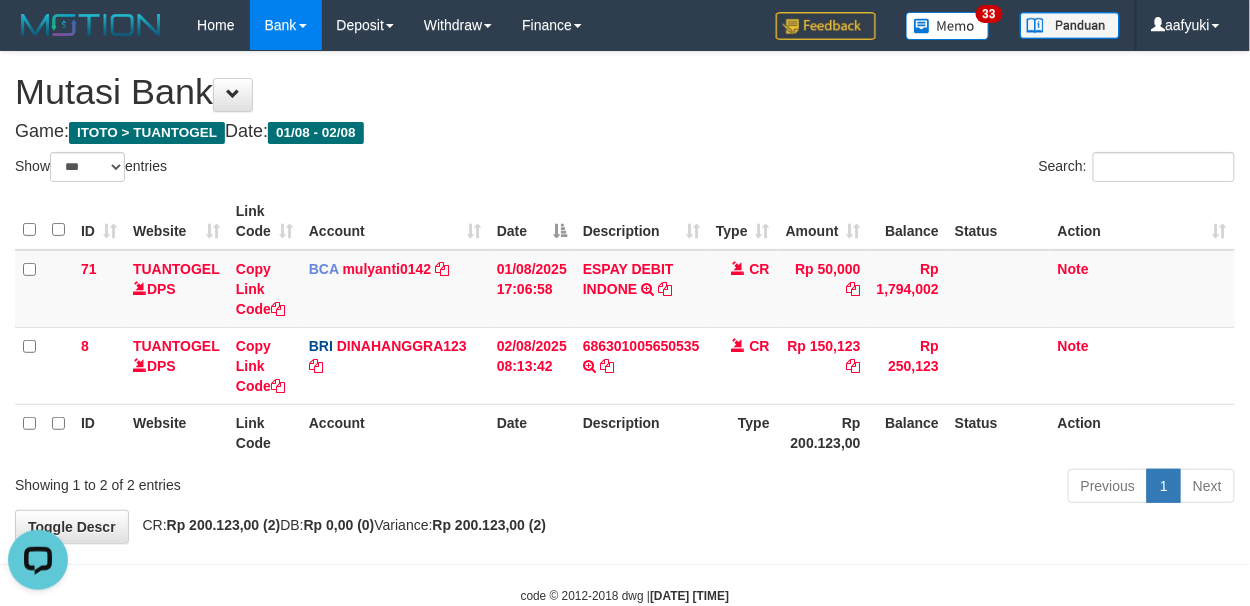 scroll, scrollTop: 0, scrollLeft: 0, axis: both 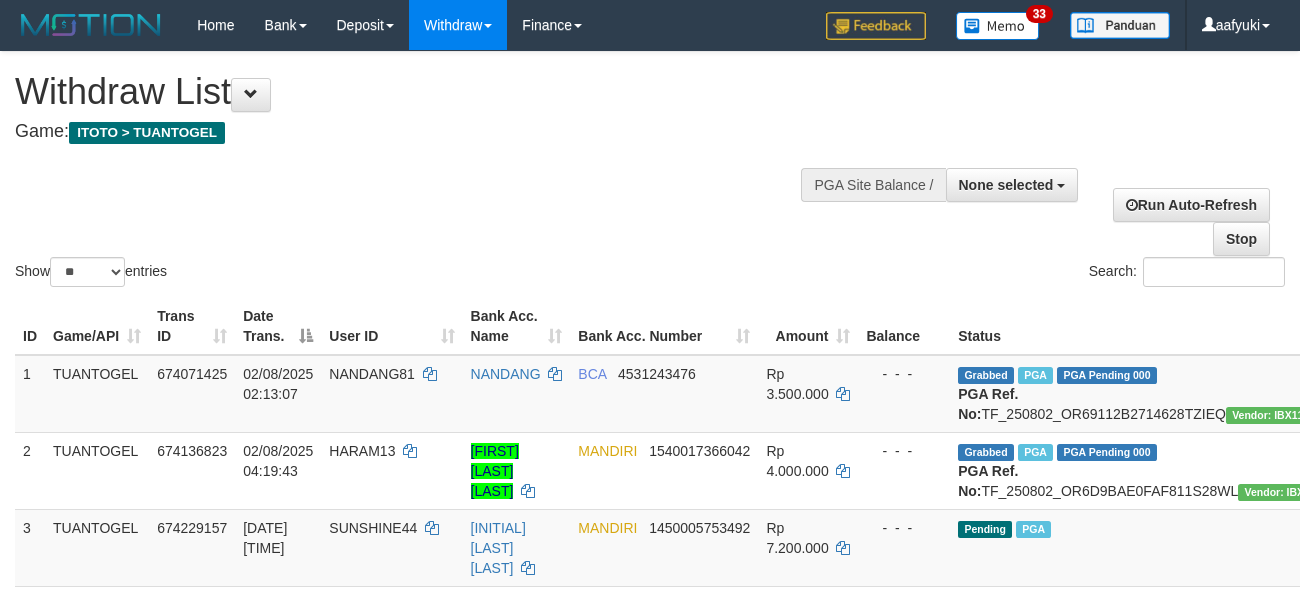select 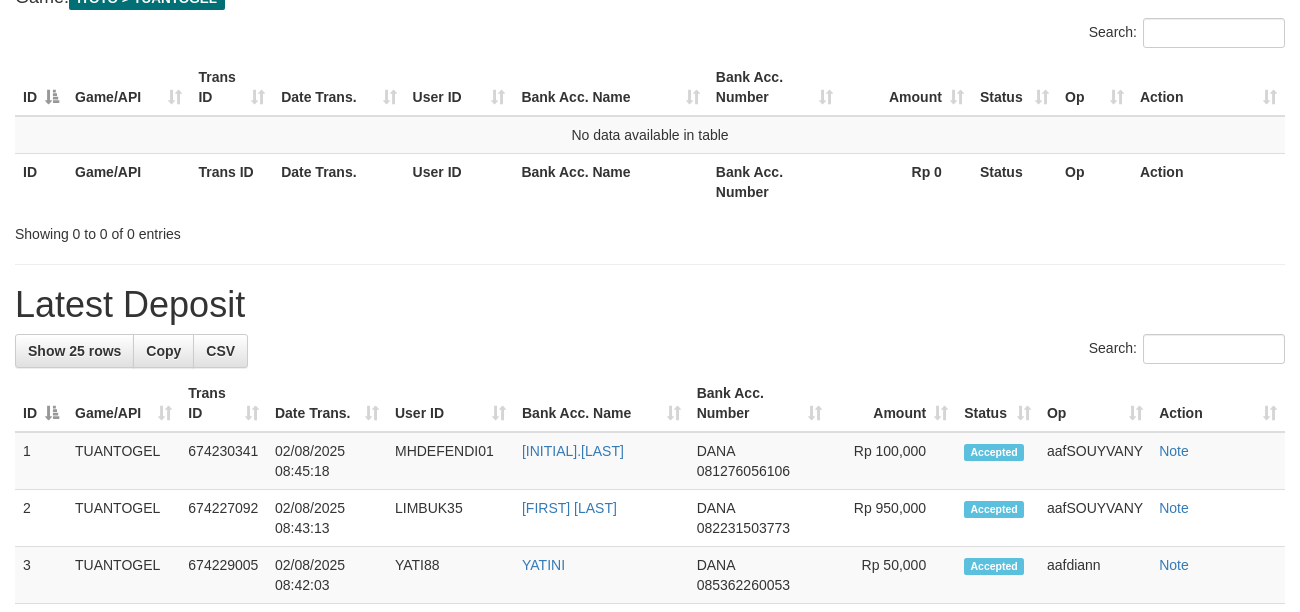 scroll, scrollTop: 133, scrollLeft: 0, axis: vertical 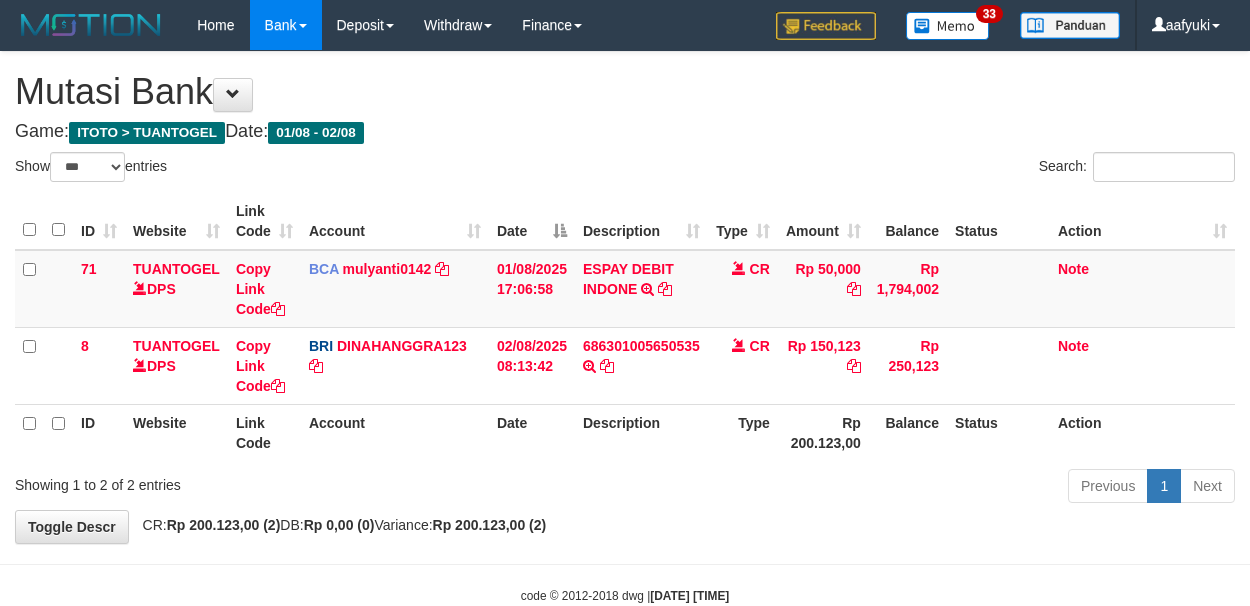 select on "***" 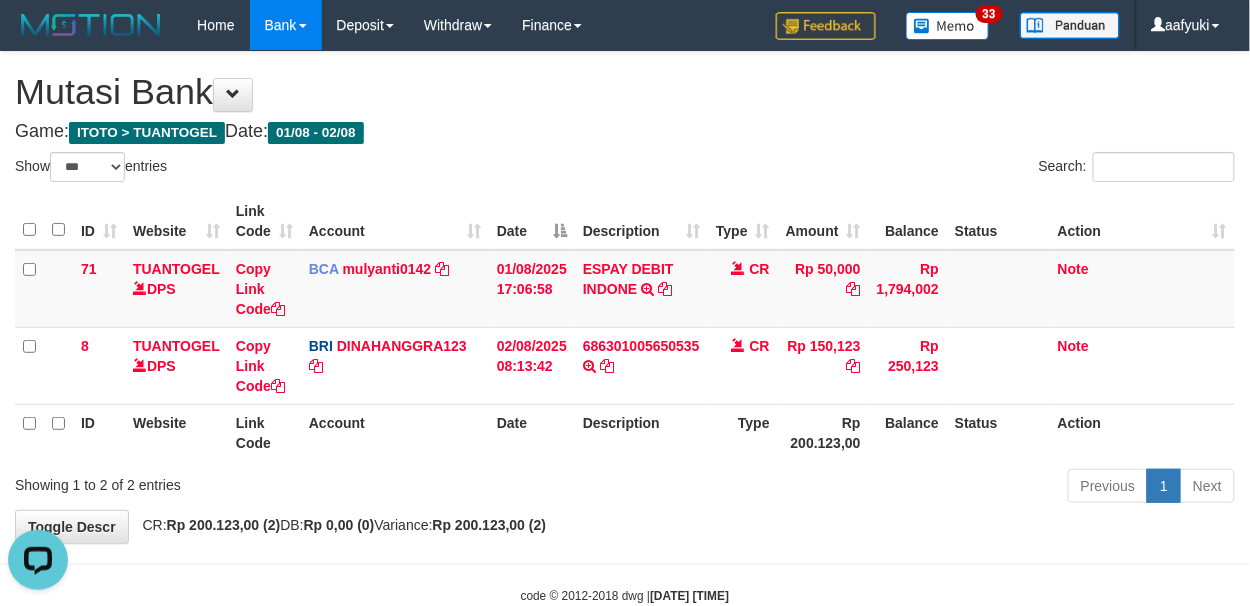 scroll, scrollTop: 0, scrollLeft: 0, axis: both 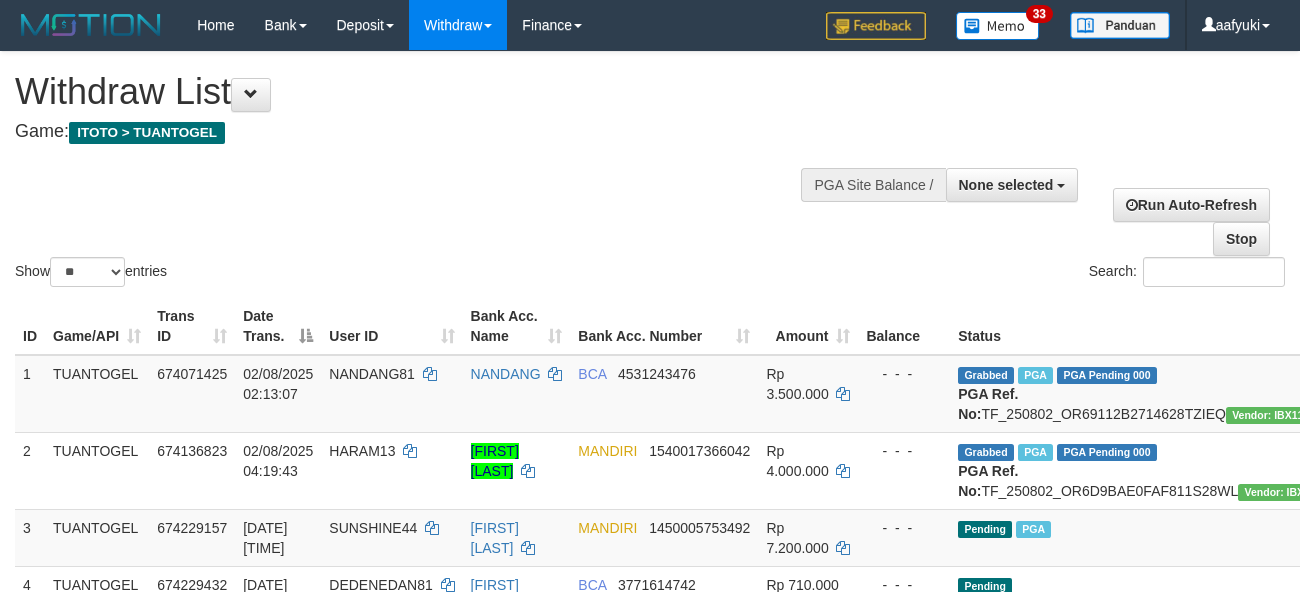 select 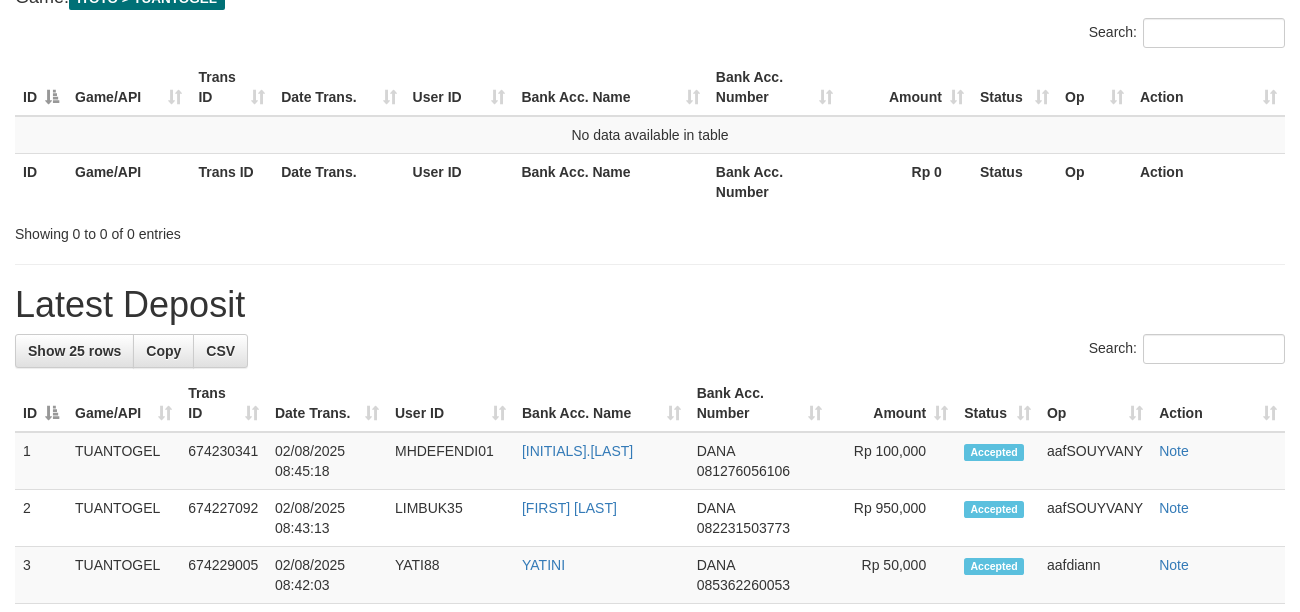 scroll, scrollTop: 133, scrollLeft: 0, axis: vertical 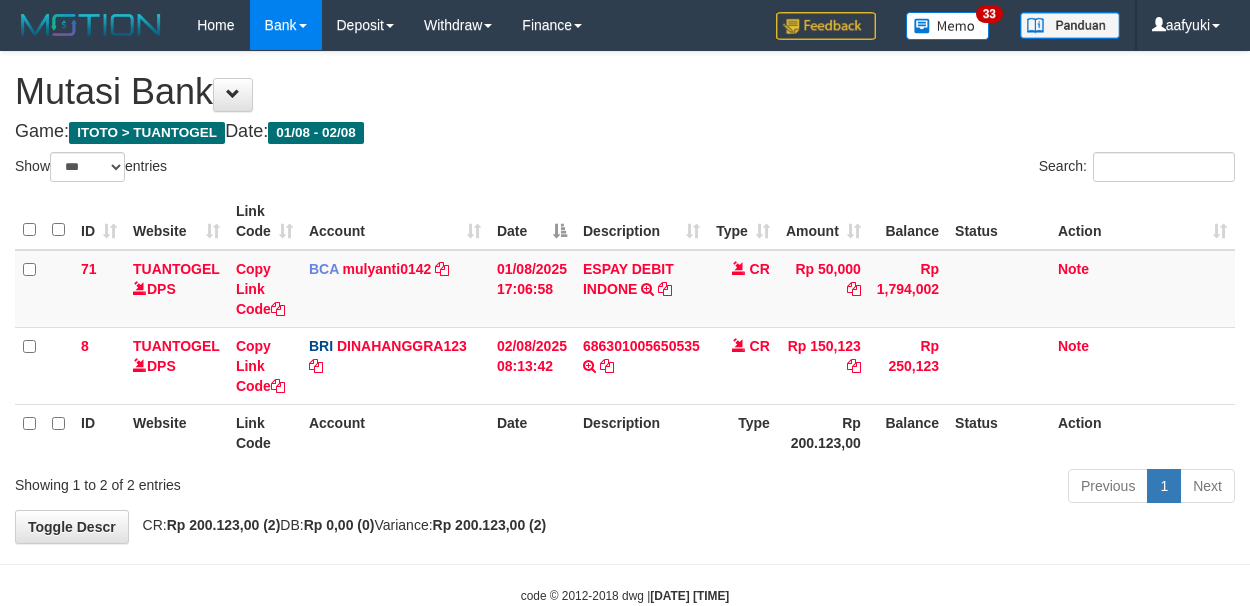select on "***" 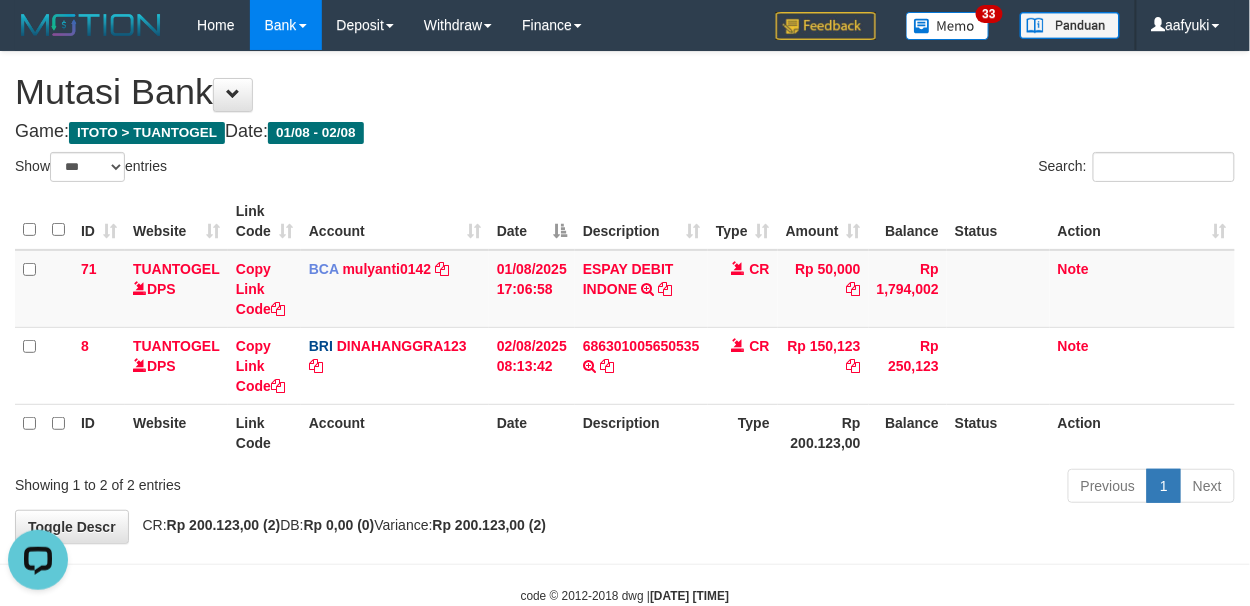 scroll, scrollTop: 0, scrollLeft: 0, axis: both 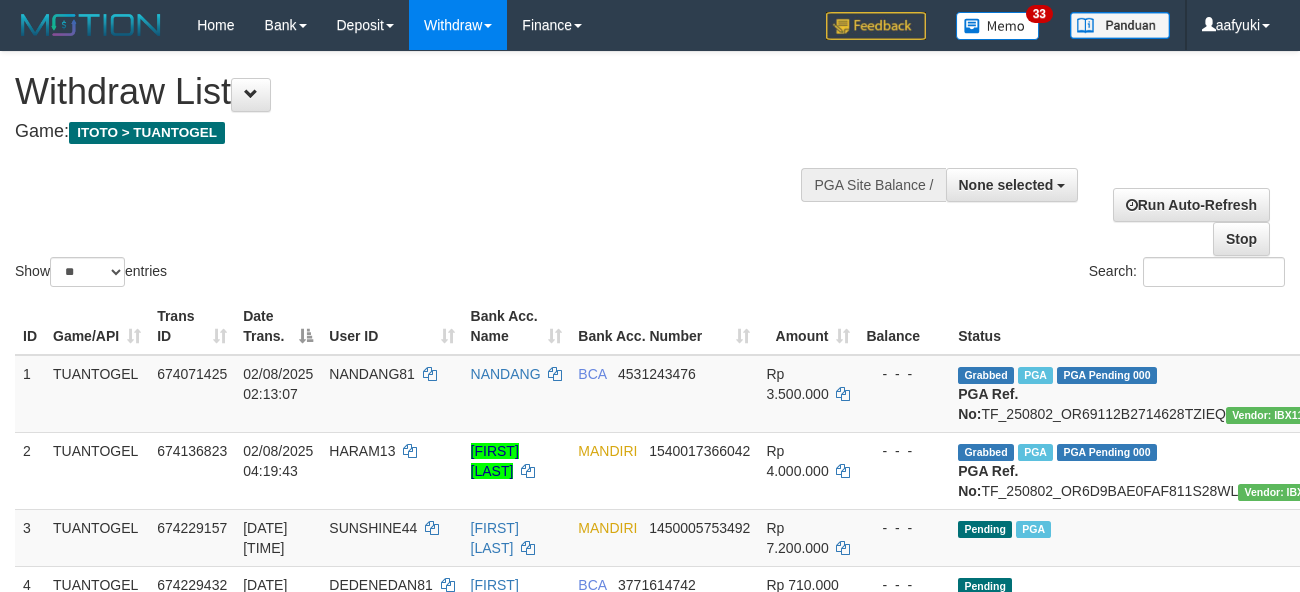 select 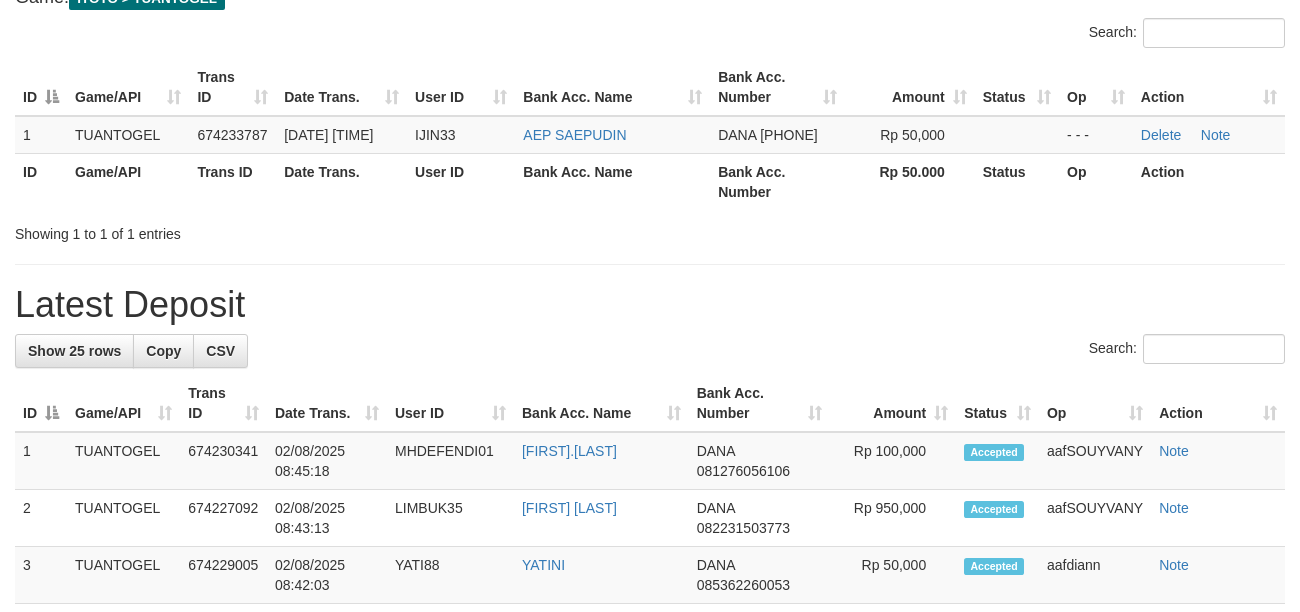 scroll, scrollTop: 133, scrollLeft: 0, axis: vertical 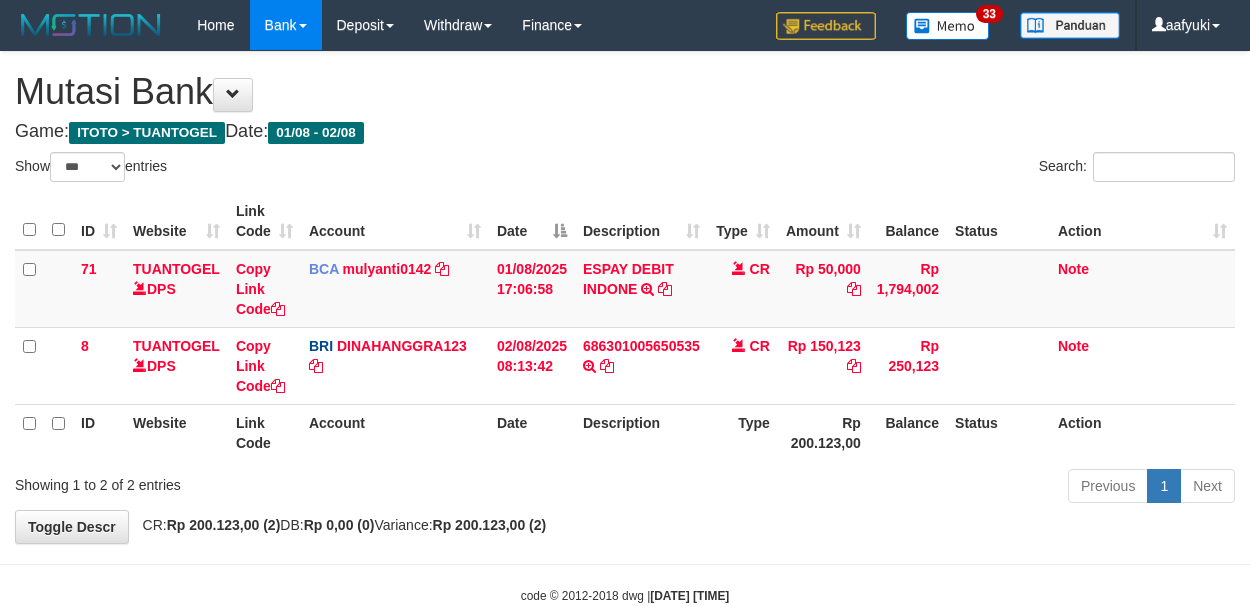 select on "***" 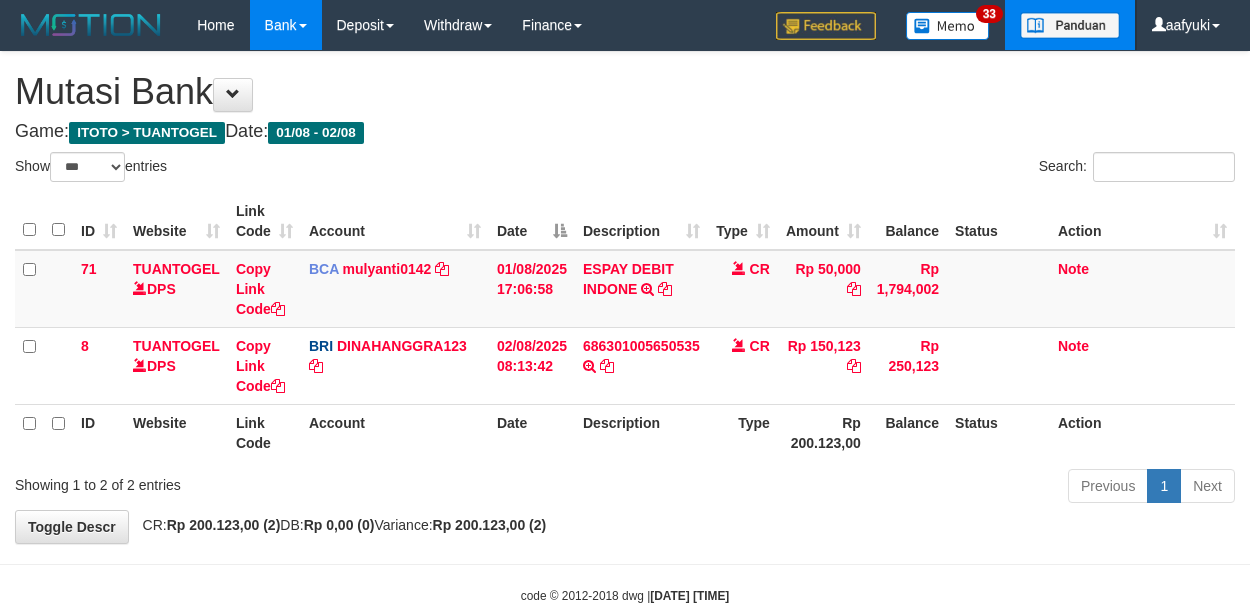 scroll, scrollTop: 0, scrollLeft: 0, axis: both 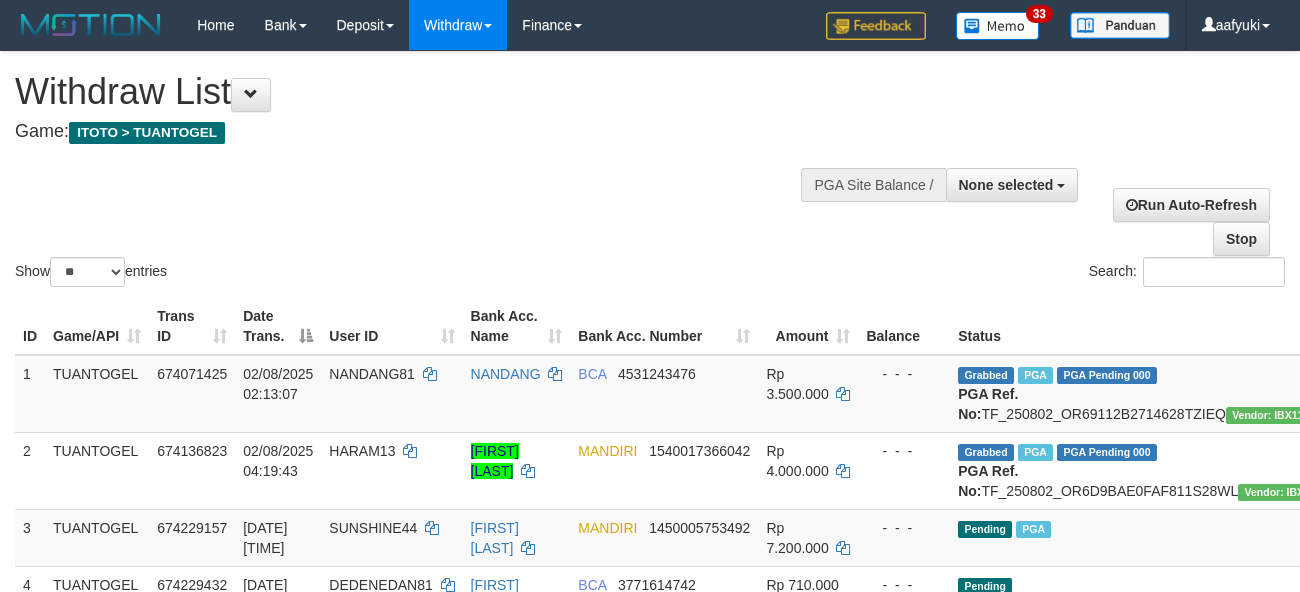 select 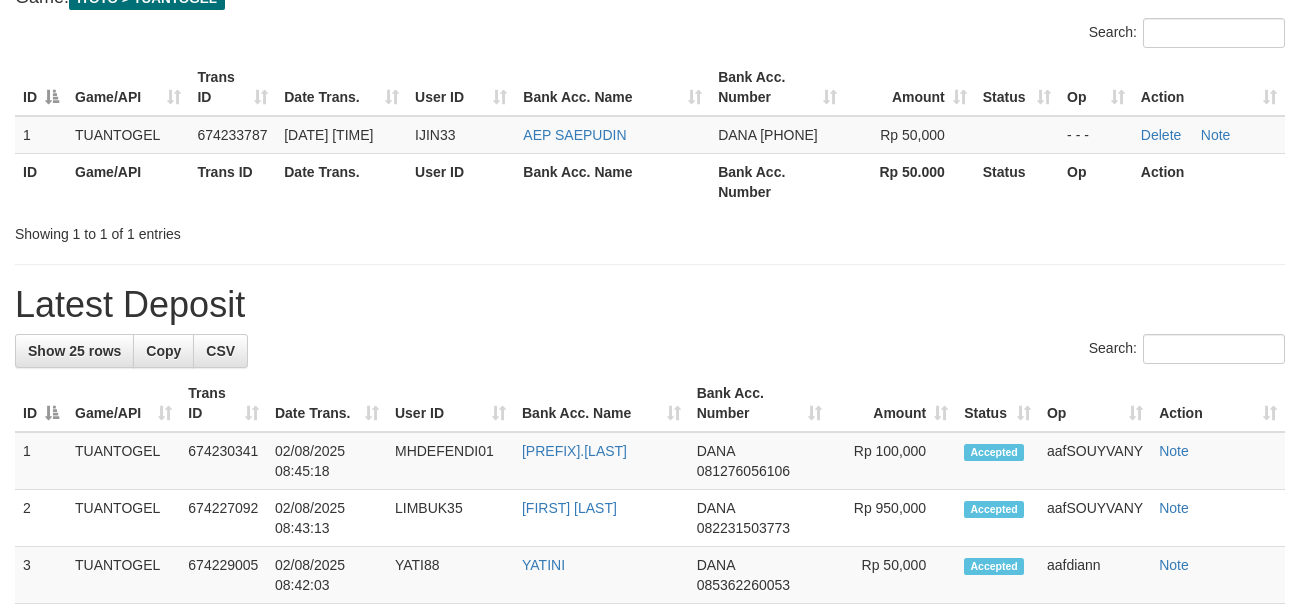 scroll, scrollTop: 133, scrollLeft: 0, axis: vertical 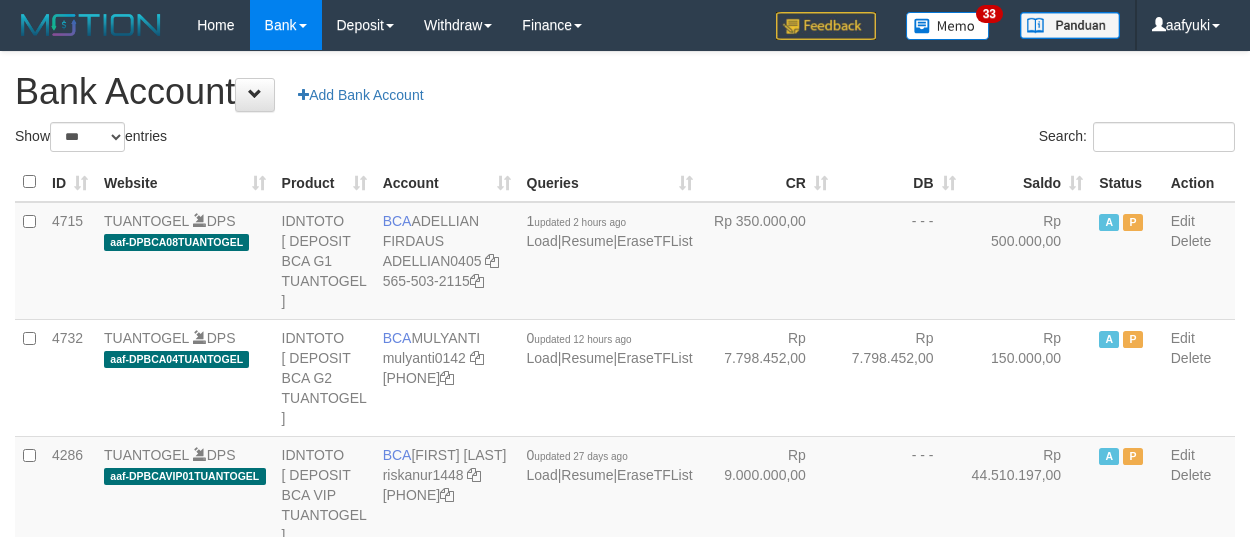 select on "***" 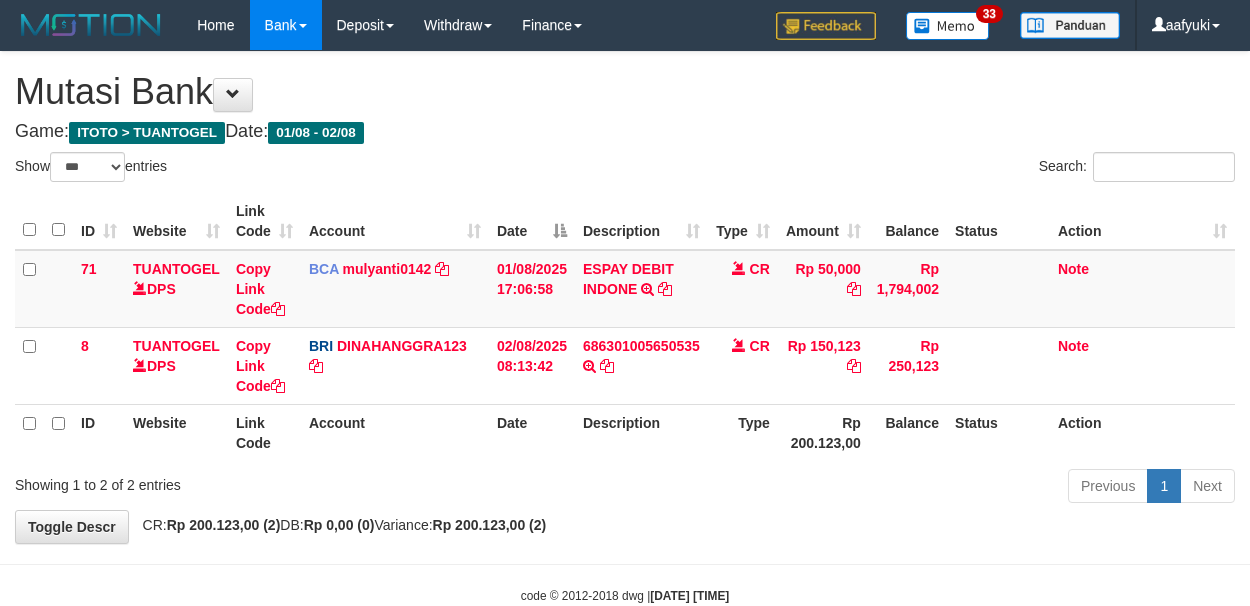 select on "***" 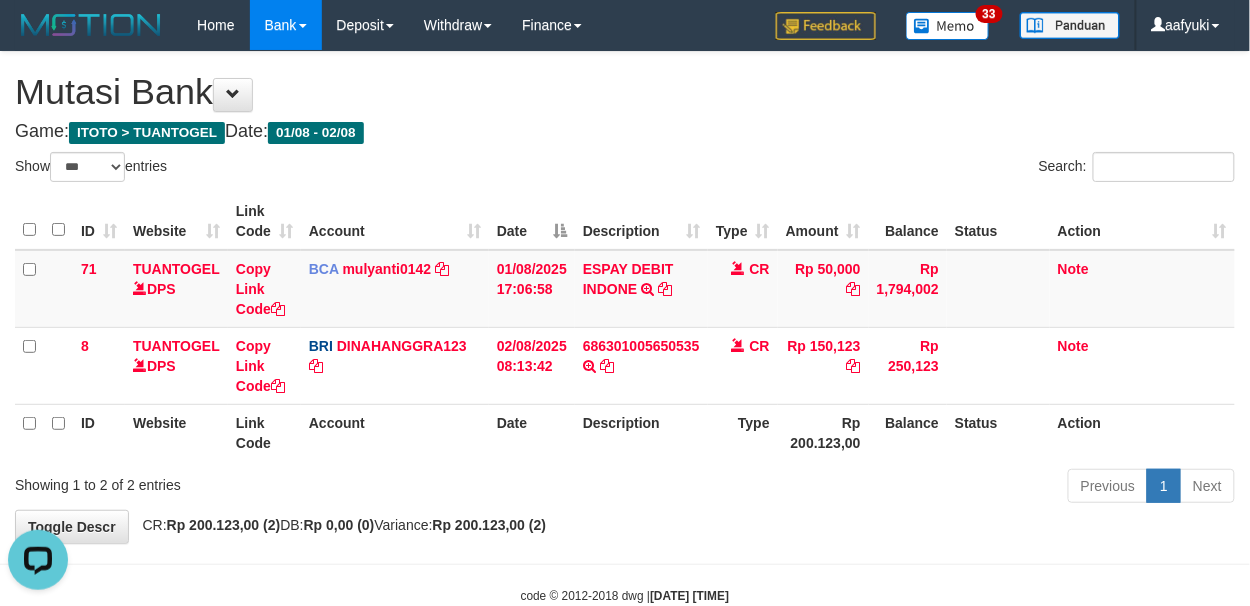 scroll, scrollTop: 0, scrollLeft: 0, axis: both 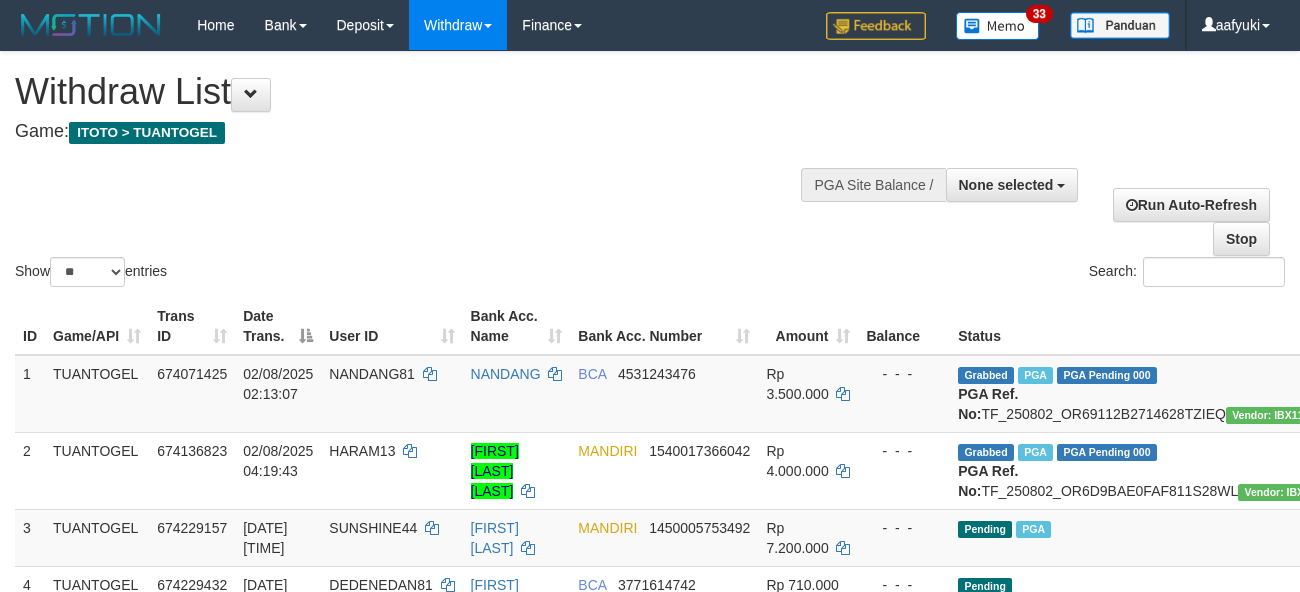 select 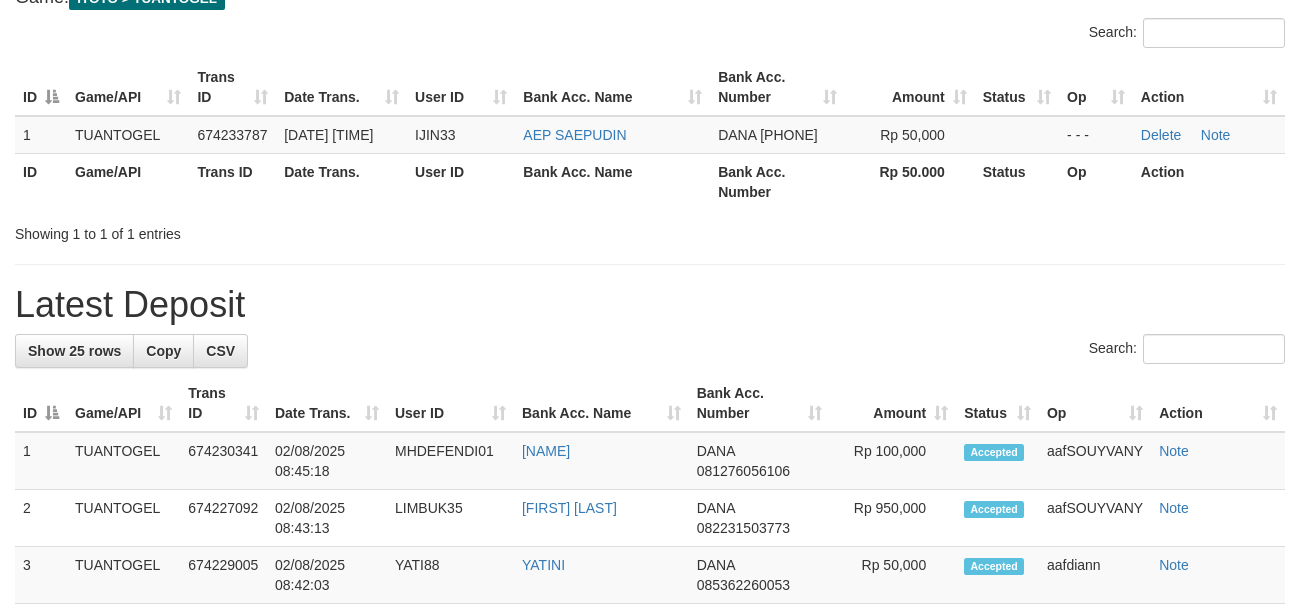 scroll, scrollTop: 133, scrollLeft: 0, axis: vertical 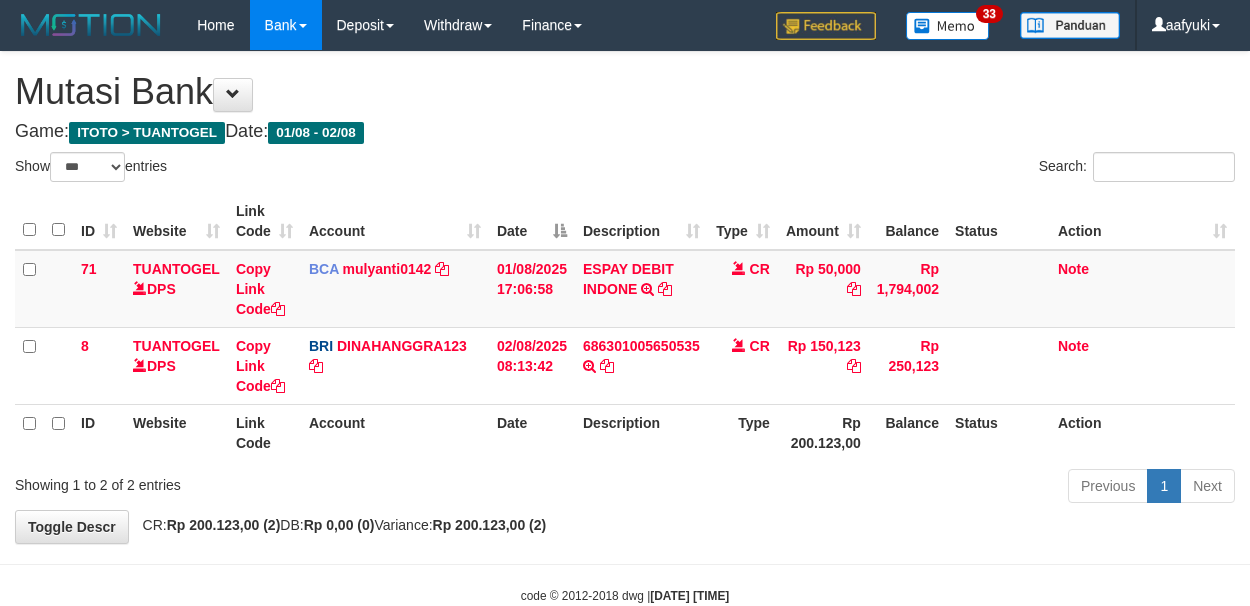 select on "***" 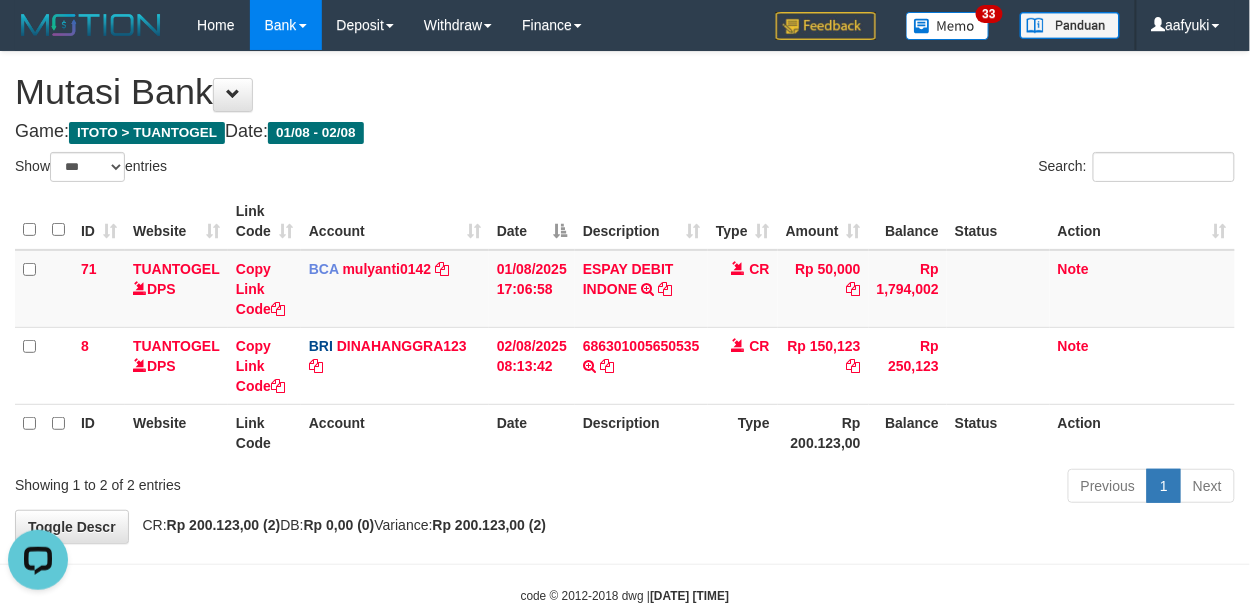 scroll, scrollTop: 0, scrollLeft: 0, axis: both 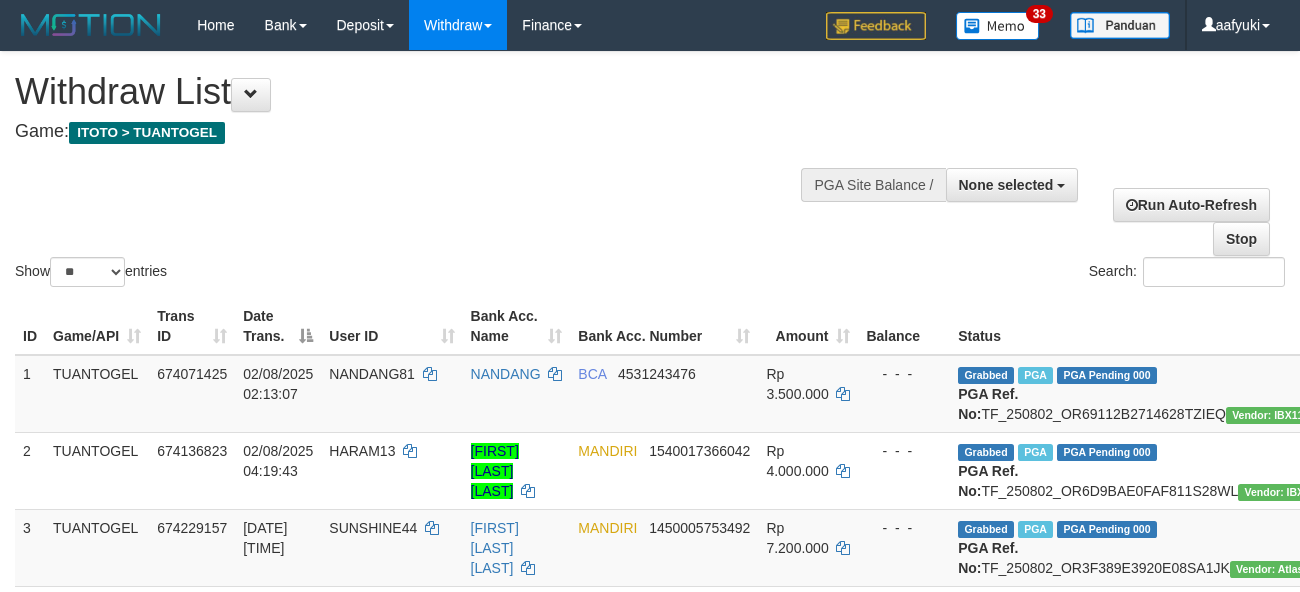 select 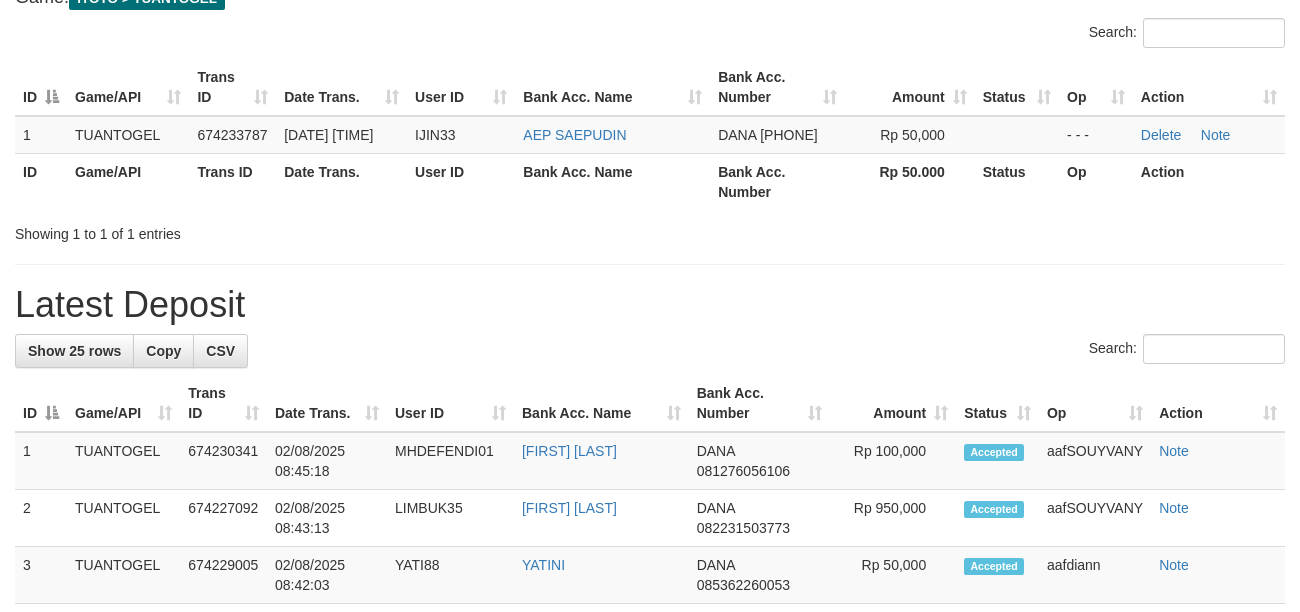 scroll, scrollTop: 133, scrollLeft: 0, axis: vertical 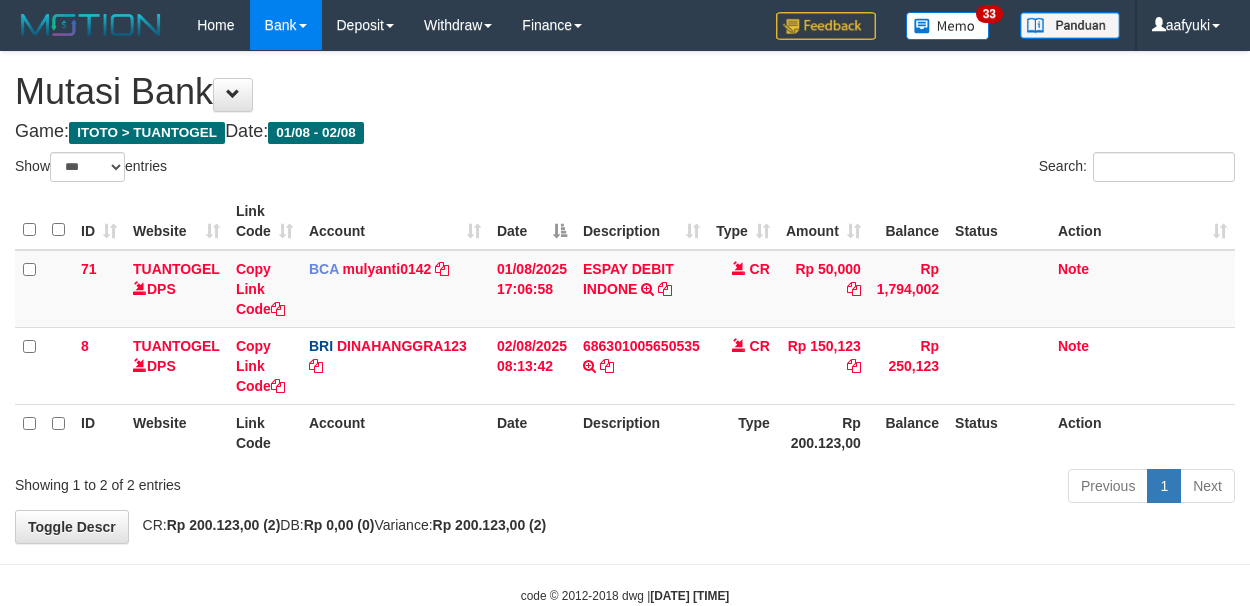 select on "***" 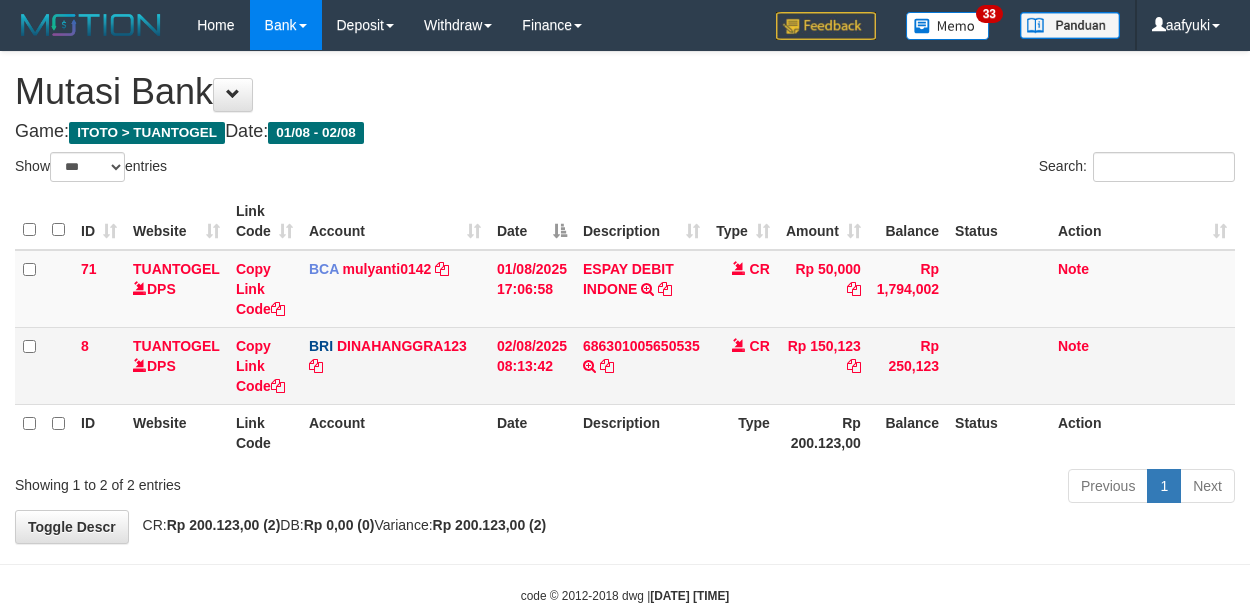 scroll, scrollTop: 0, scrollLeft: 0, axis: both 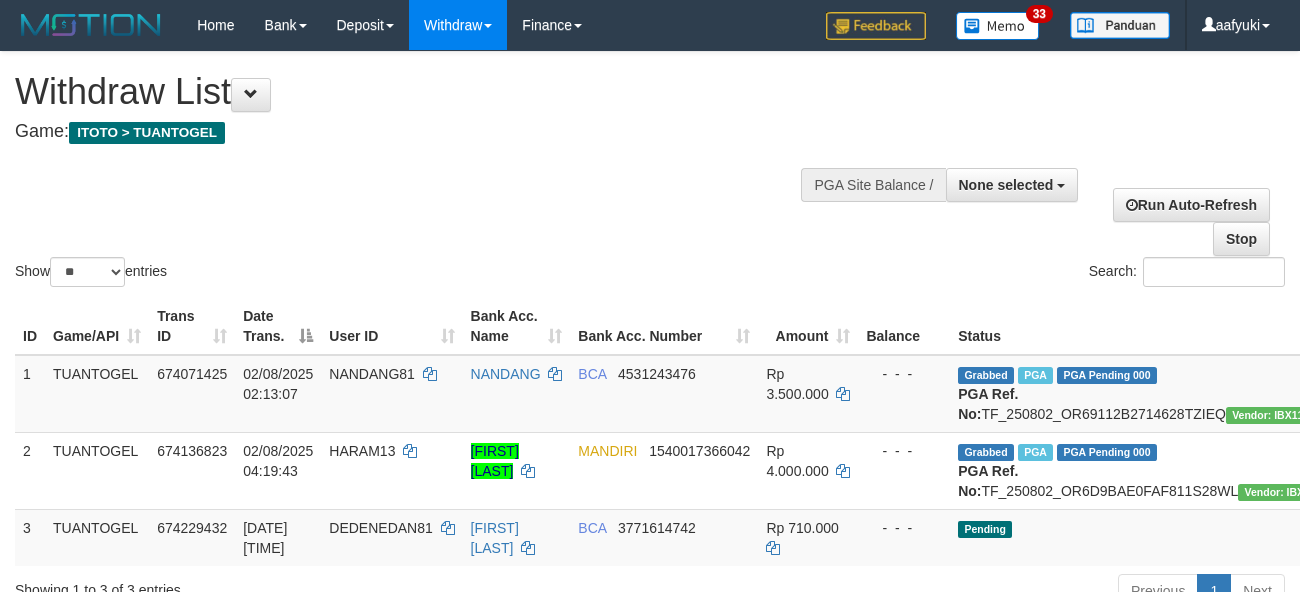 select 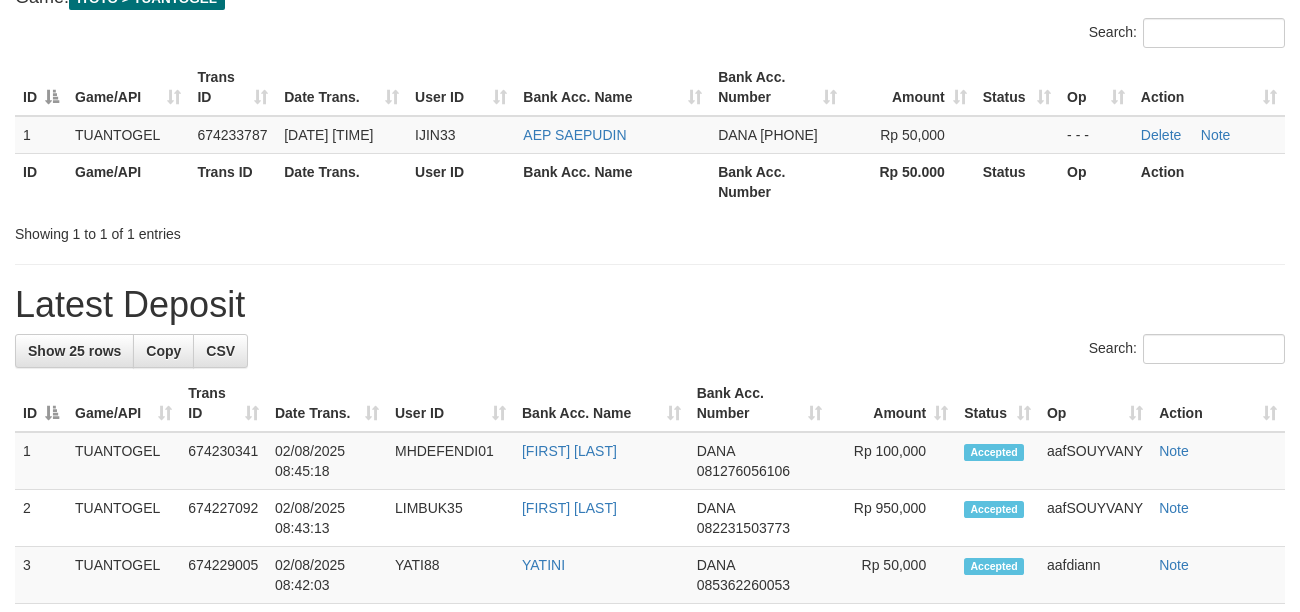 scroll, scrollTop: 133, scrollLeft: 0, axis: vertical 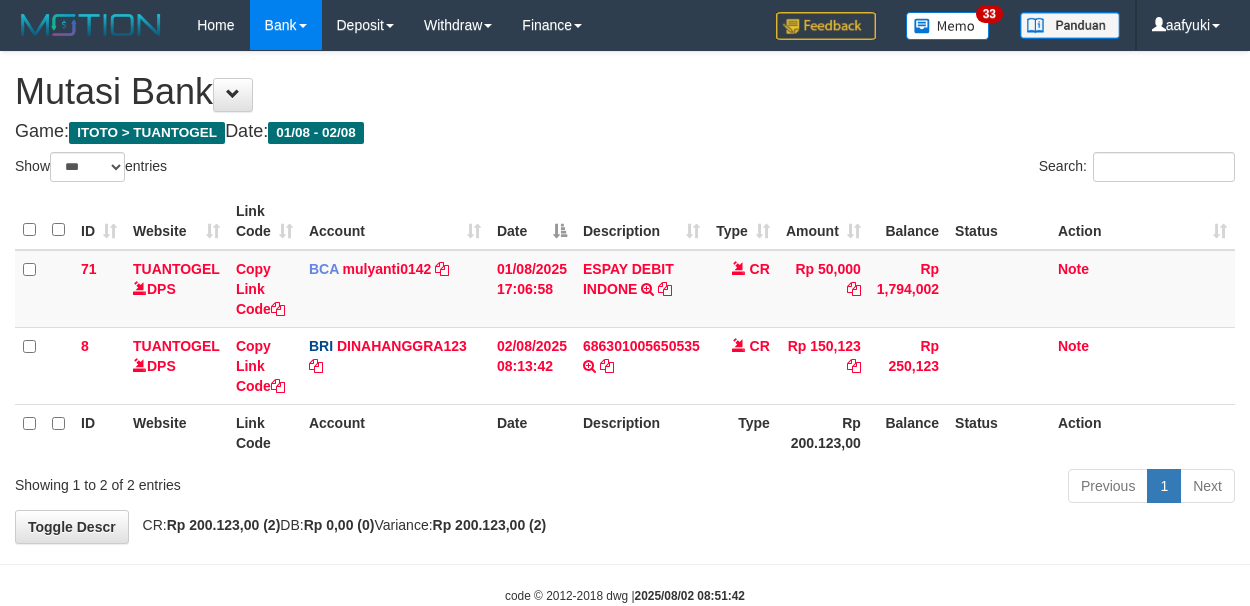 select on "***" 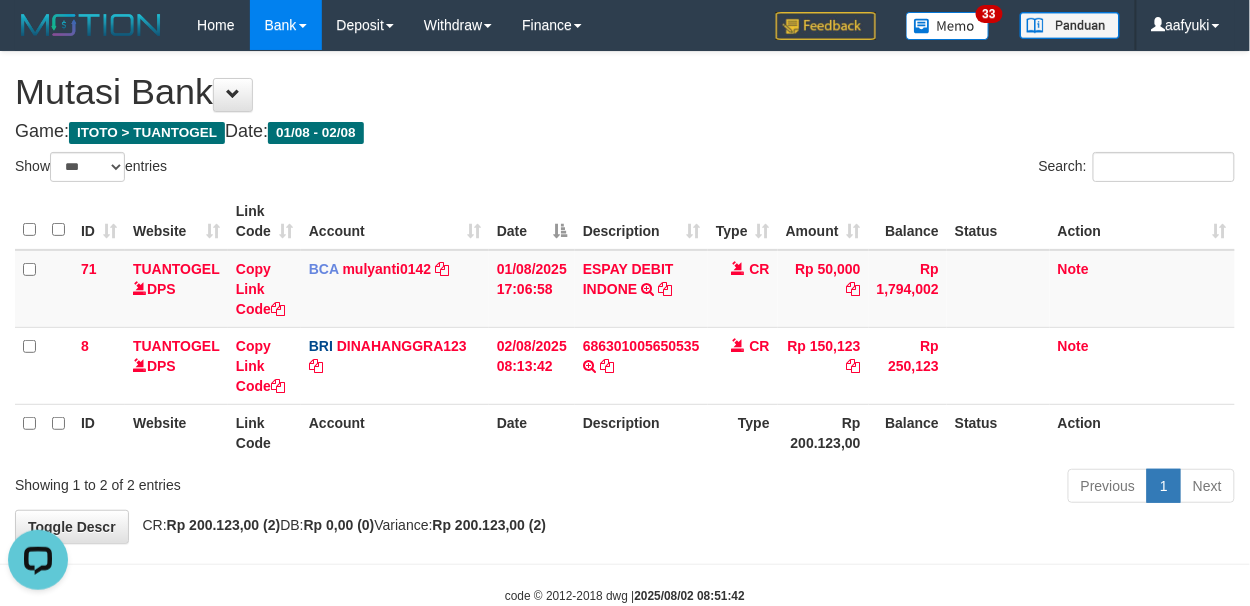 scroll, scrollTop: 0, scrollLeft: 0, axis: both 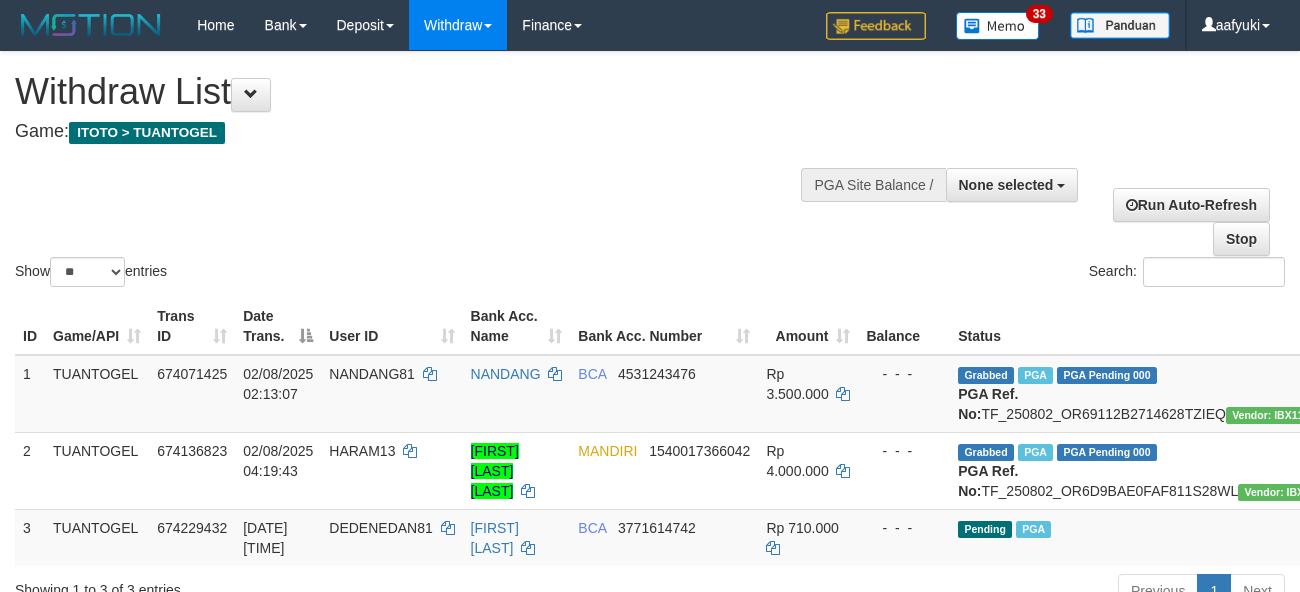 select 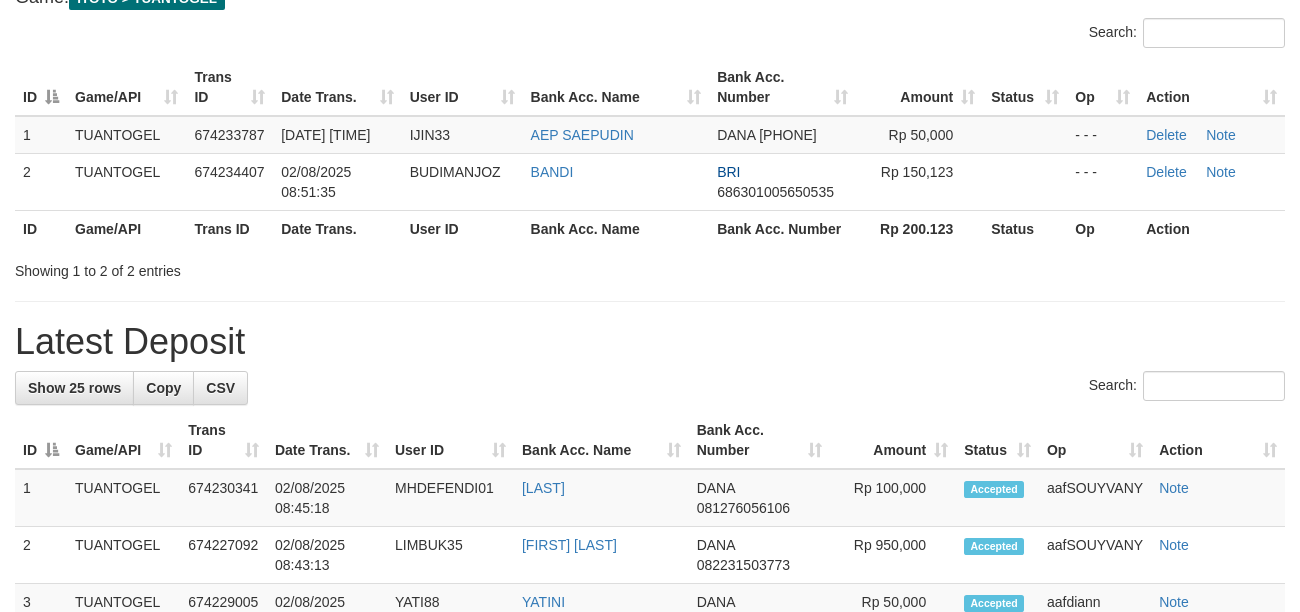 scroll, scrollTop: 133, scrollLeft: 0, axis: vertical 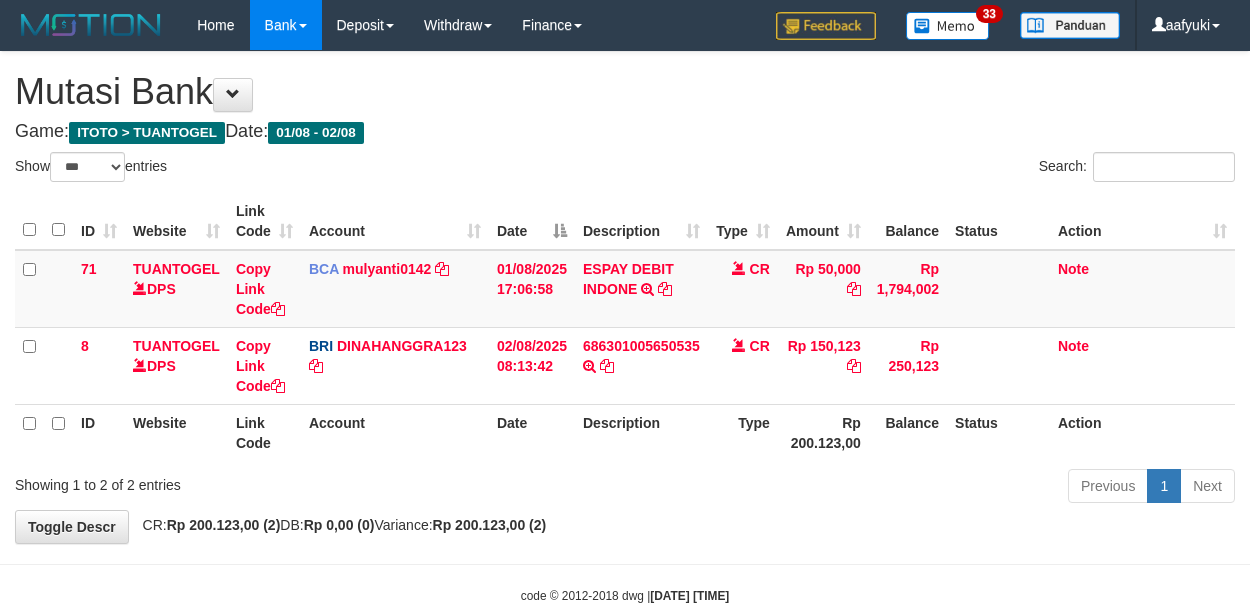 select on "***" 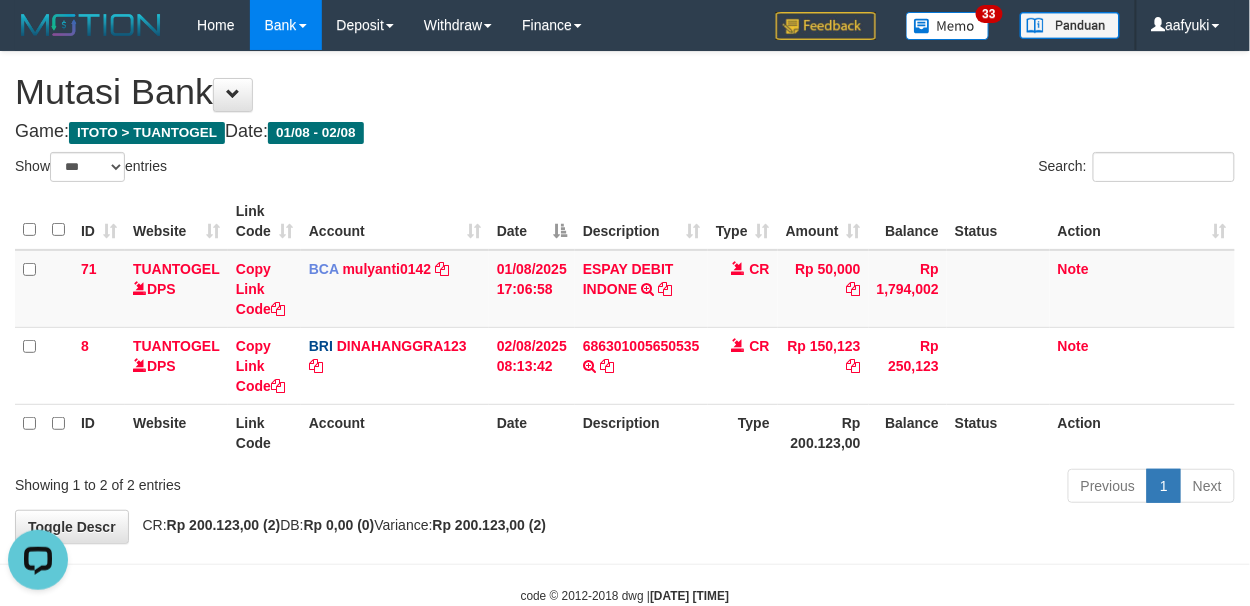 scroll, scrollTop: 0, scrollLeft: 0, axis: both 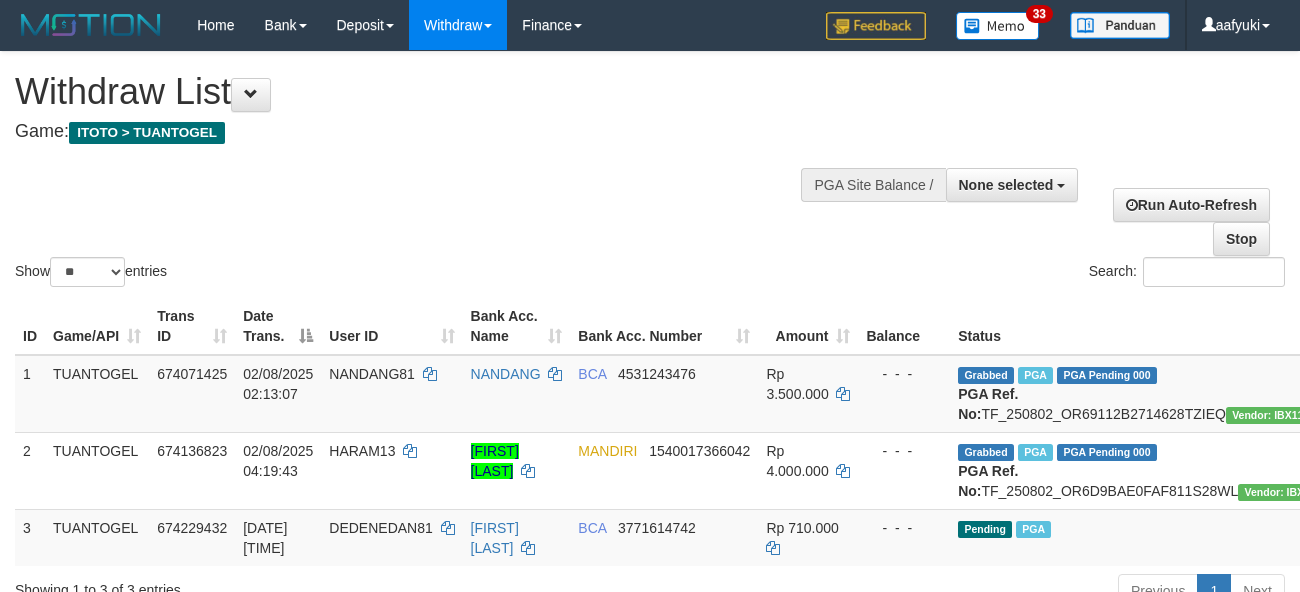 select 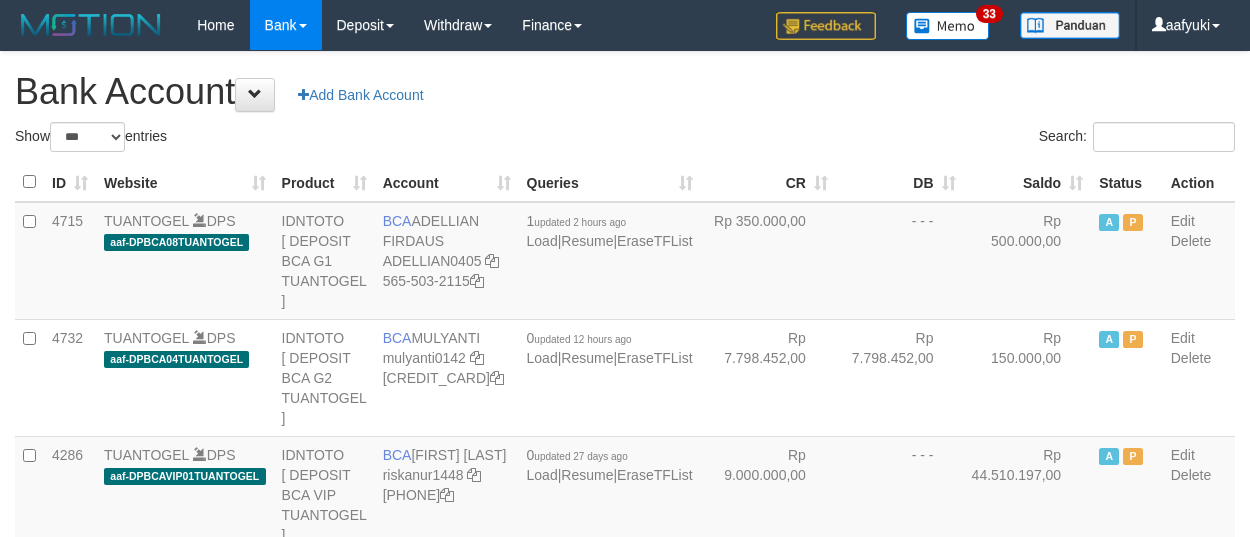select on "***" 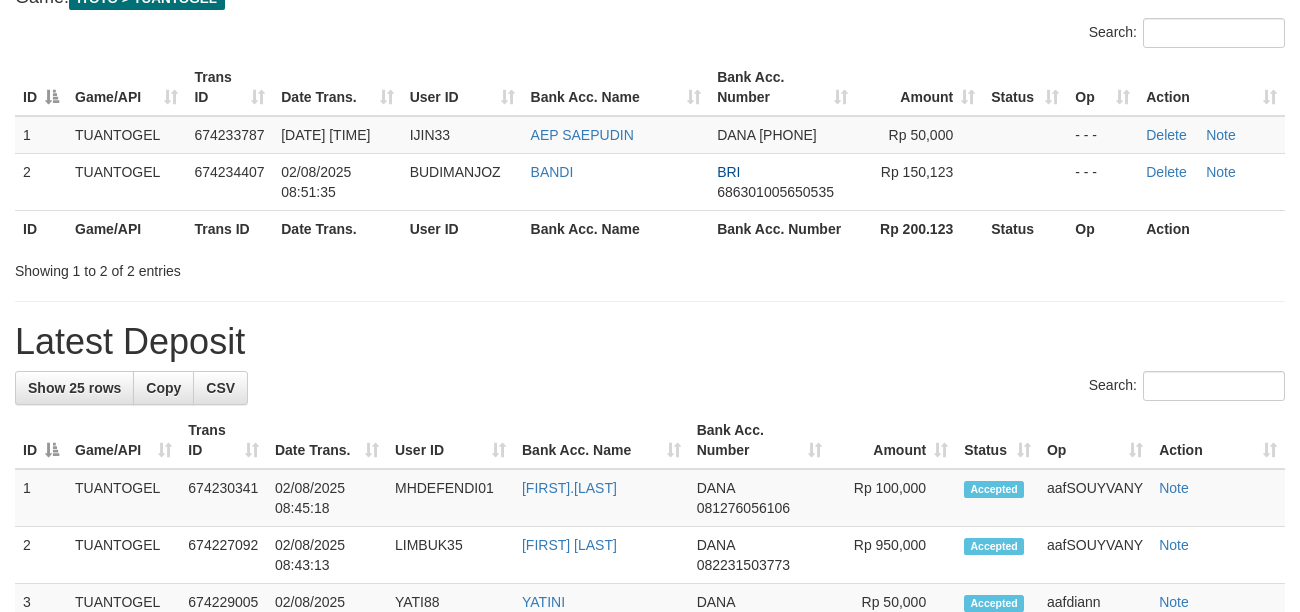 scroll, scrollTop: 133, scrollLeft: 0, axis: vertical 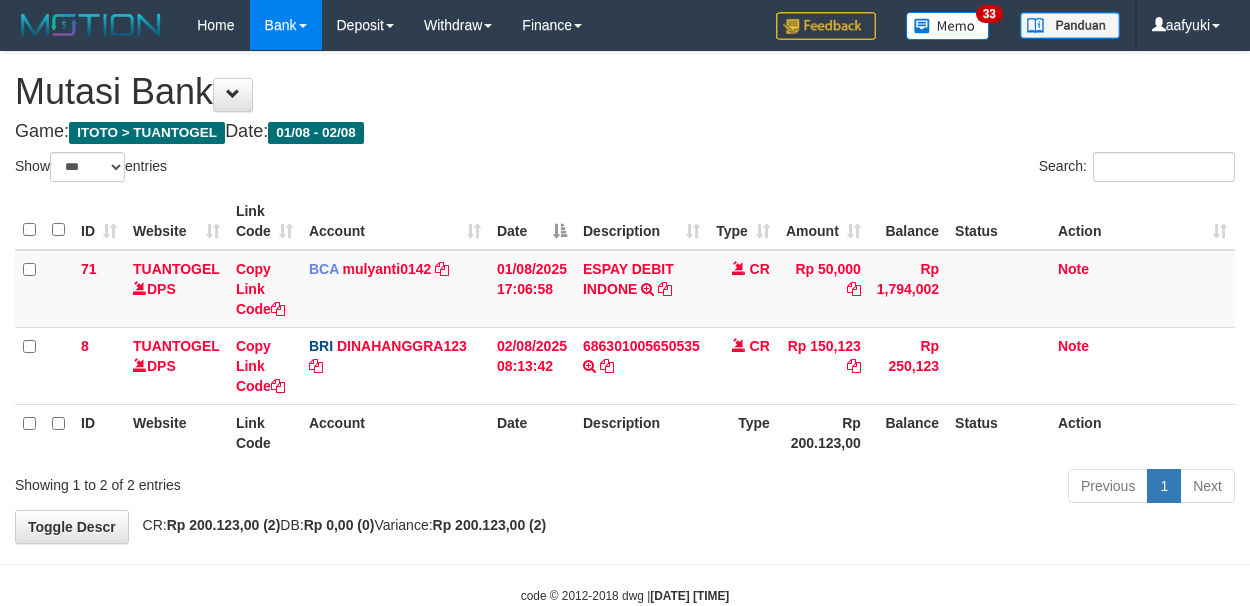 select on "***" 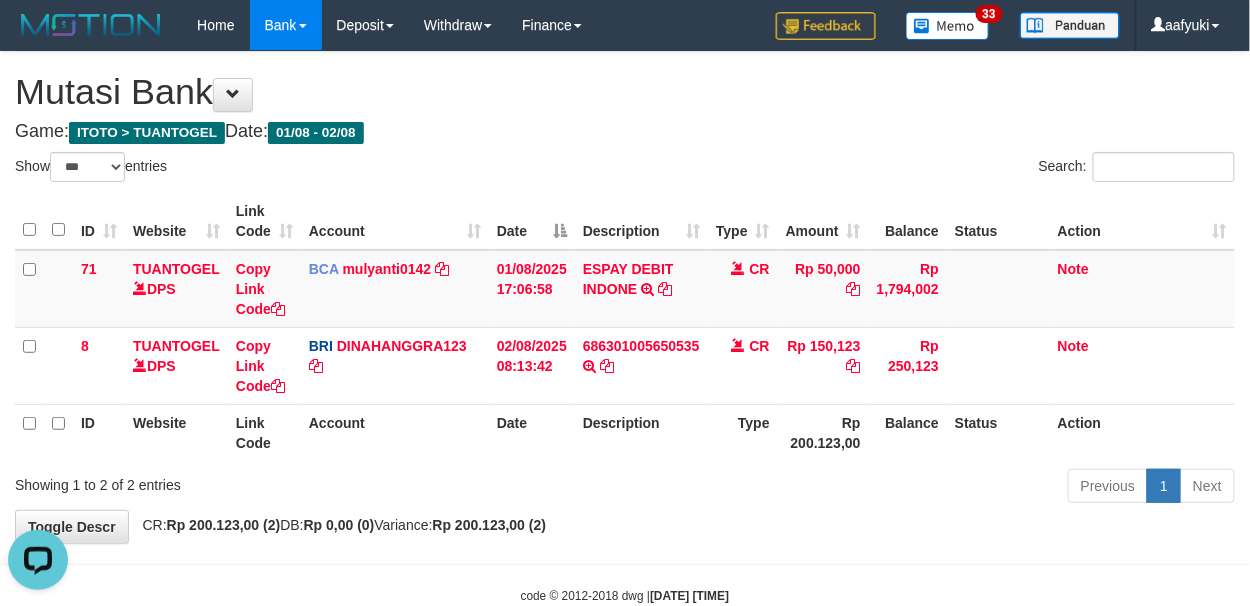 scroll, scrollTop: 0, scrollLeft: 0, axis: both 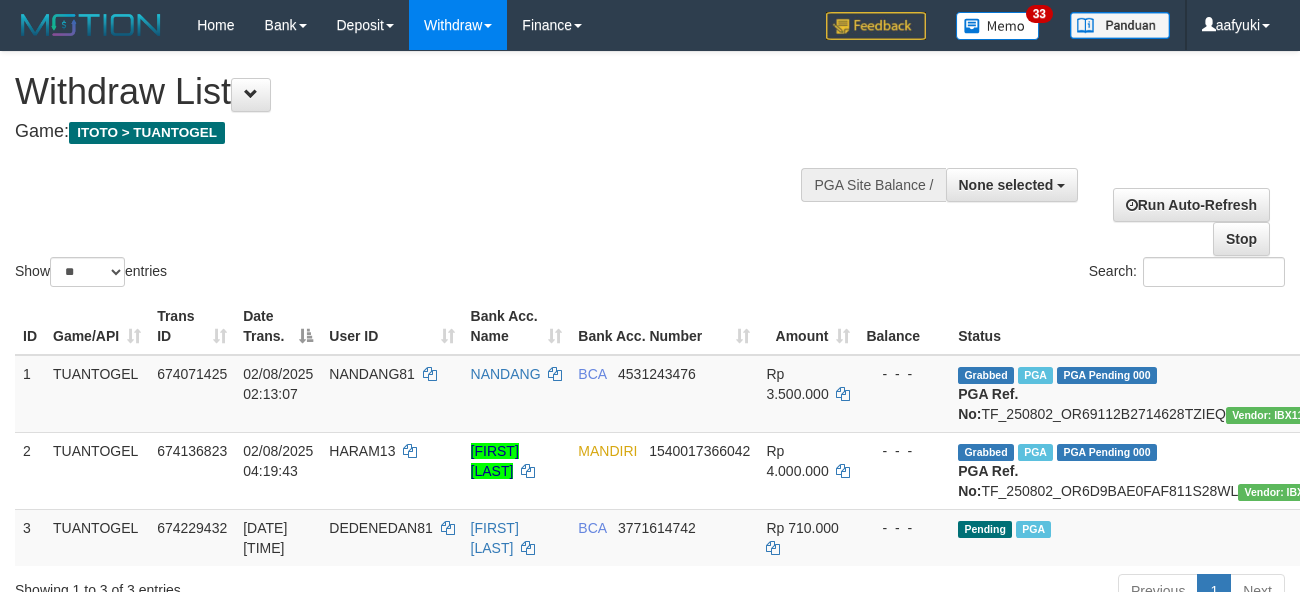 select 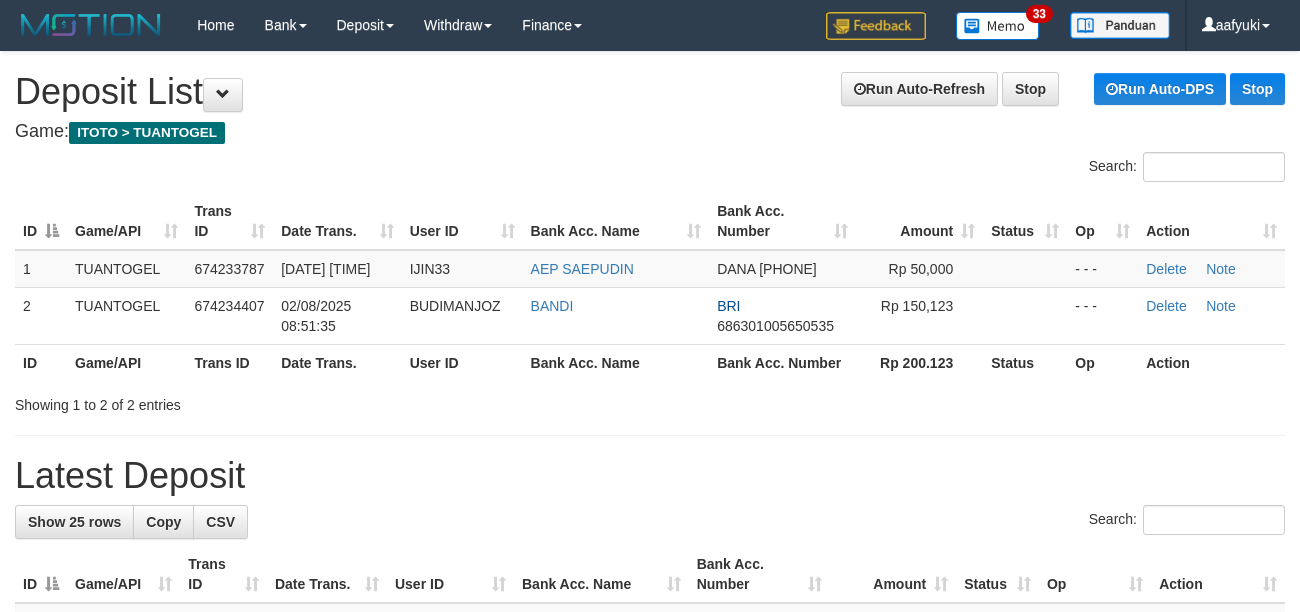 scroll, scrollTop: 133, scrollLeft: 0, axis: vertical 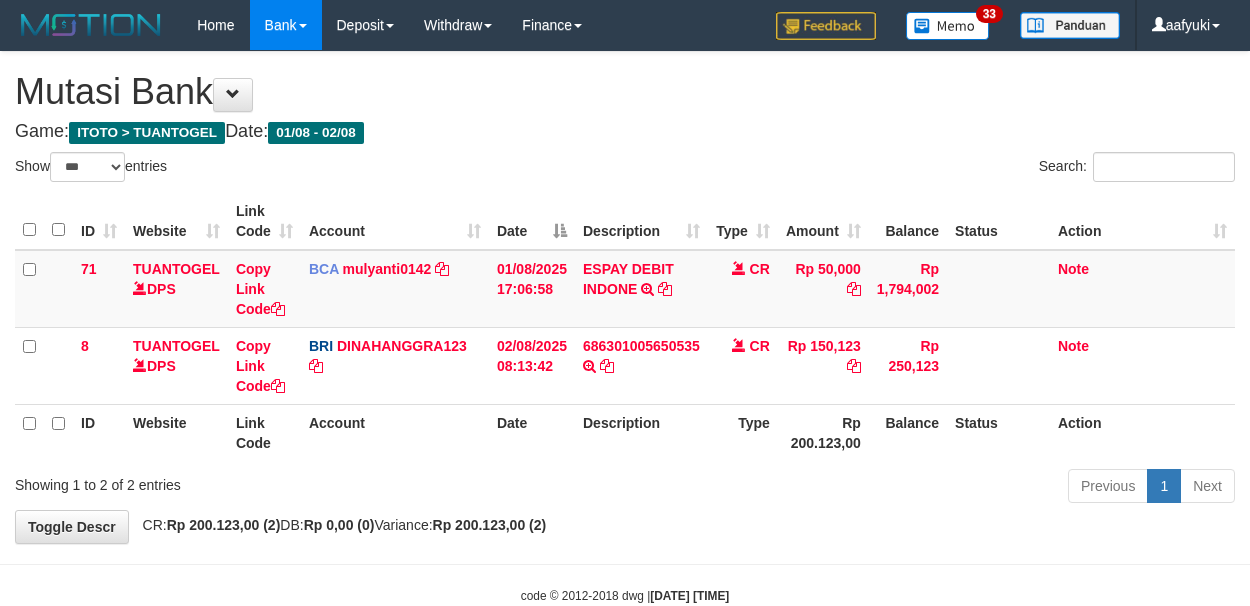 select on "***" 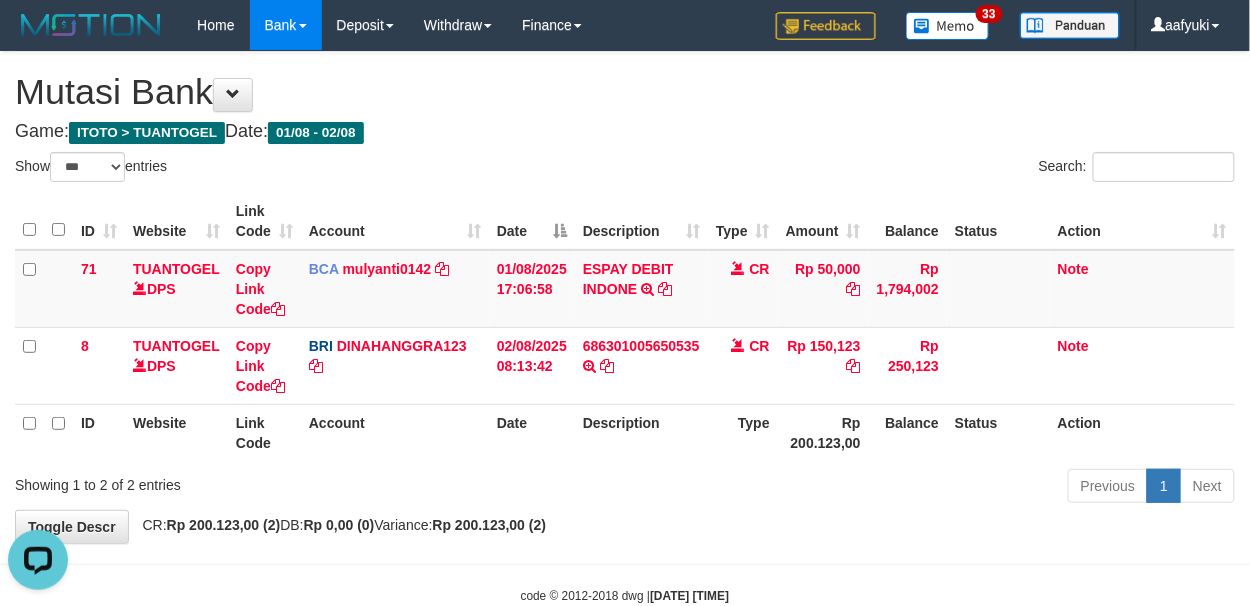 scroll, scrollTop: 0, scrollLeft: 0, axis: both 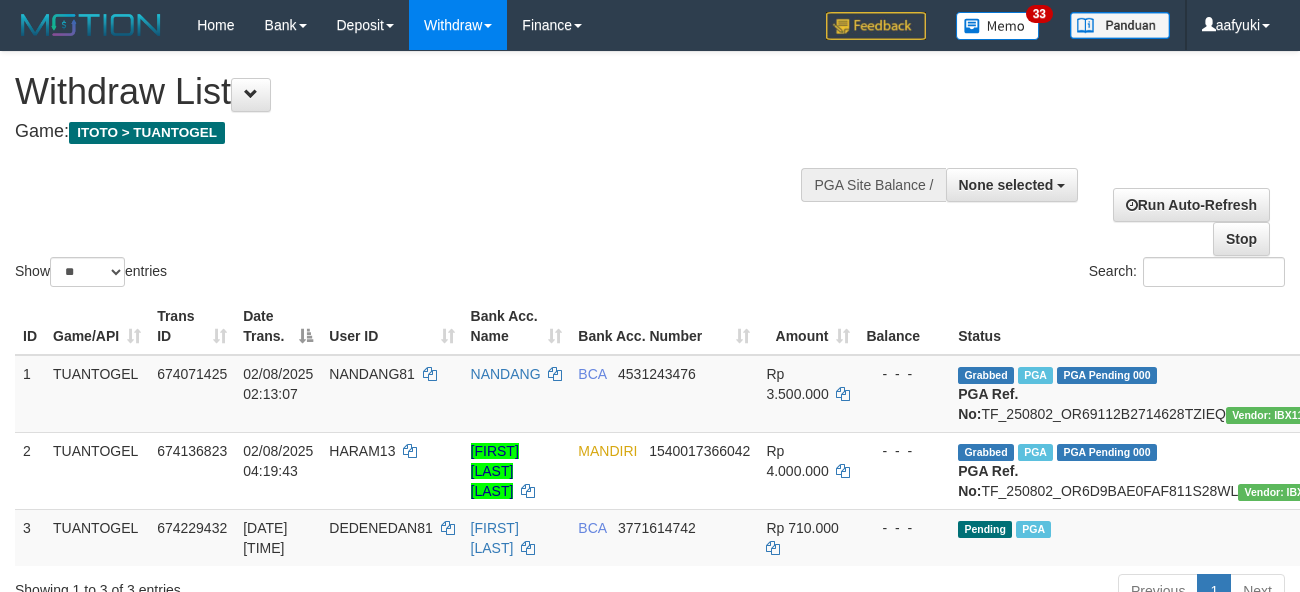 select 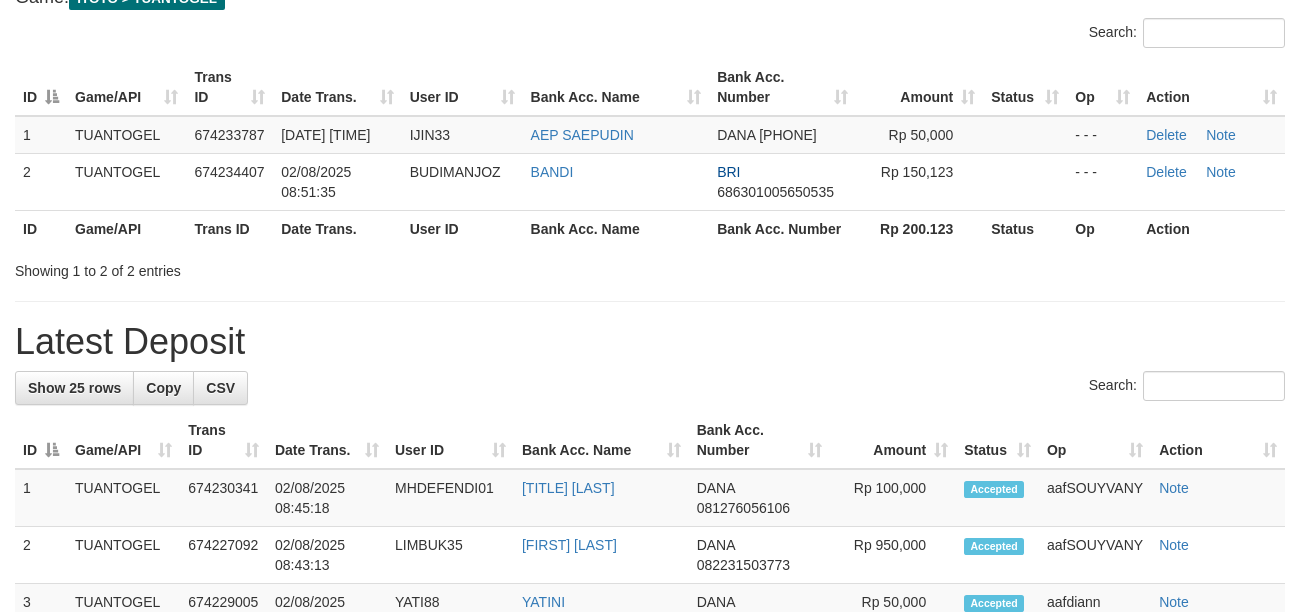 scroll, scrollTop: 133, scrollLeft: 0, axis: vertical 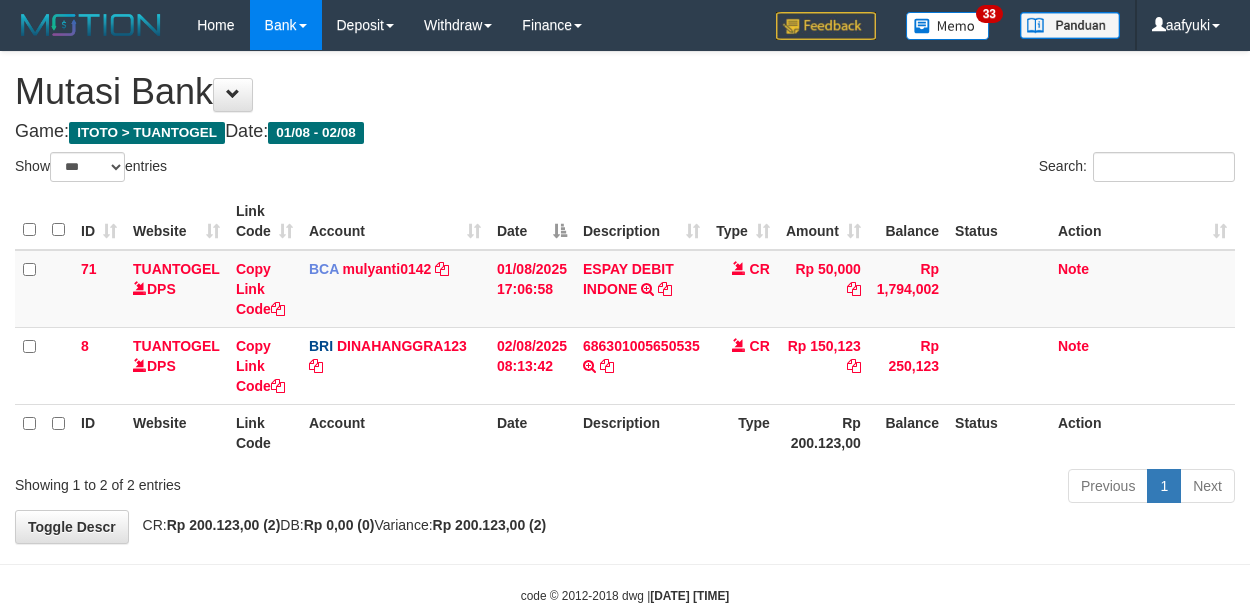 select on "***" 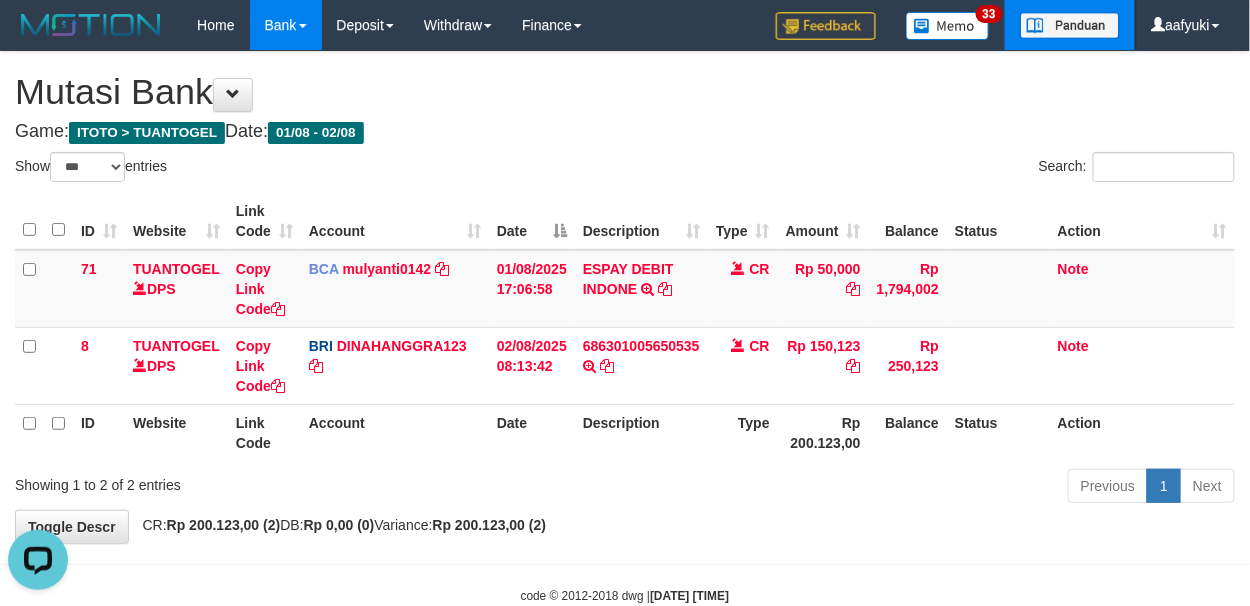 scroll, scrollTop: 0, scrollLeft: 0, axis: both 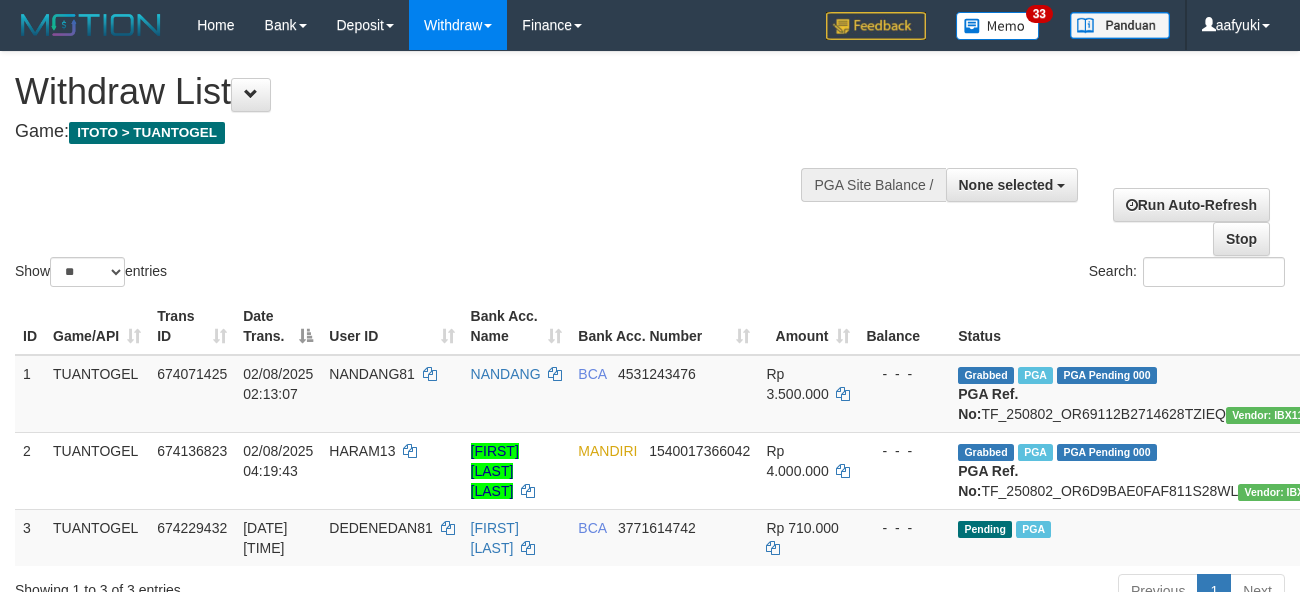 select 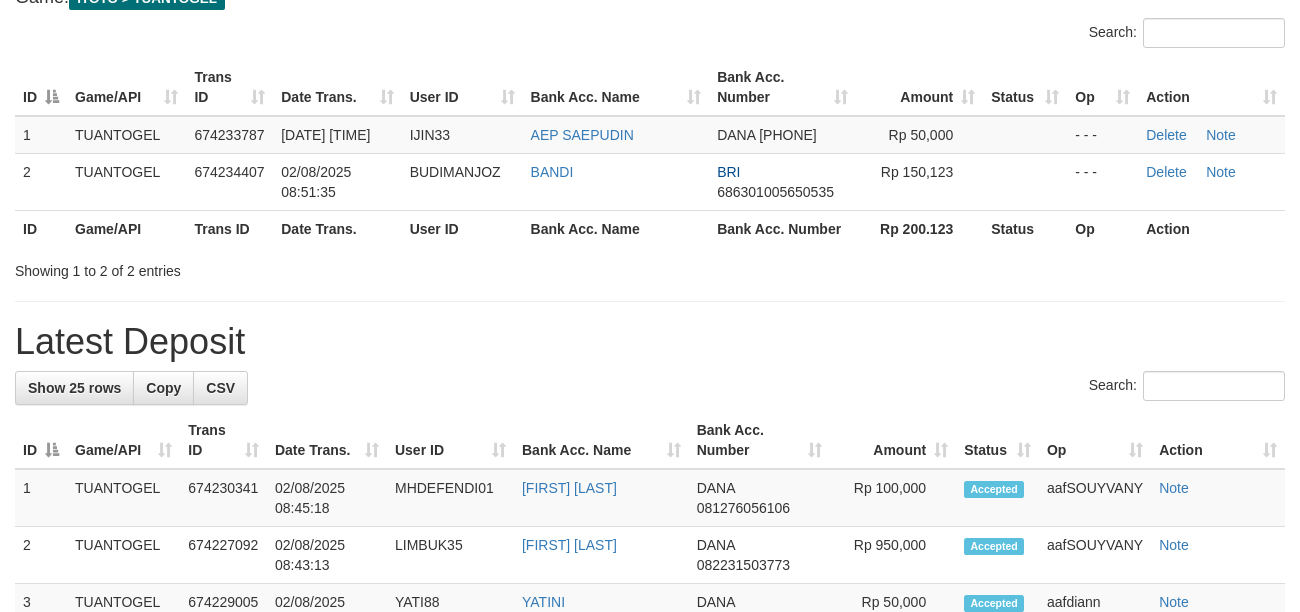 scroll, scrollTop: 133, scrollLeft: 0, axis: vertical 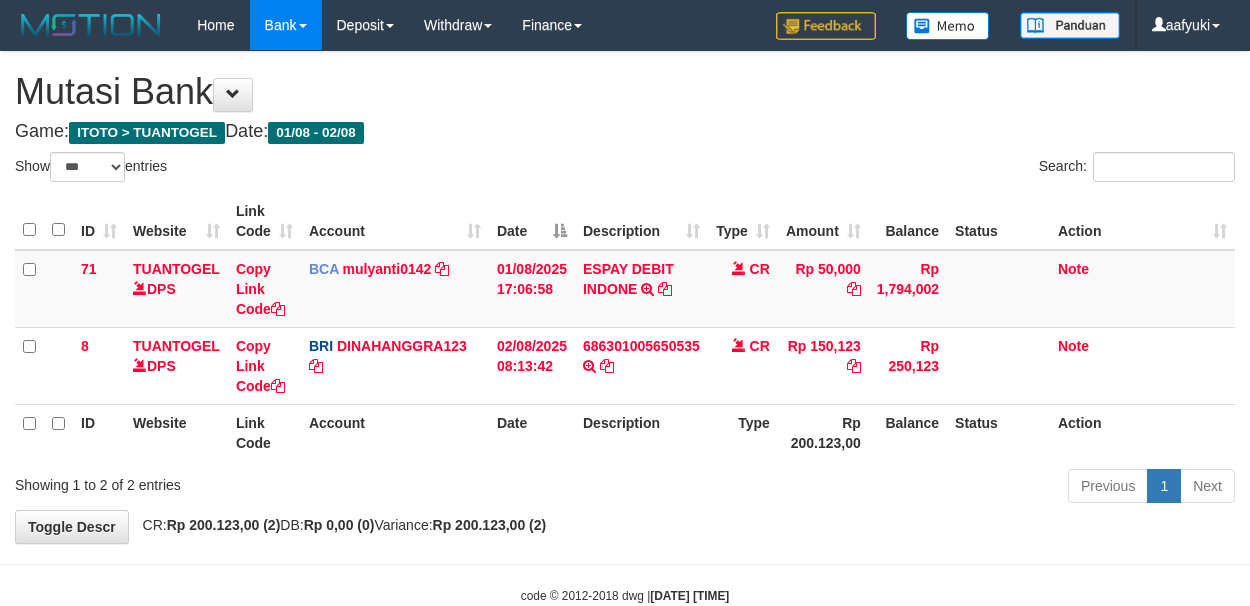 select on "***" 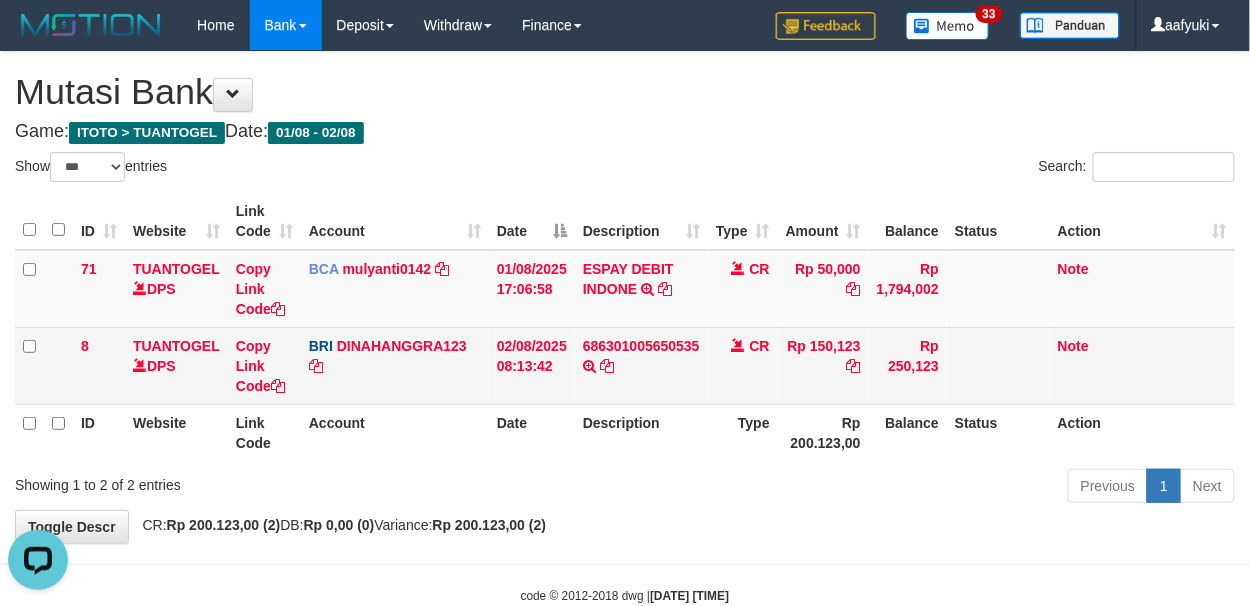 scroll, scrollTop: 0, scrollLeft: 0, axis: both 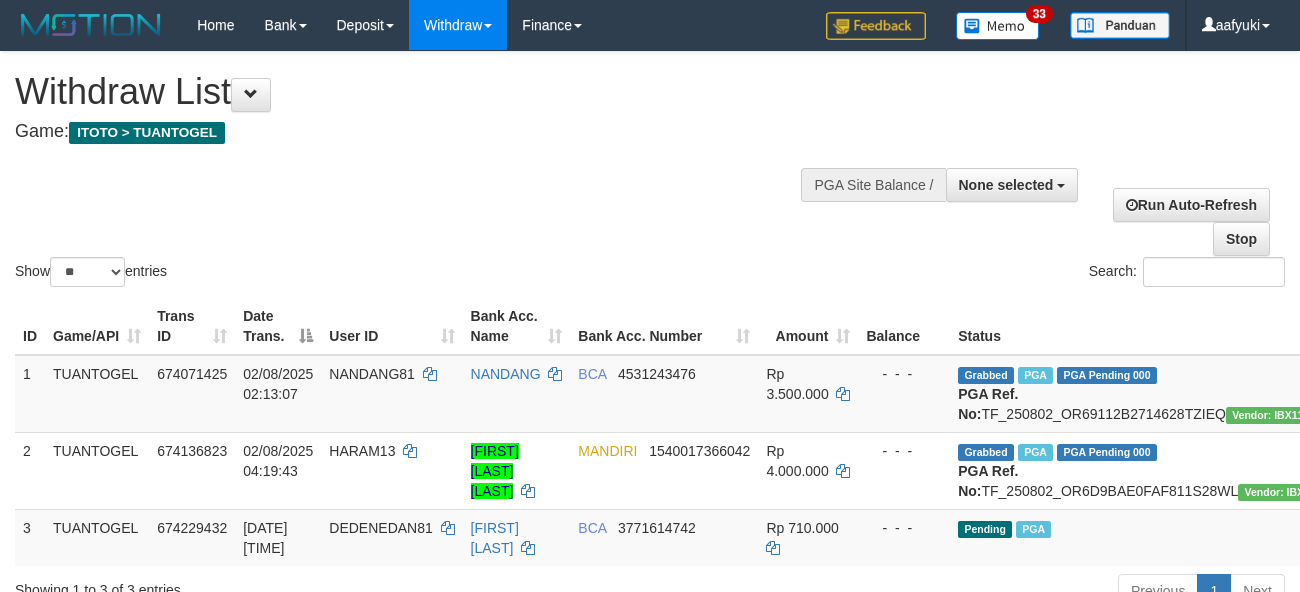 select 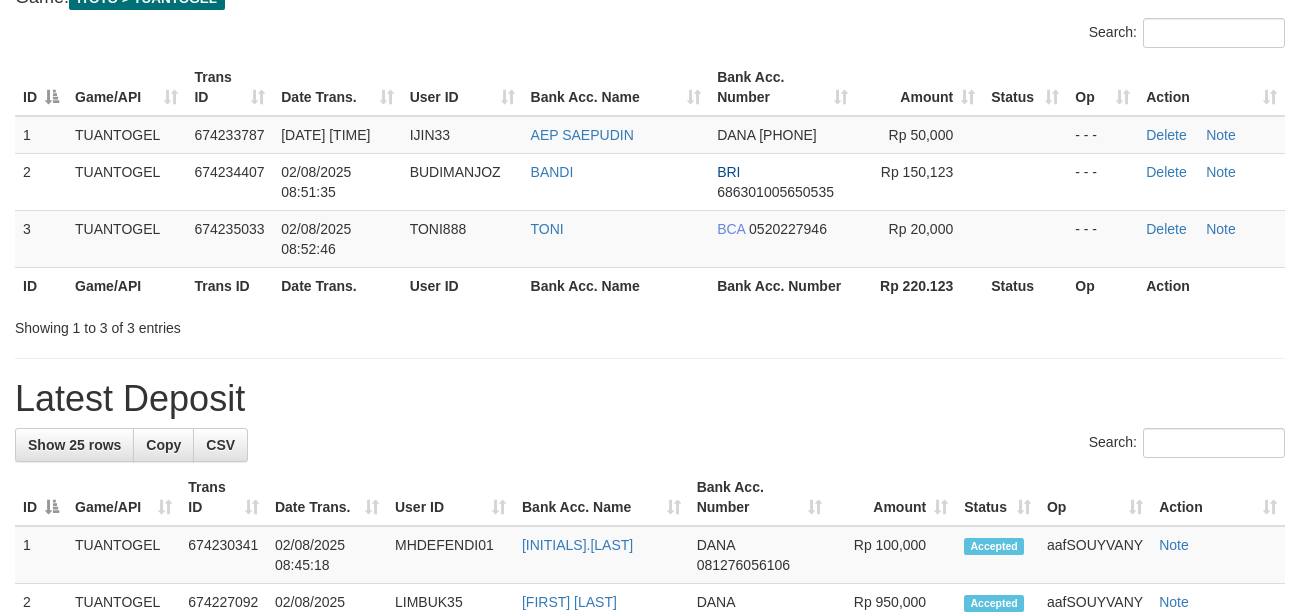 scroll, scrollTop: 133, scrollLeft: 0, axis: vertical 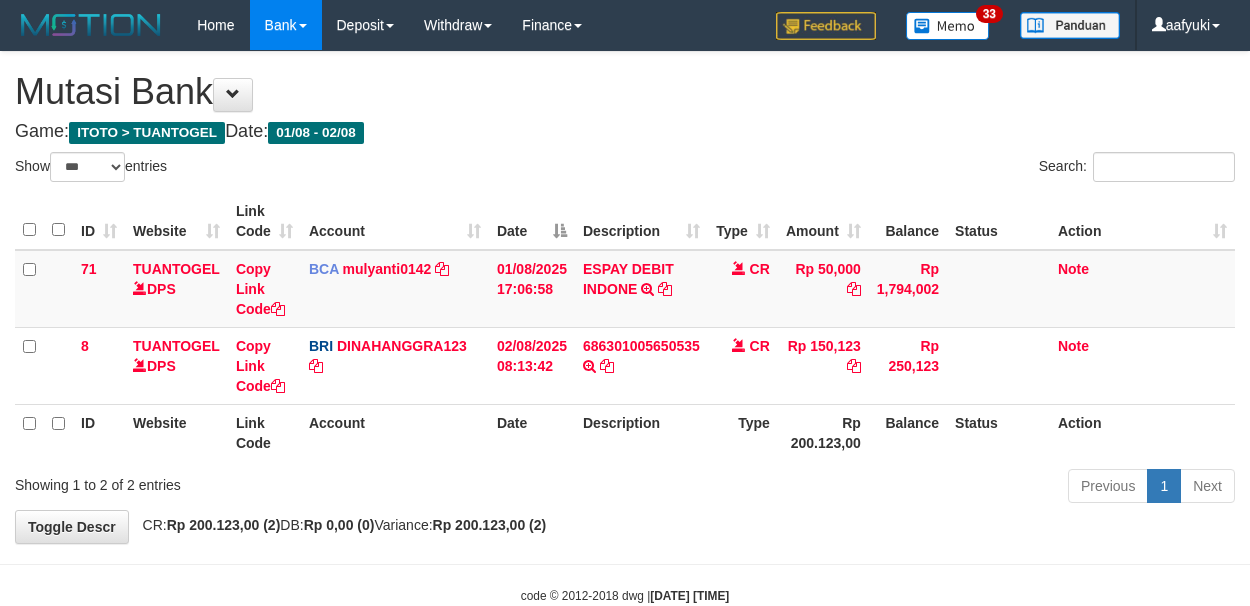 select on "***" 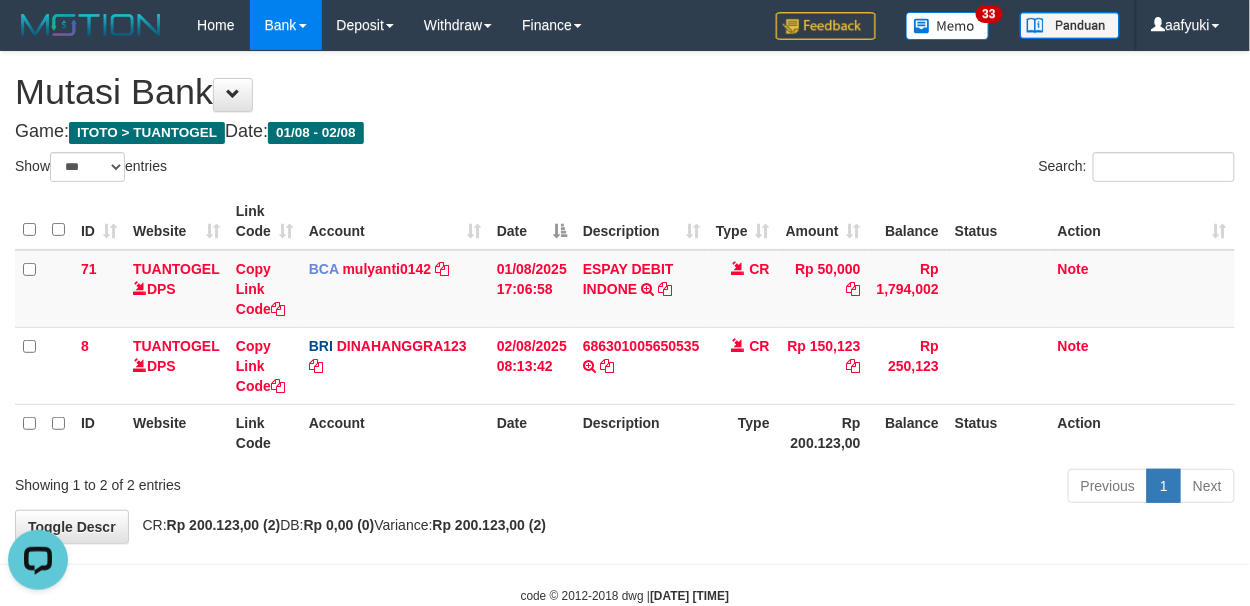 scroll, scrollTop: 0, scrollLeft: 0, axis: both 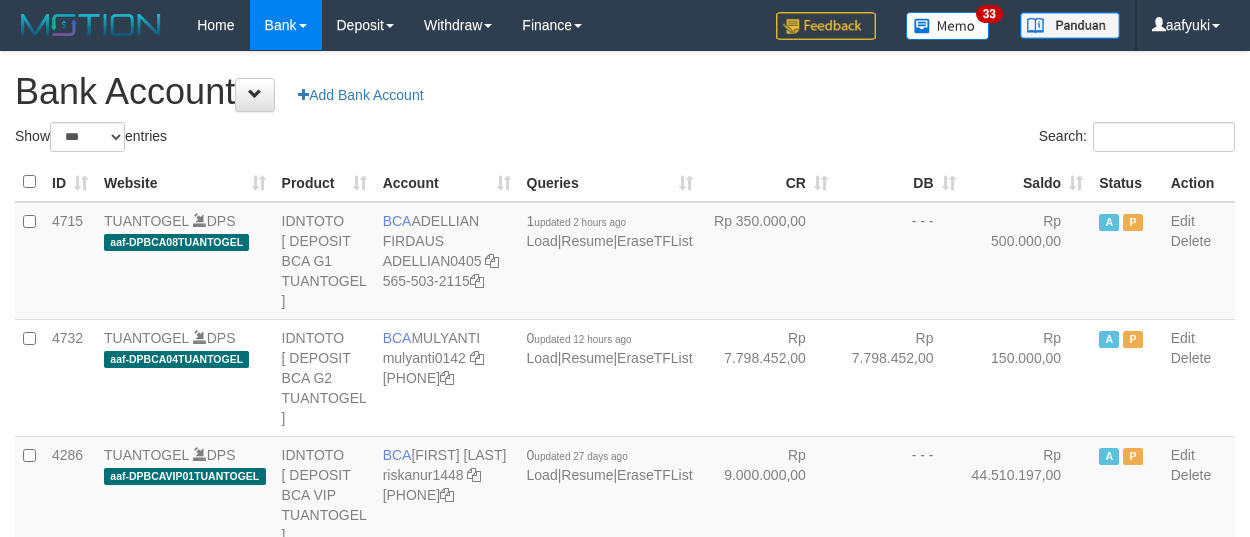 select on "***" 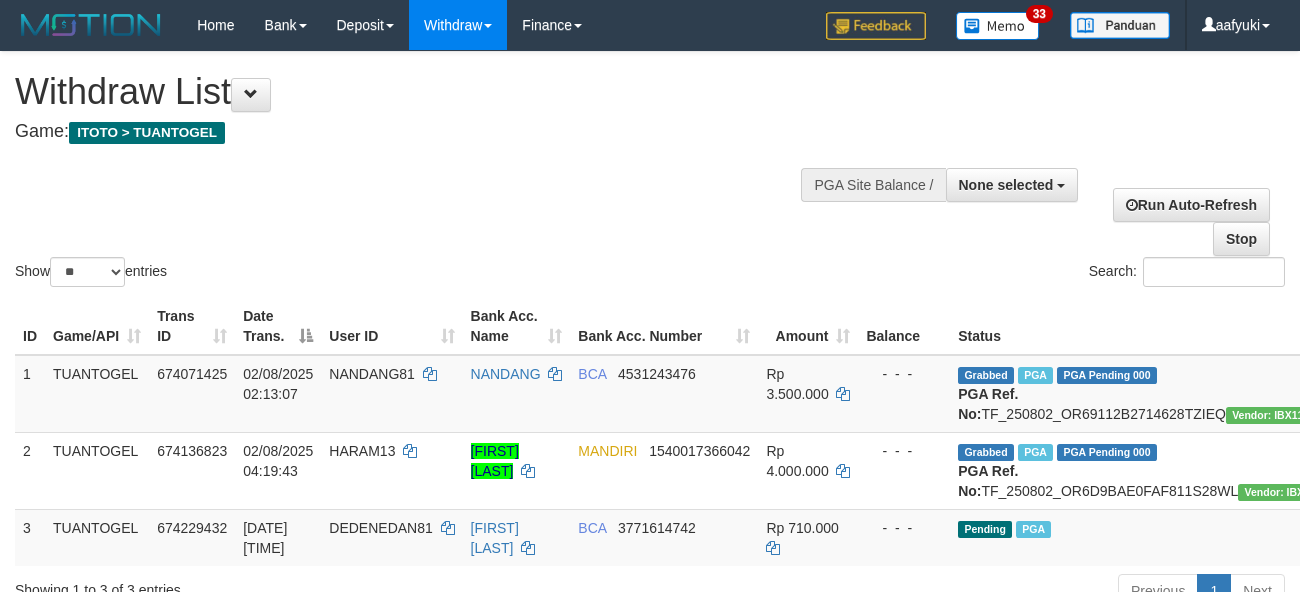 select 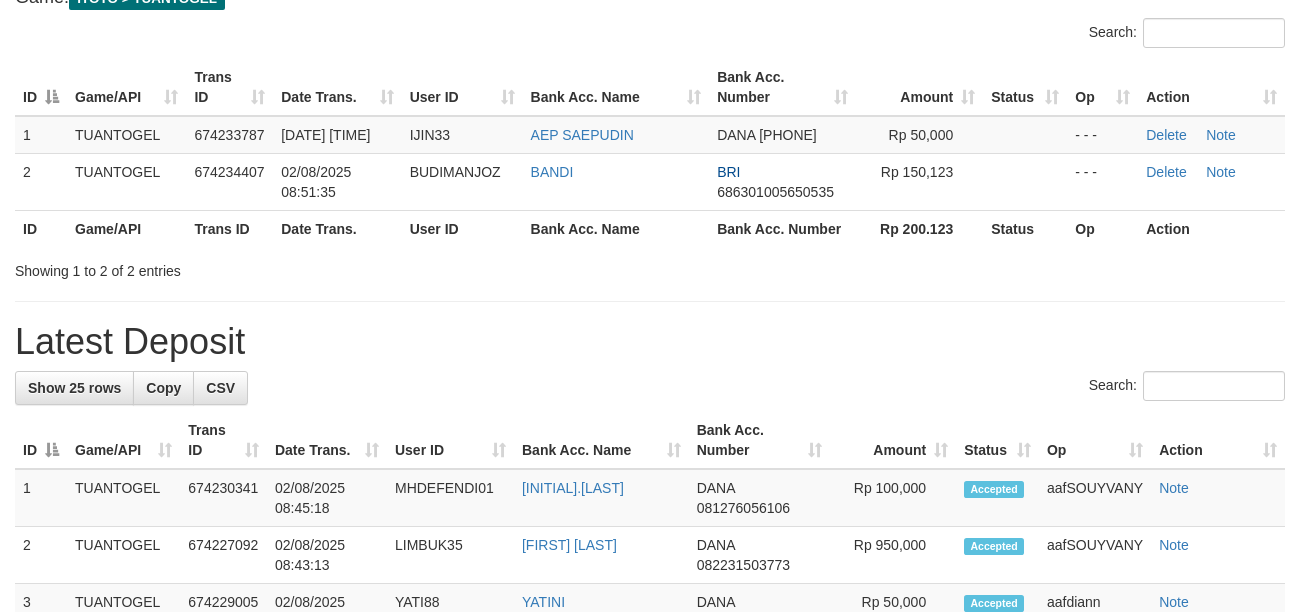 scroll, scrollTop: 133, scrollLeft: 0, axis: vertical 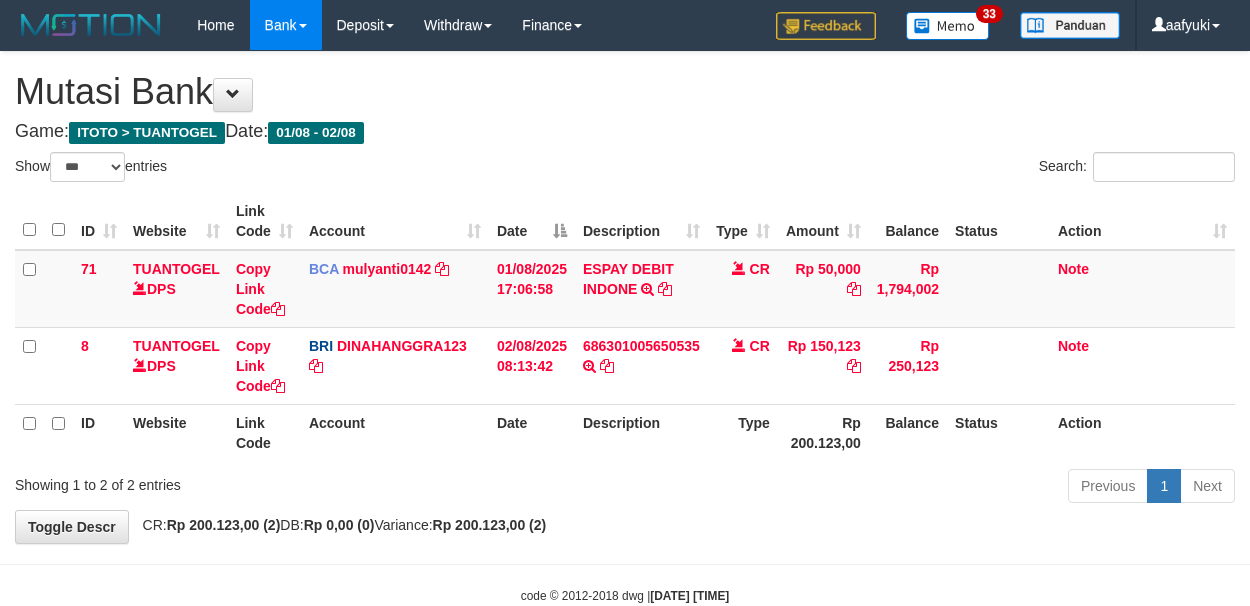 select on "***" 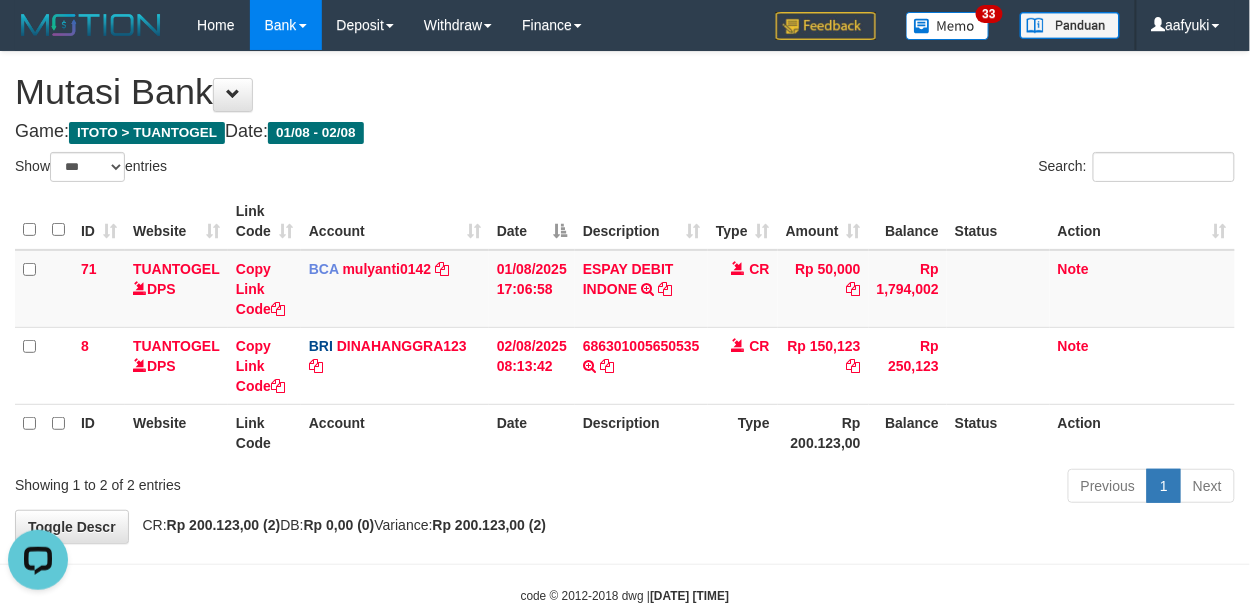 scroll, scrollTop: 0, scrollLeft: 0, axis: both 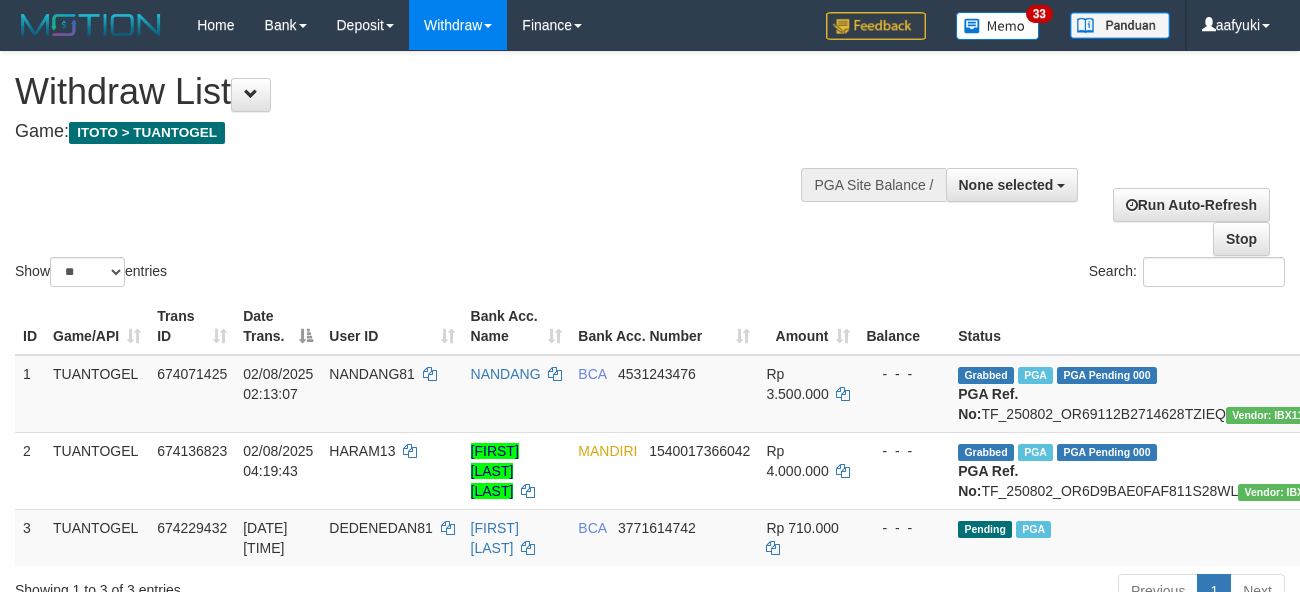 select 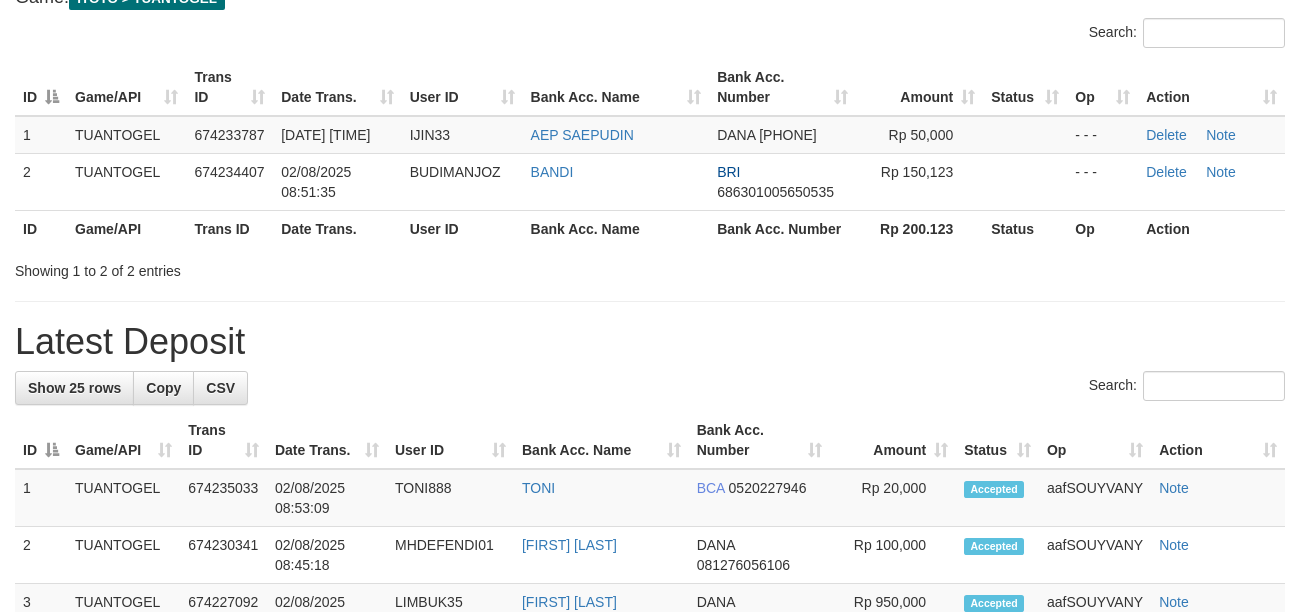 scroll, scrollTop: 133, scrollLeft: 0, axis: vertical 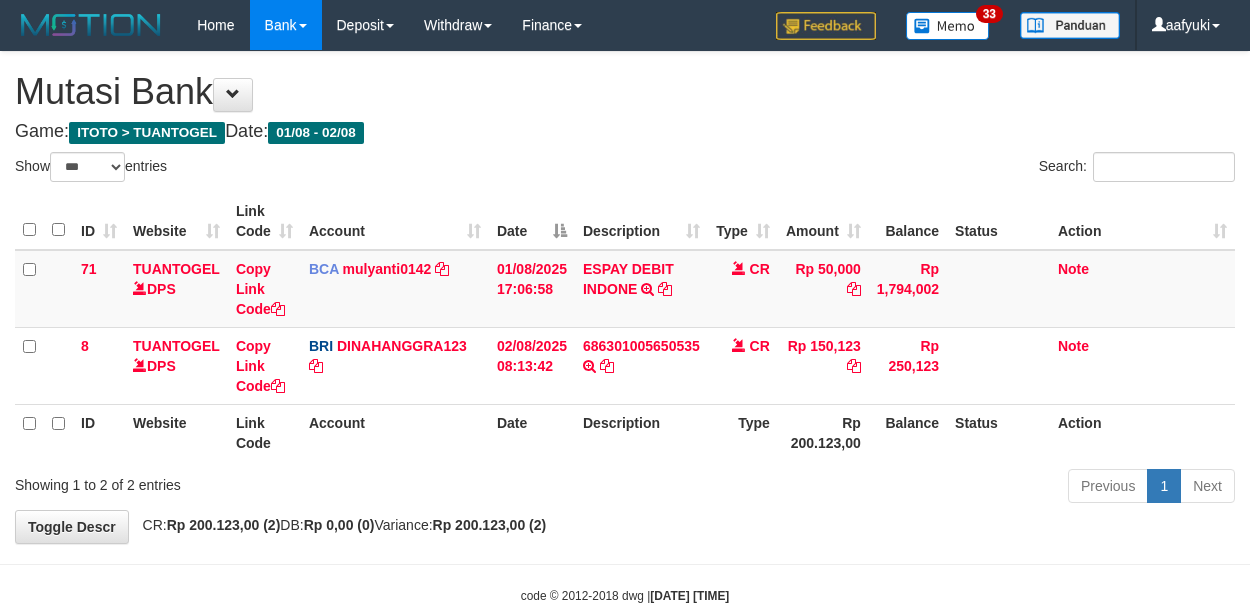select on "***" 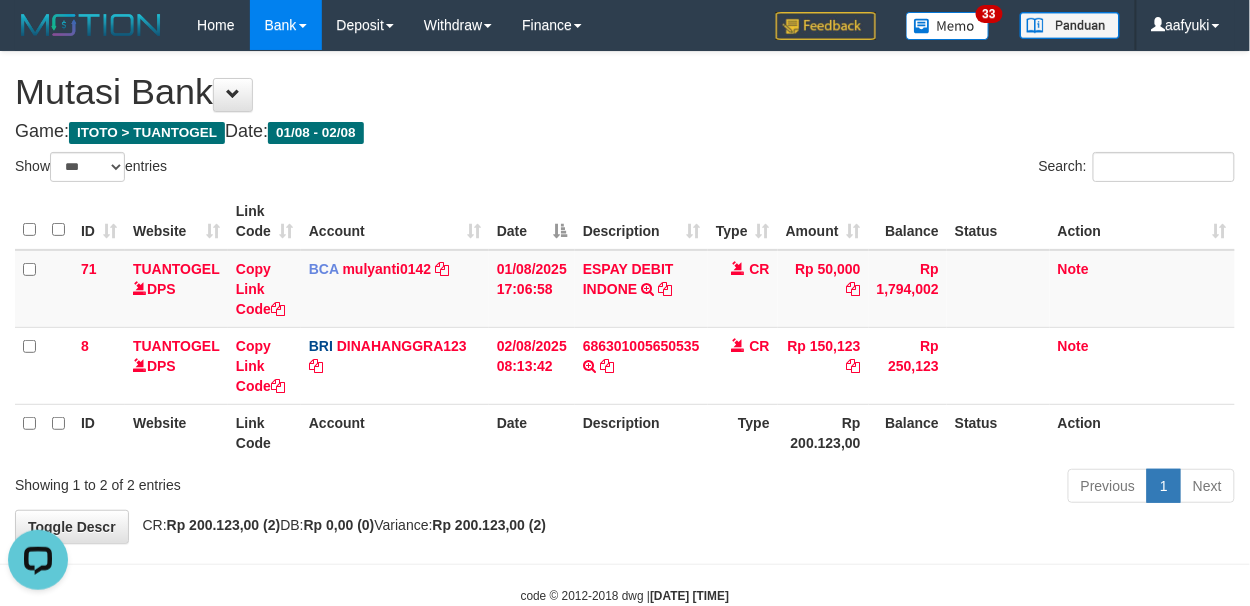 scroll, scrollTop: 0, scrollLeft: 0, axis: both 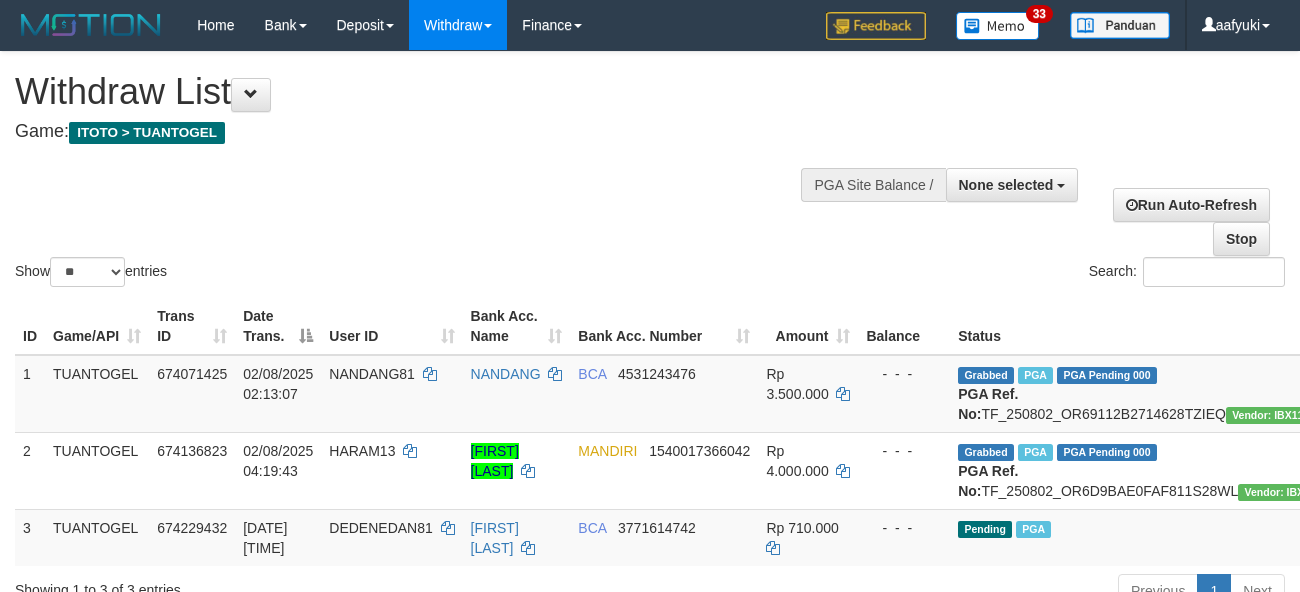 select 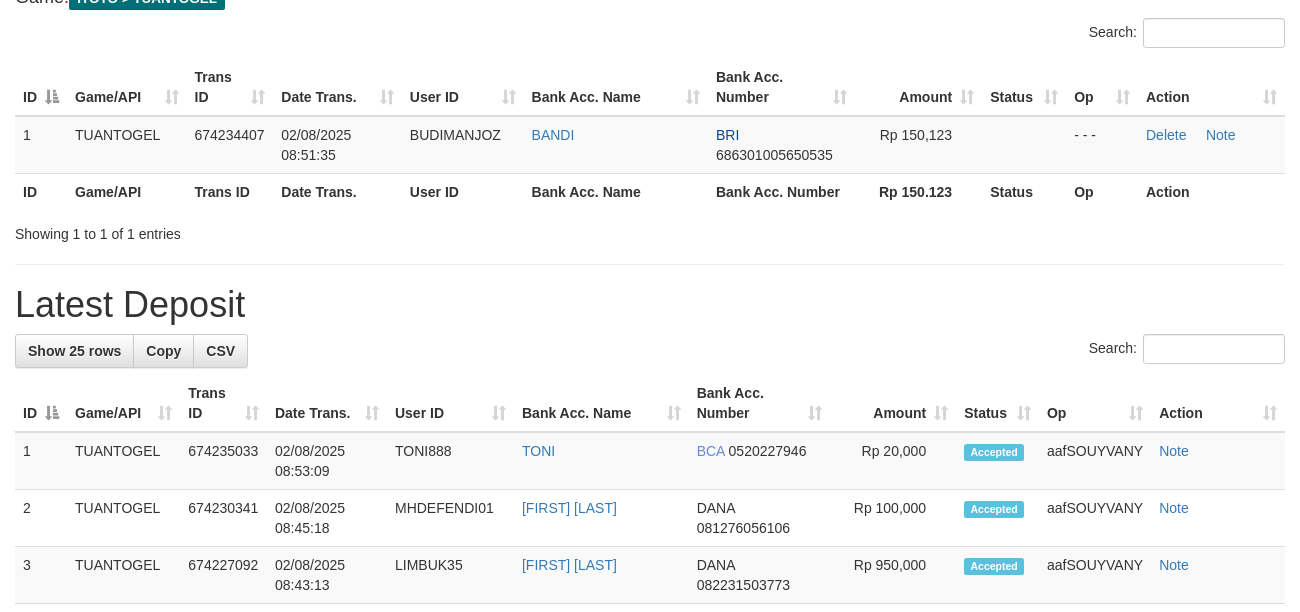 scroll, scrollTop: 133, scrollLeft: 0, axis: vertical 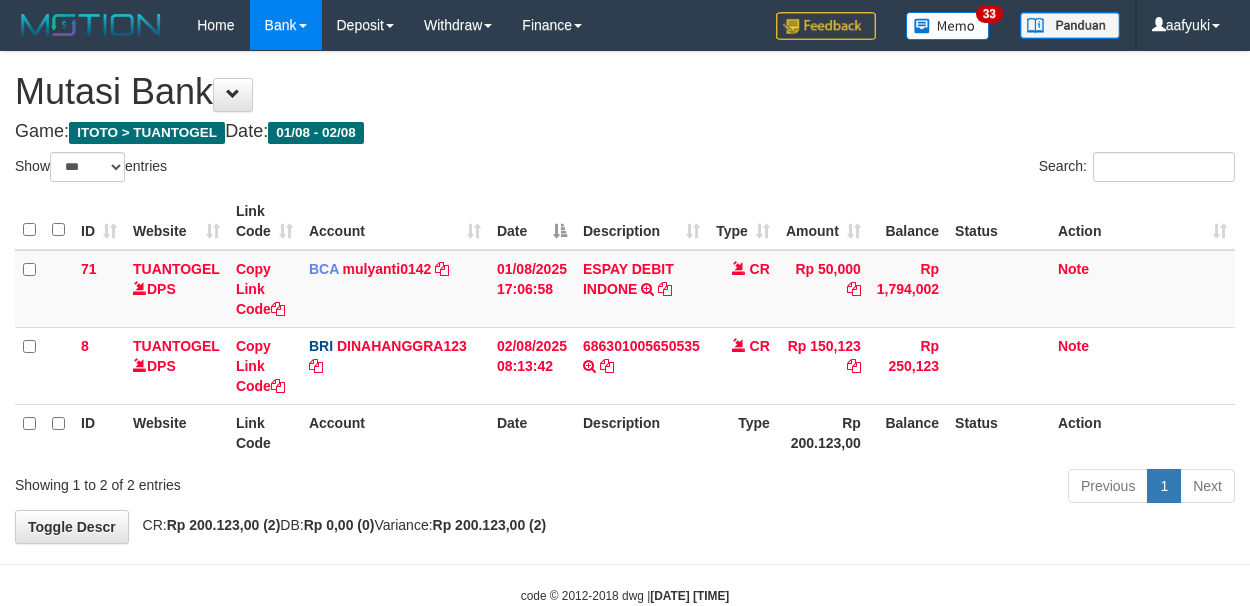 select on "***" 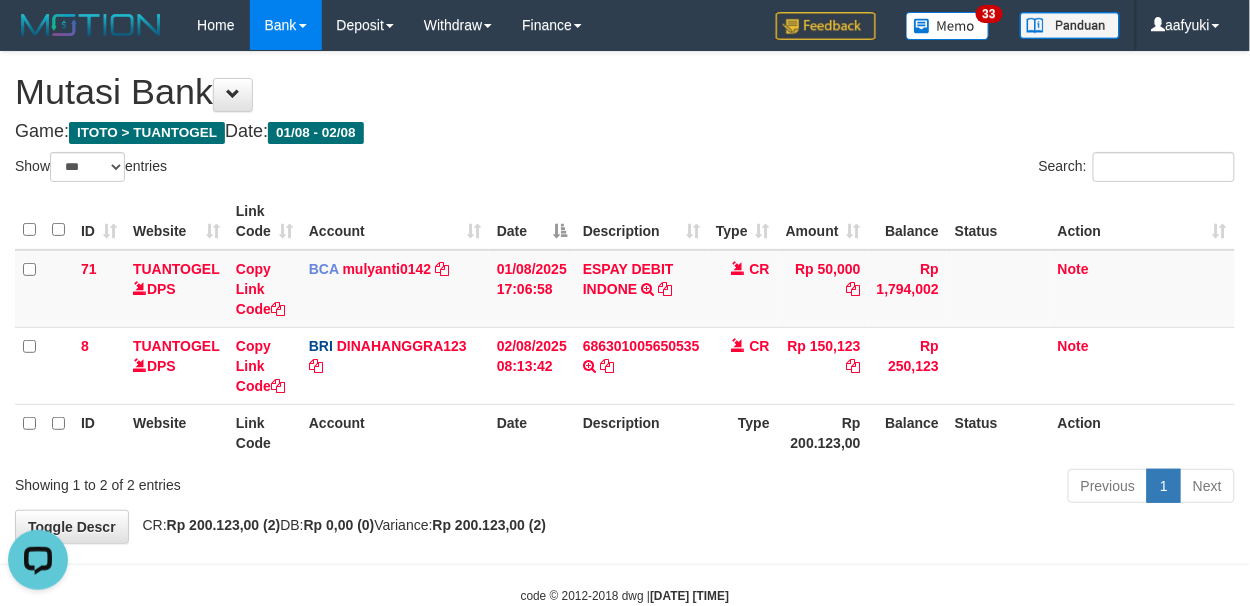scroll, scrollTop: 0, scrollLeft: 0, axis: both 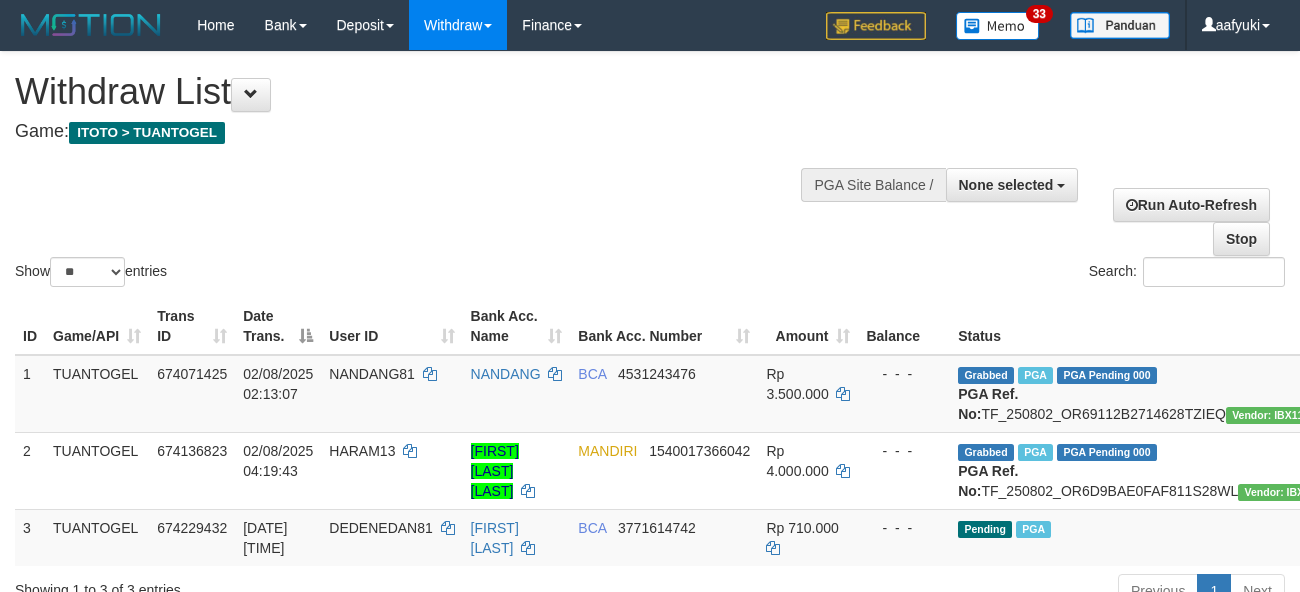 select 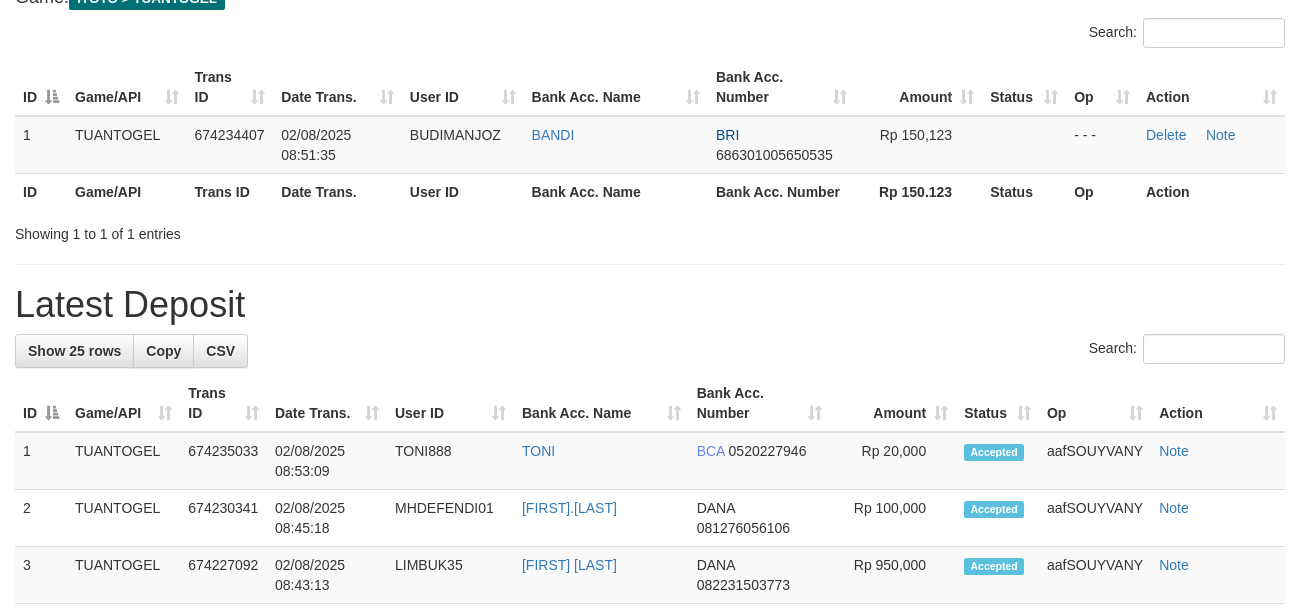 scroll, scrollTop: 133, scrollLeft: 0, axis: vertical 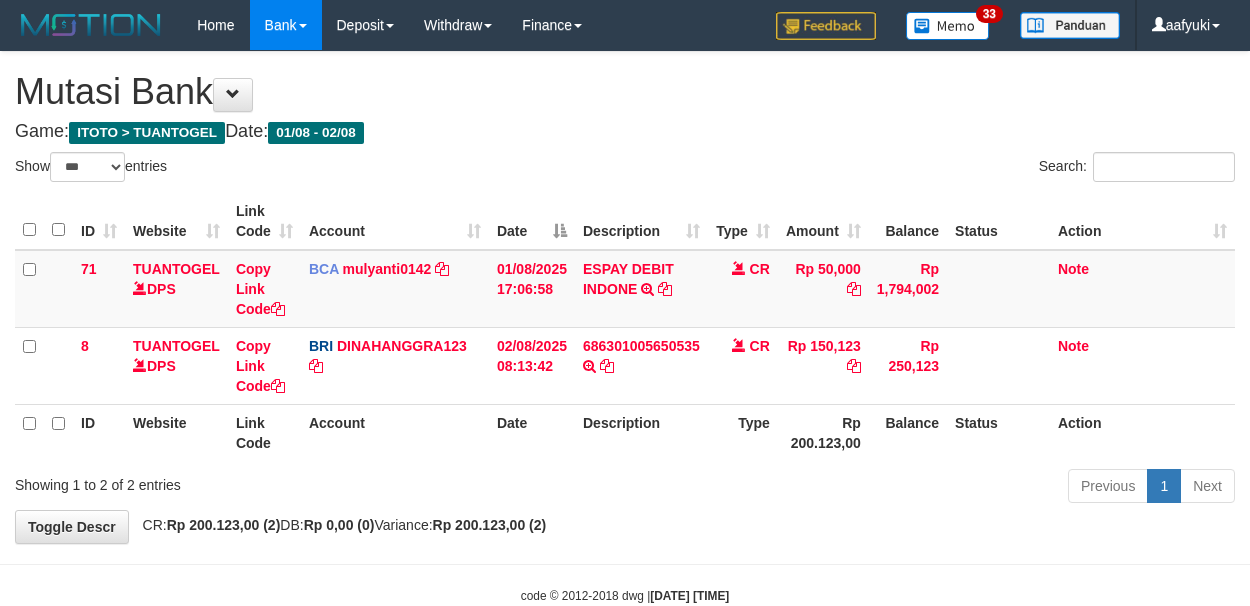 select on "***" 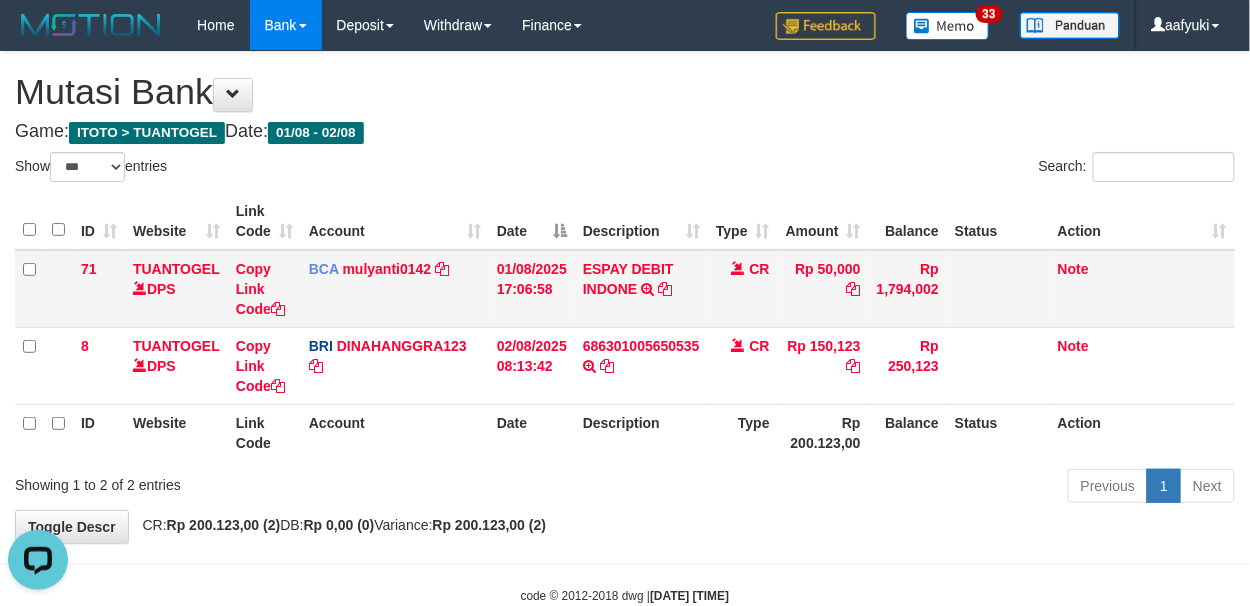 scroll, scrollTop: 0, scrollLeft: 0, axis: both 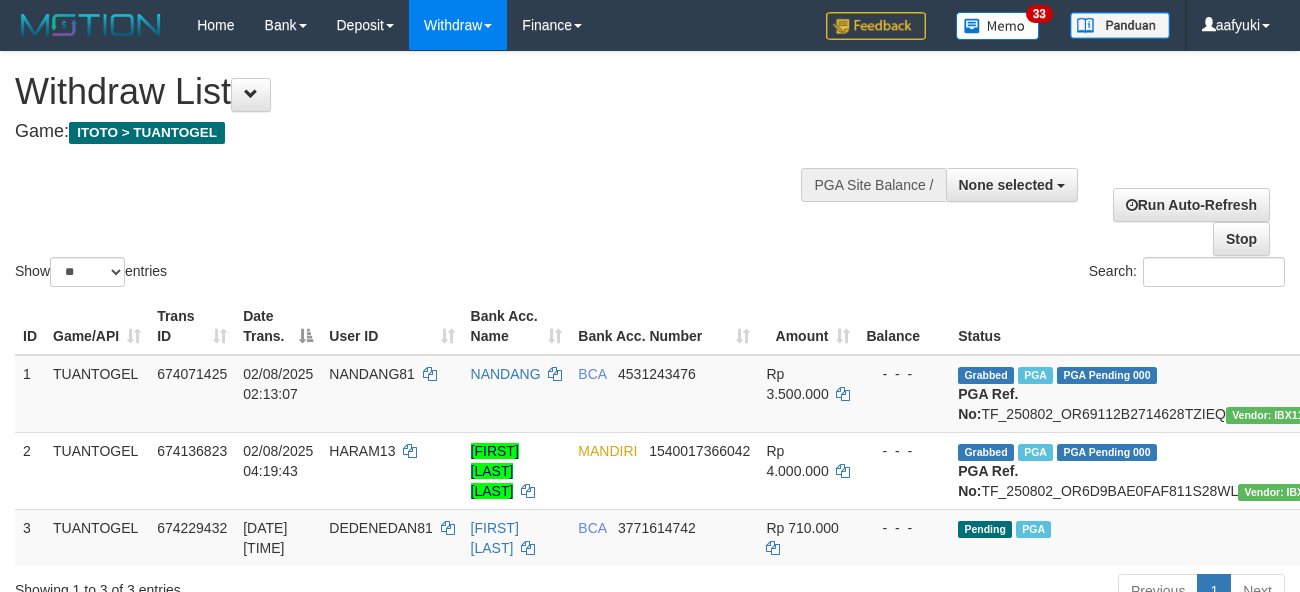 select 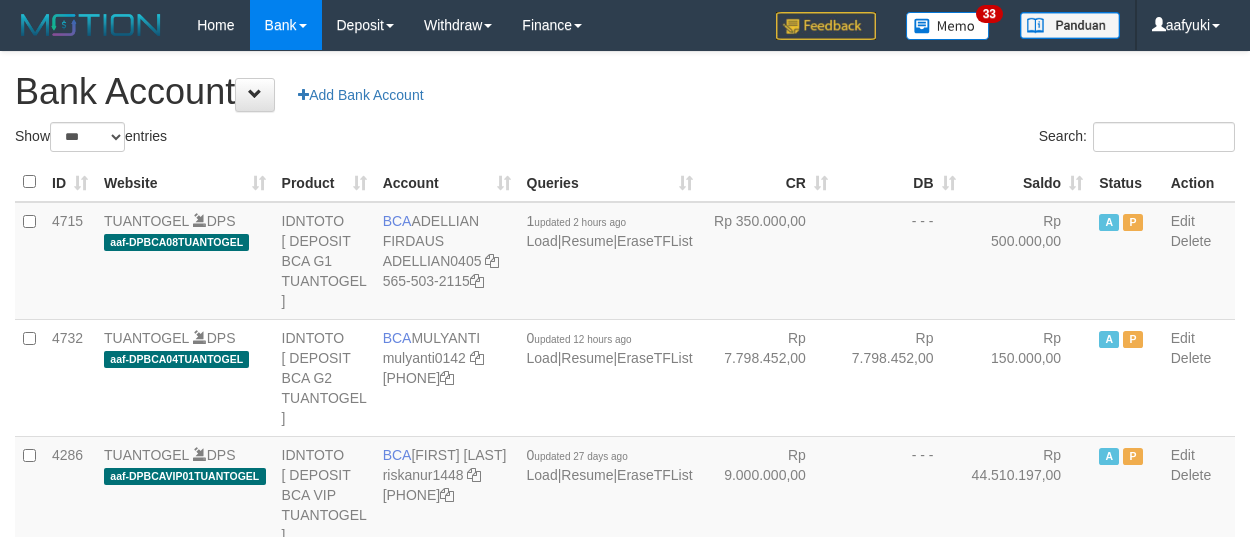 select on "***" 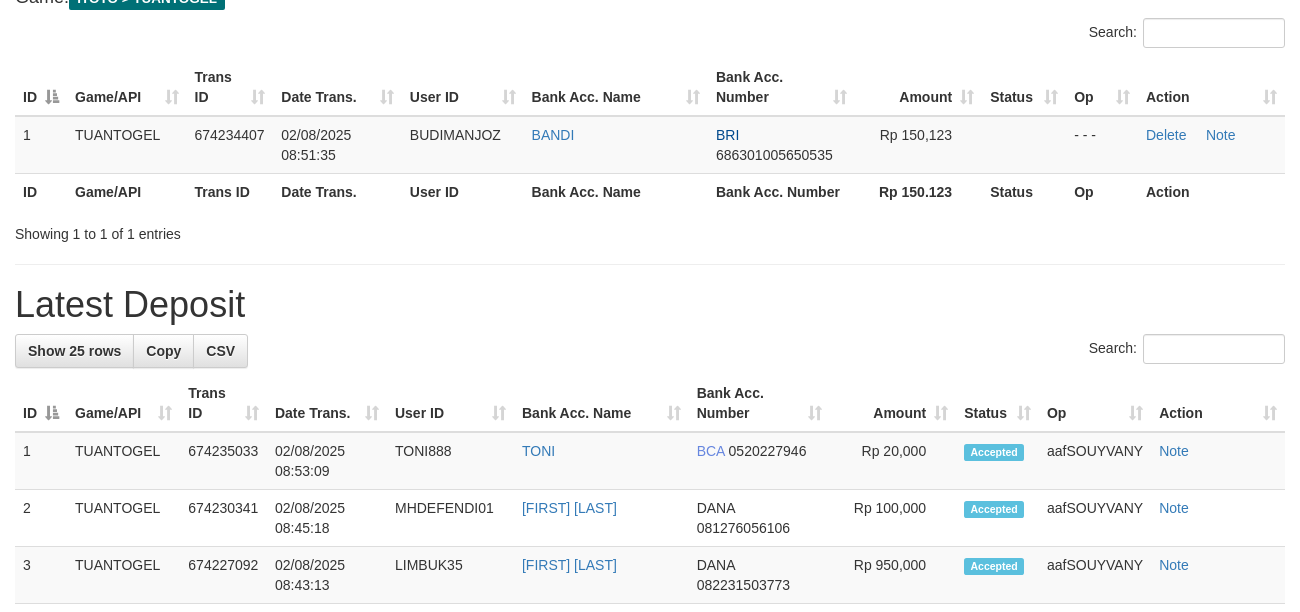 scroll, scrollTop: 133, scrollLeft: 0, axis: vertical 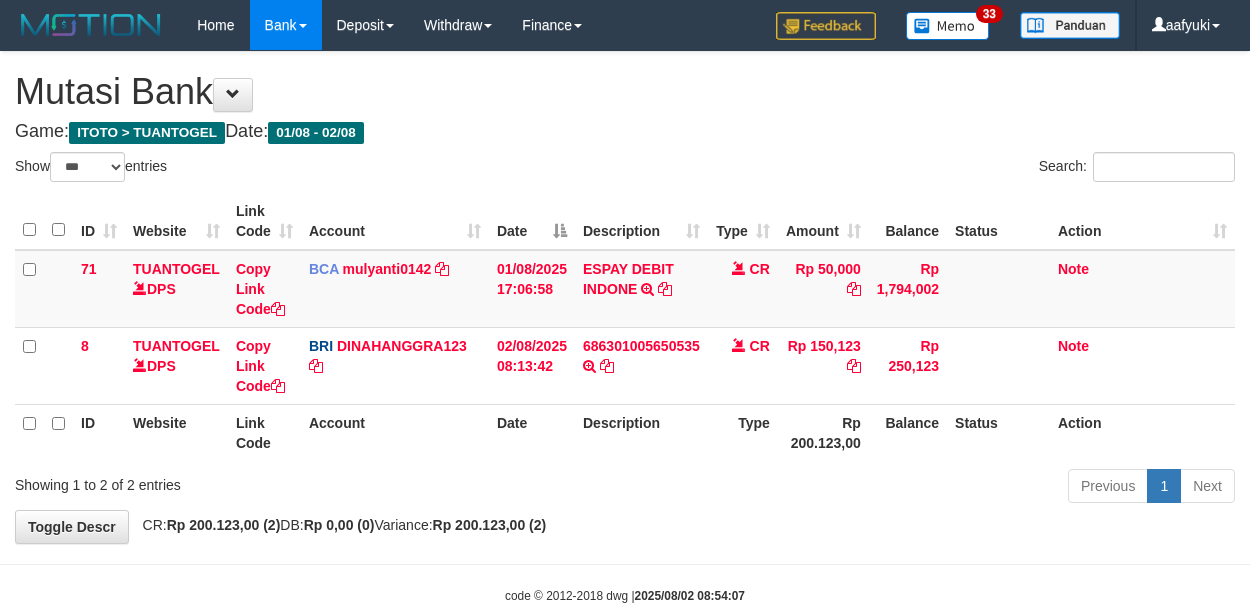 select on "***" 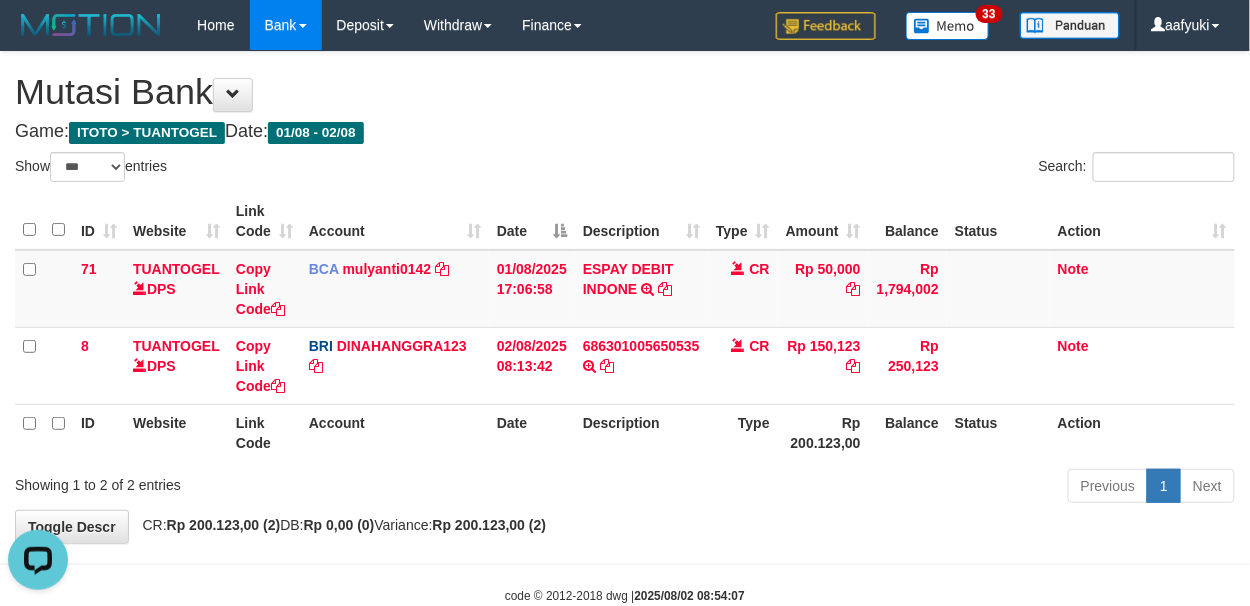 scroll, scrollTop: 0, scrollLeft: 0, axis: both 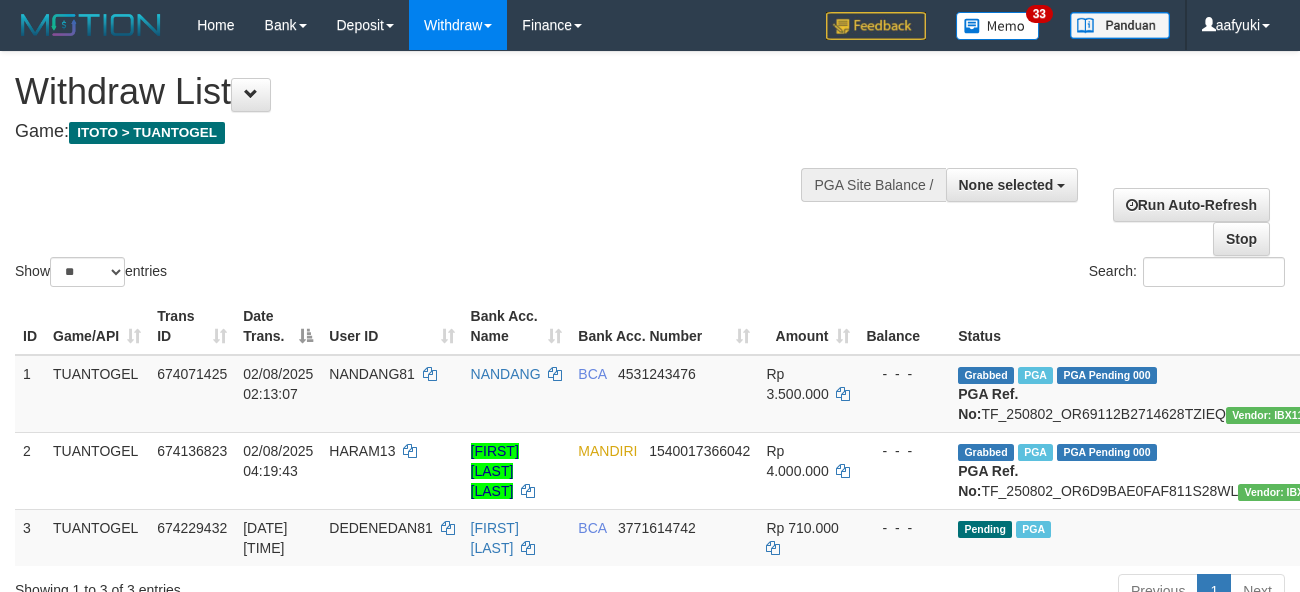 select 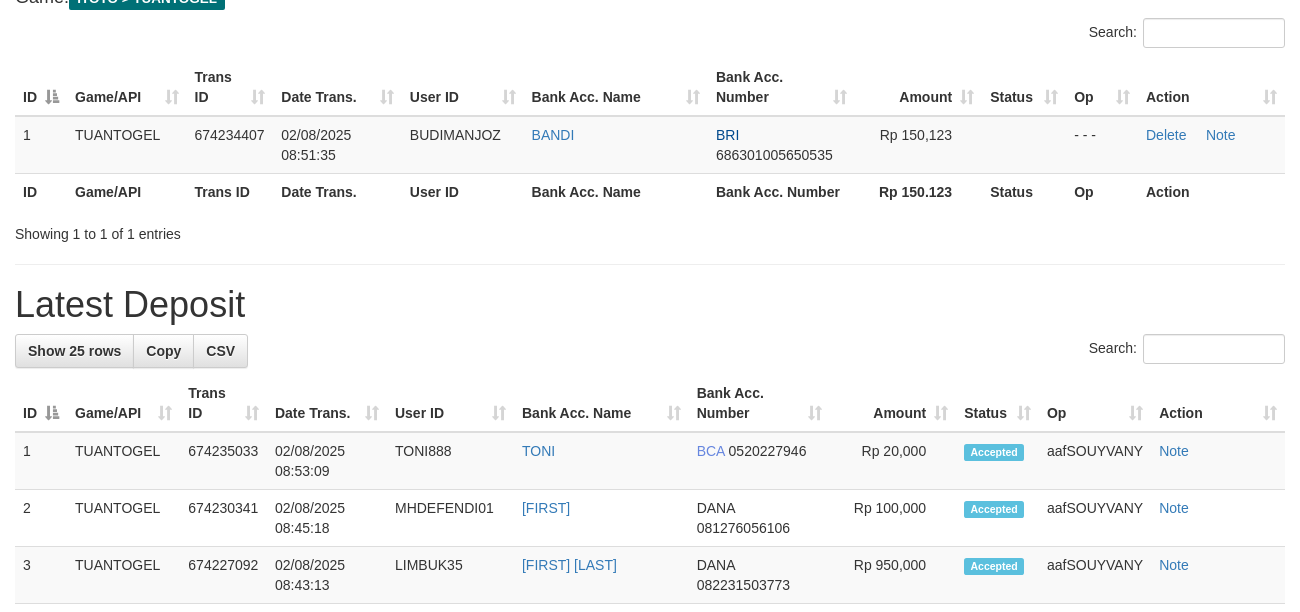 scroll, scrollTop: 133, scrollLeft: 0, axis: vertical 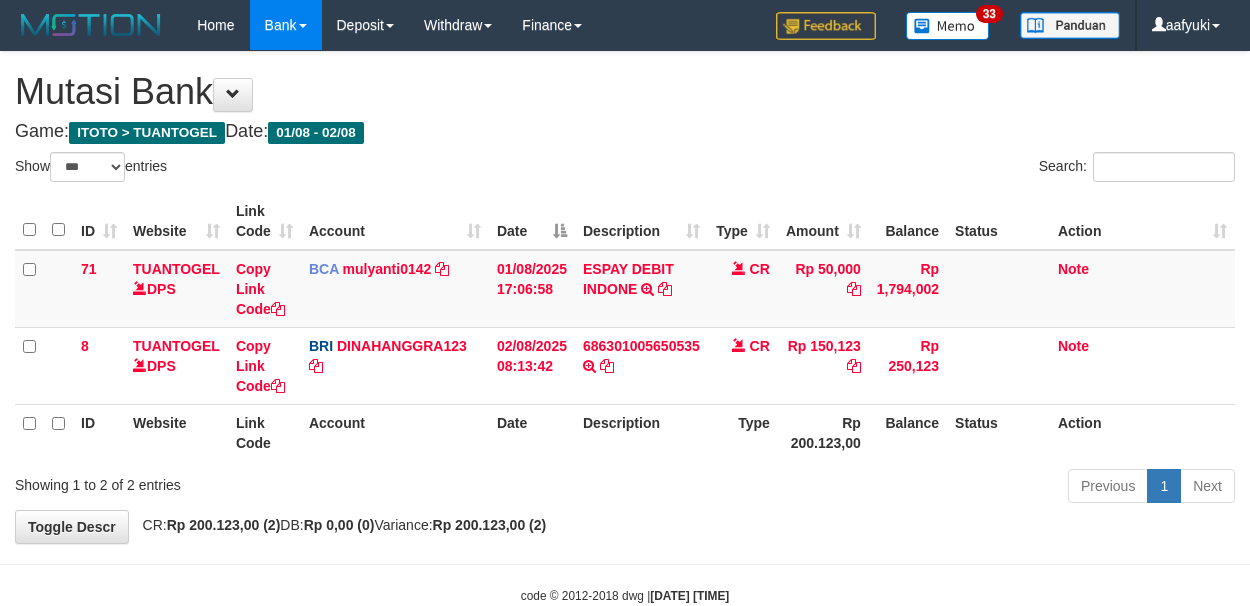 select on "***" 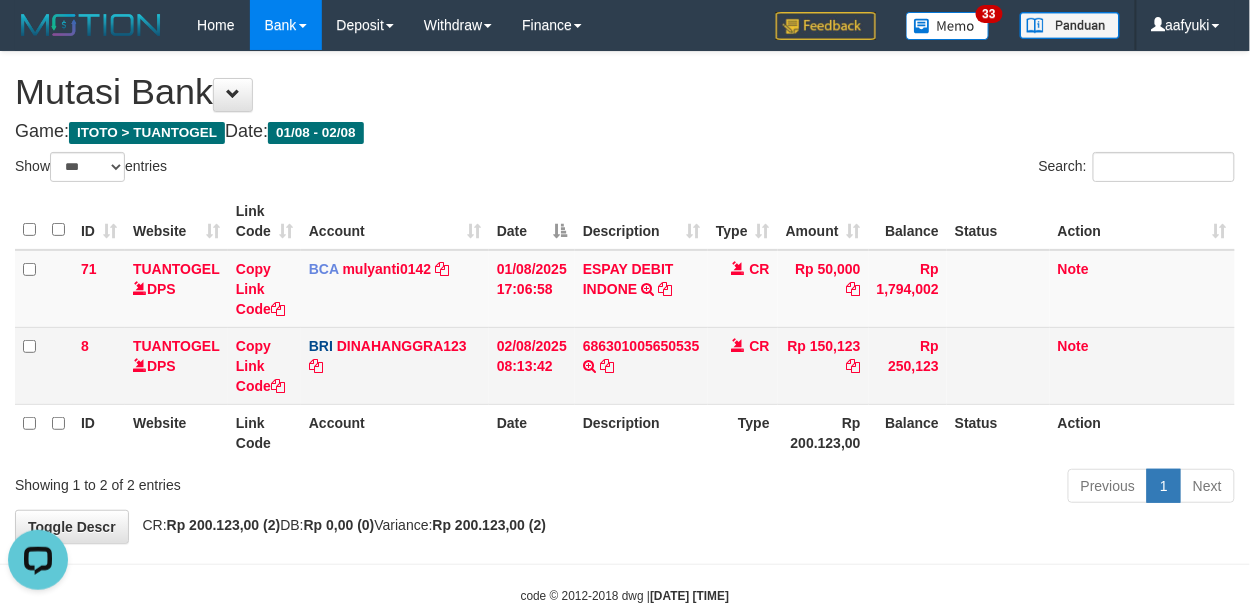 scroll, scrollTop: 0, scrollLeft: 0, axis: both 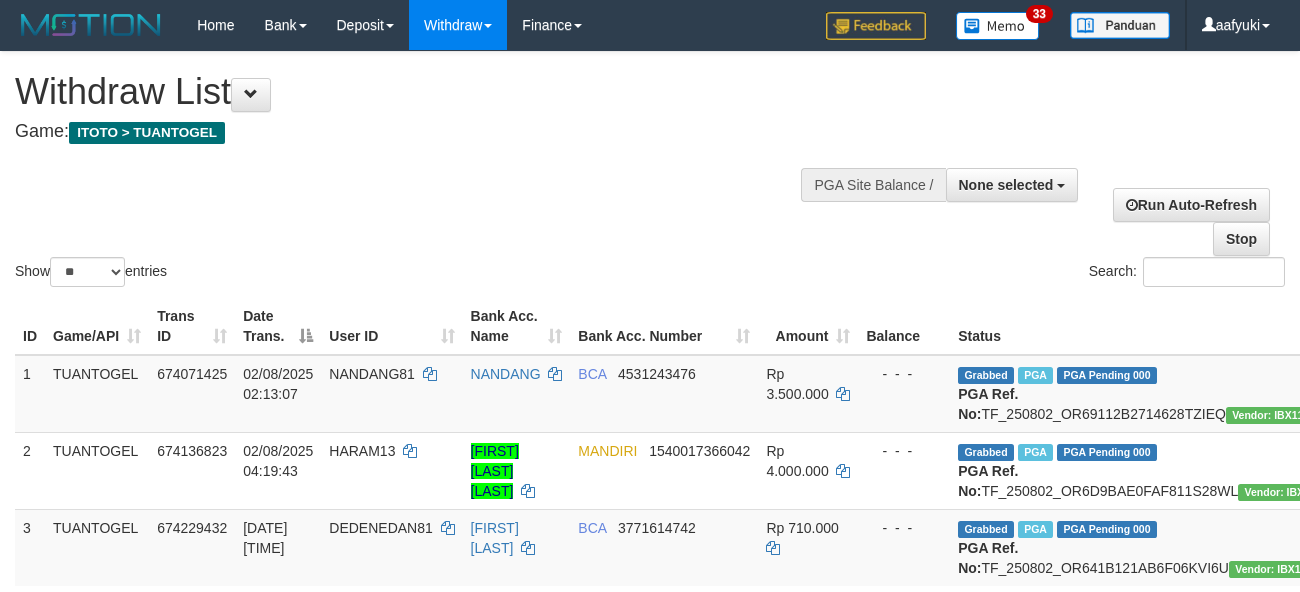 select 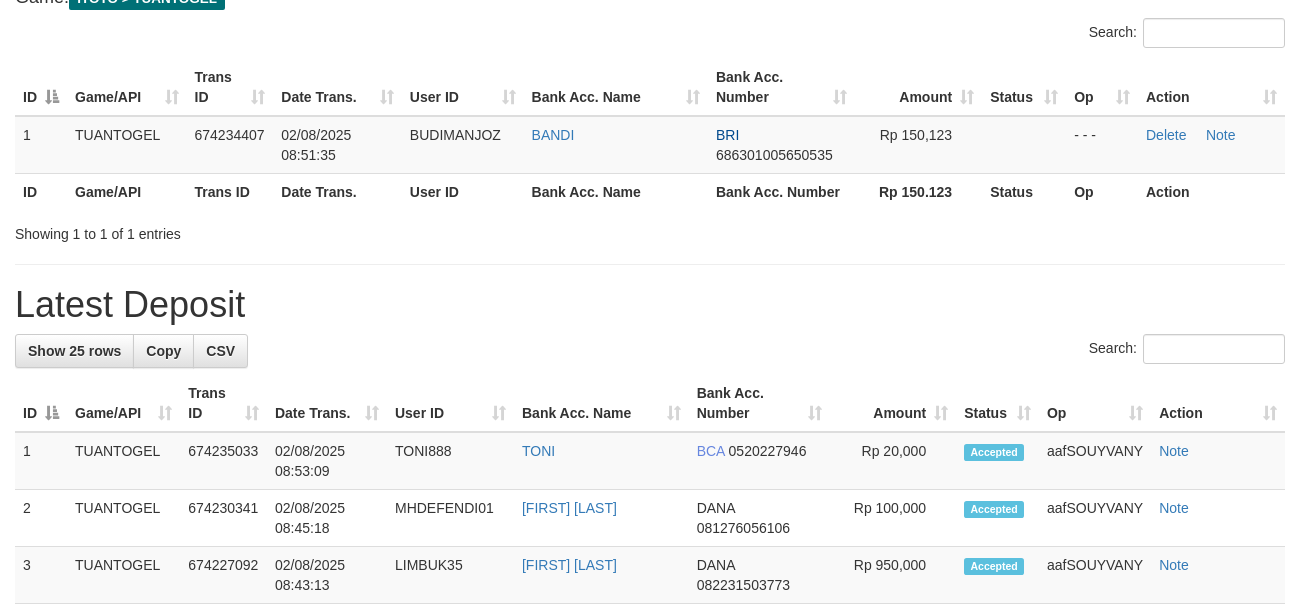 scroll, scrollTop: 133, scrollLeft: 0, axis: vertical 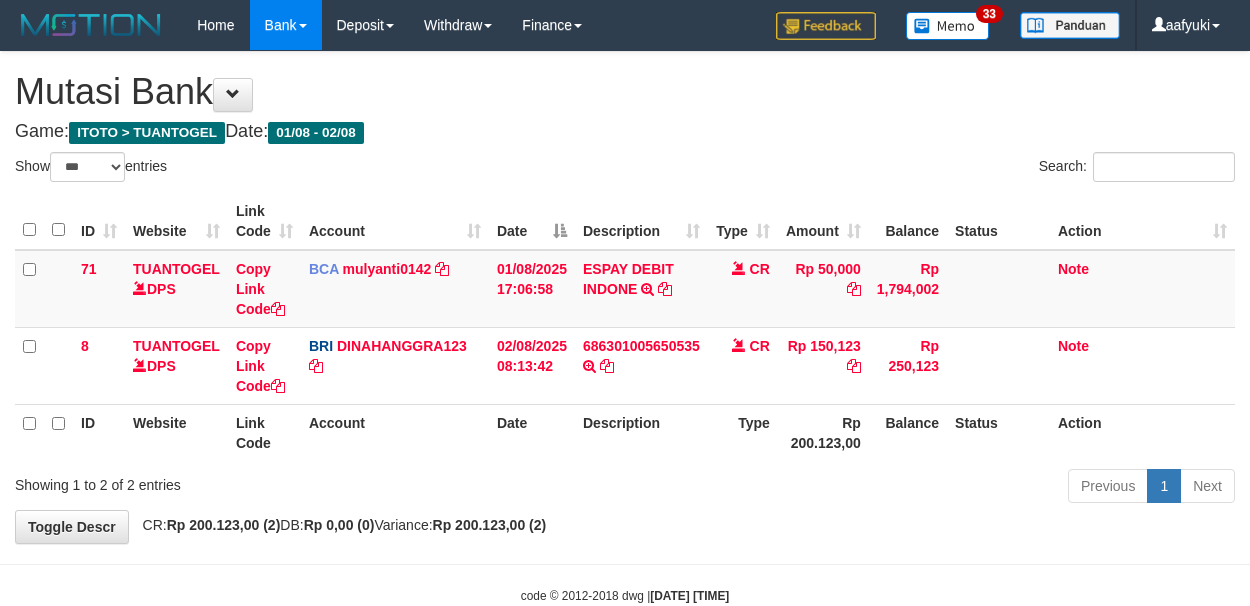 select on "***" 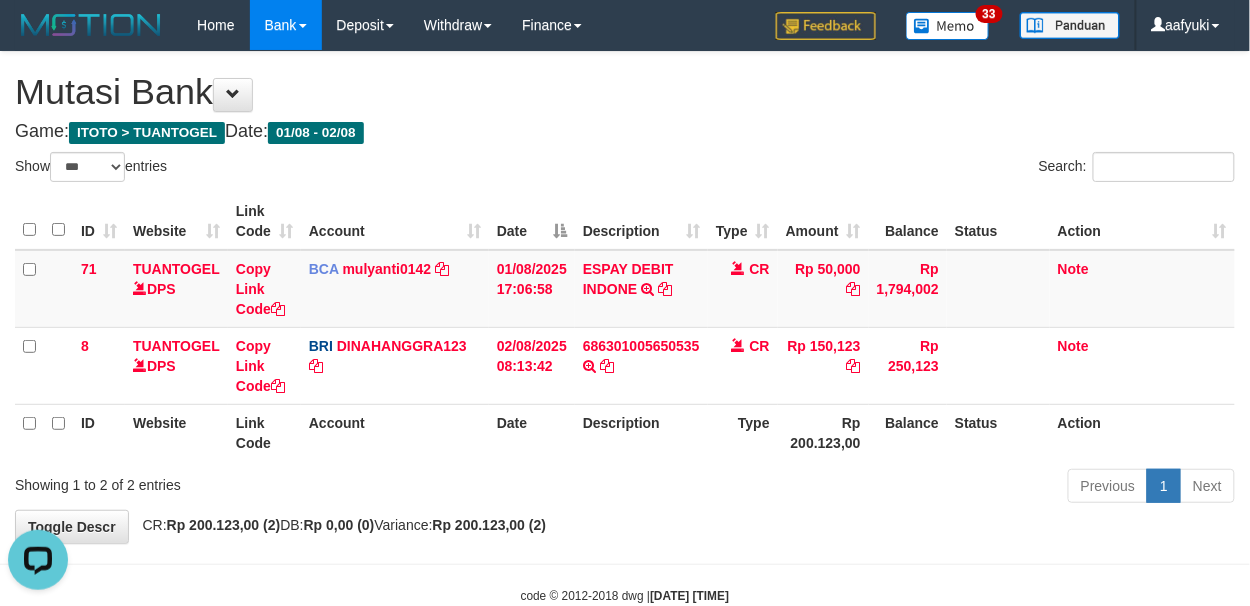scroll, scrollTop: 0, scrollLeft: 0, axis: both 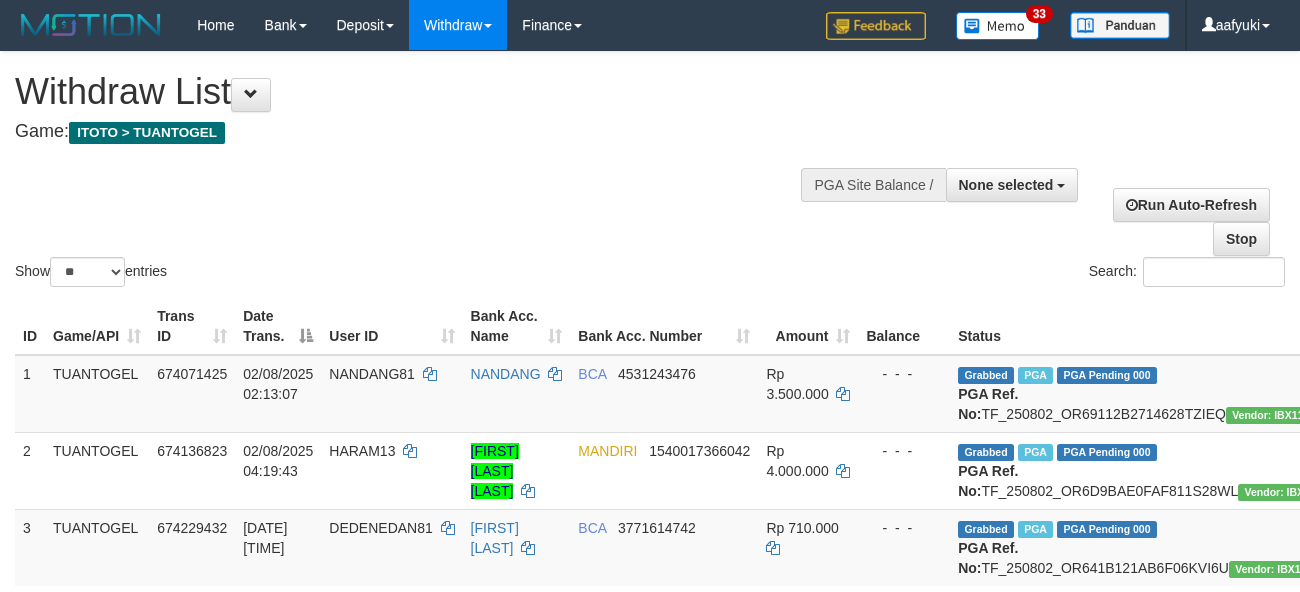 select 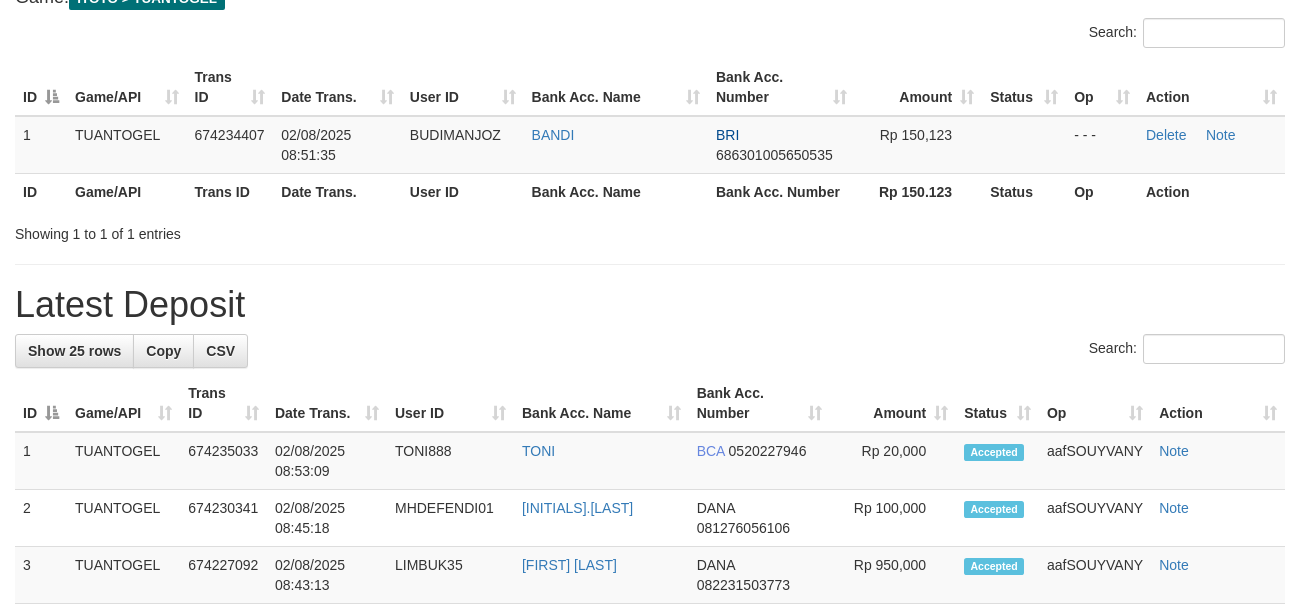 scroll, scrollTop: 133, scrollLeft: 0, axis: vertical 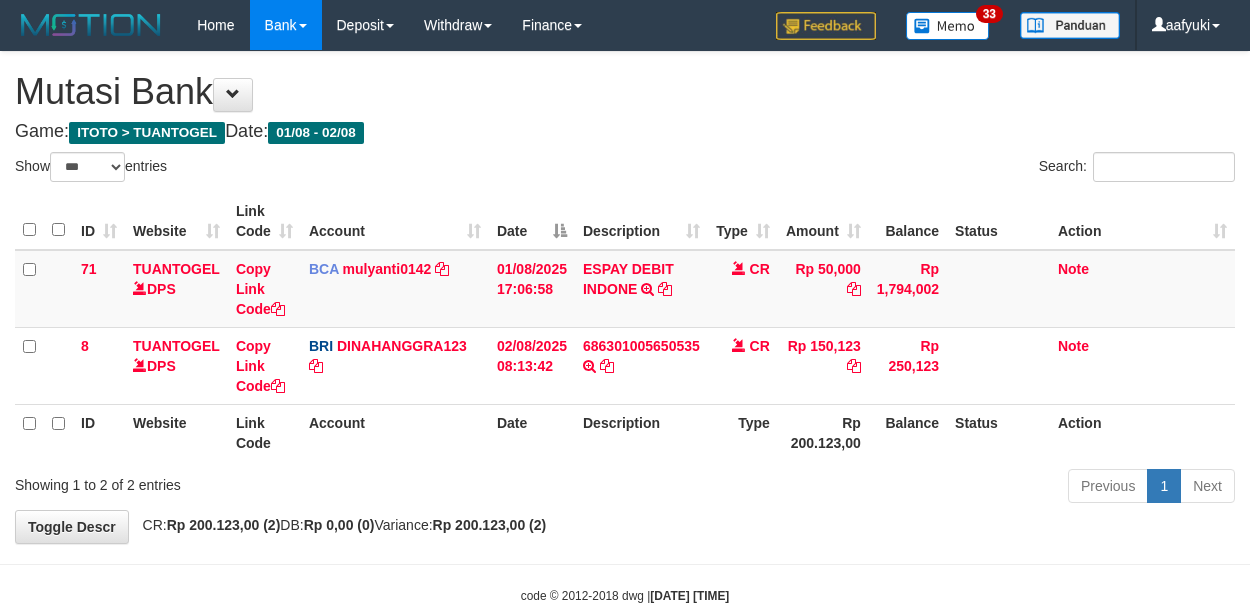 select on "***" 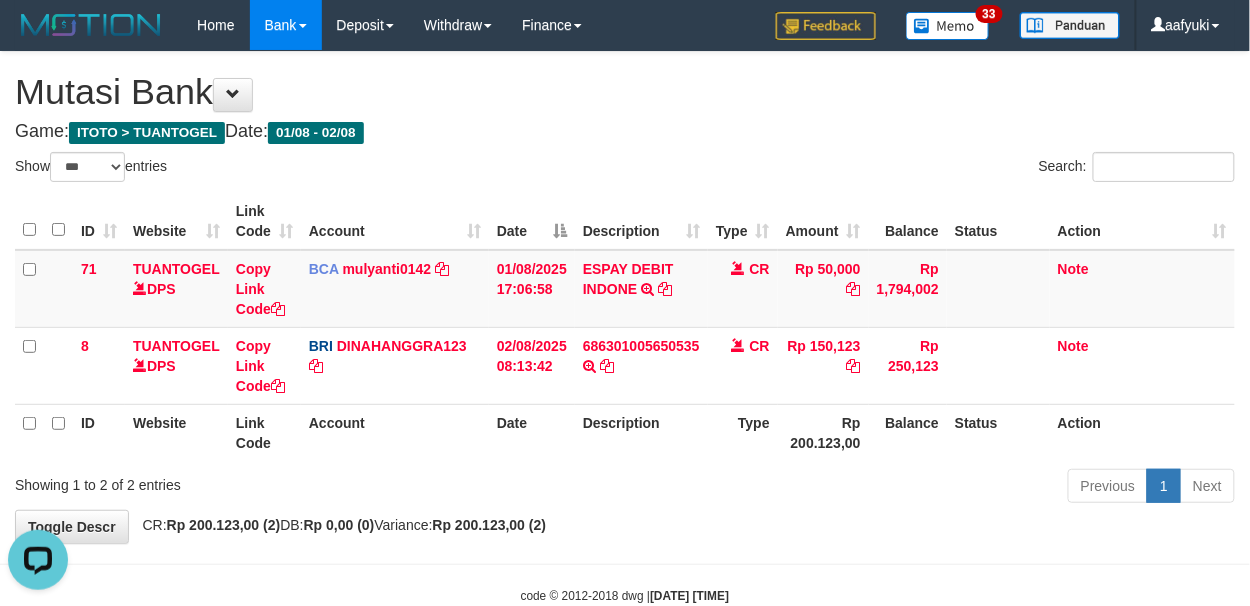 scroll, scrollTop: 0, scrollLeft: 0, axis: both 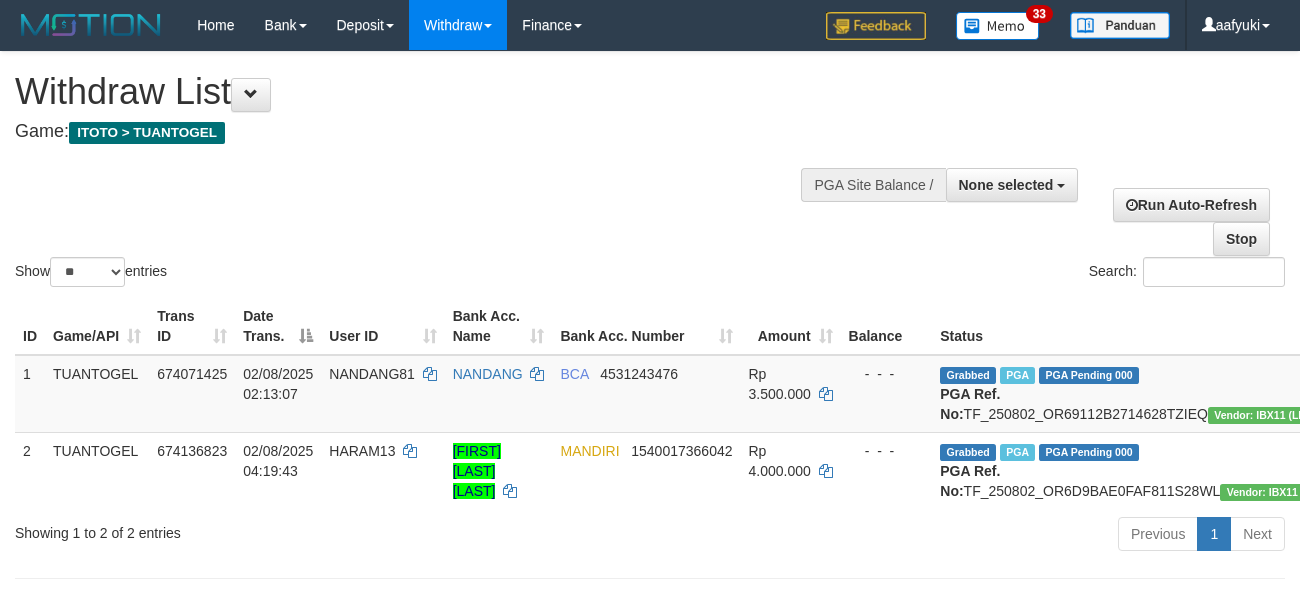 select 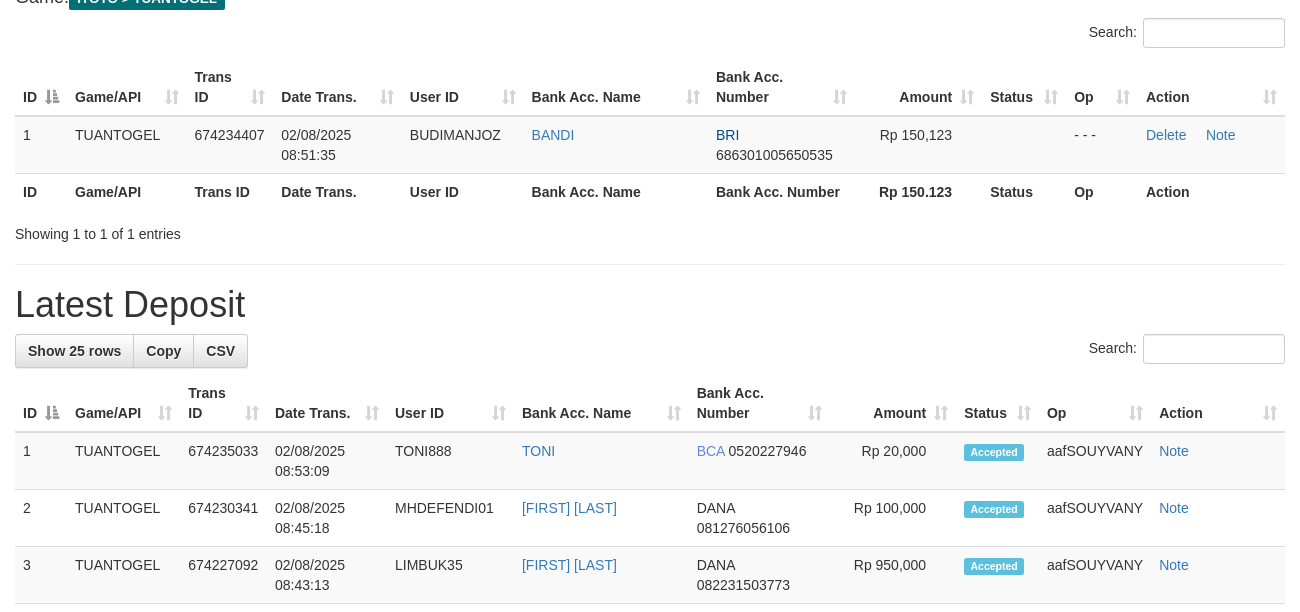 scroll, scrollTop: 133, scrollLeft: 0, axis: vertical 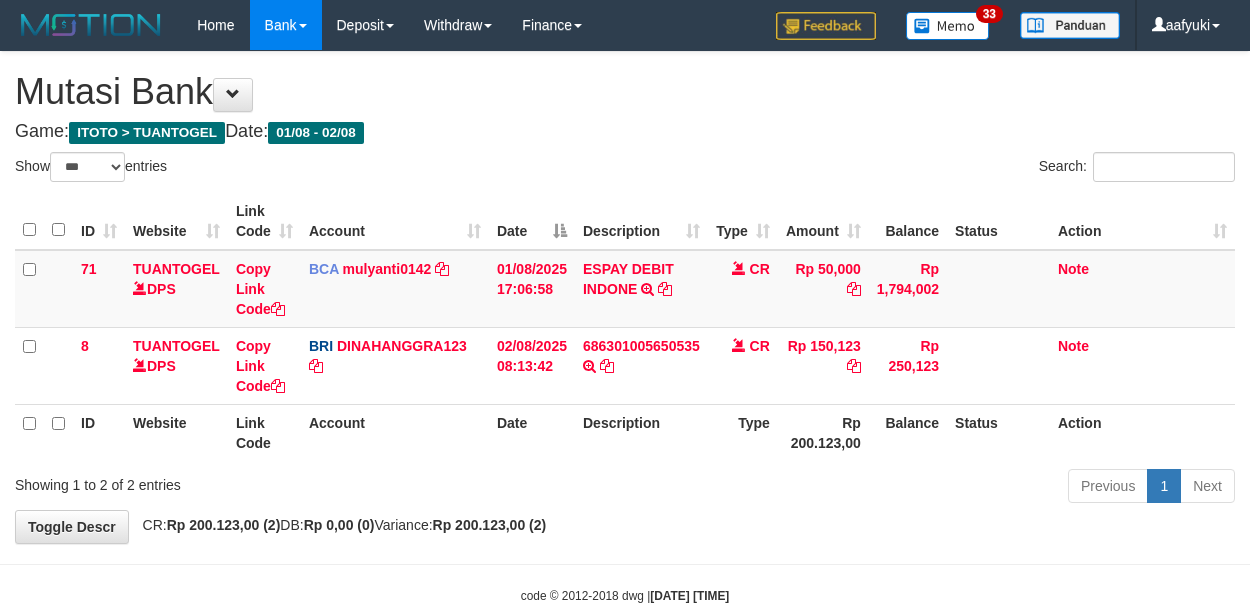 select on "***" 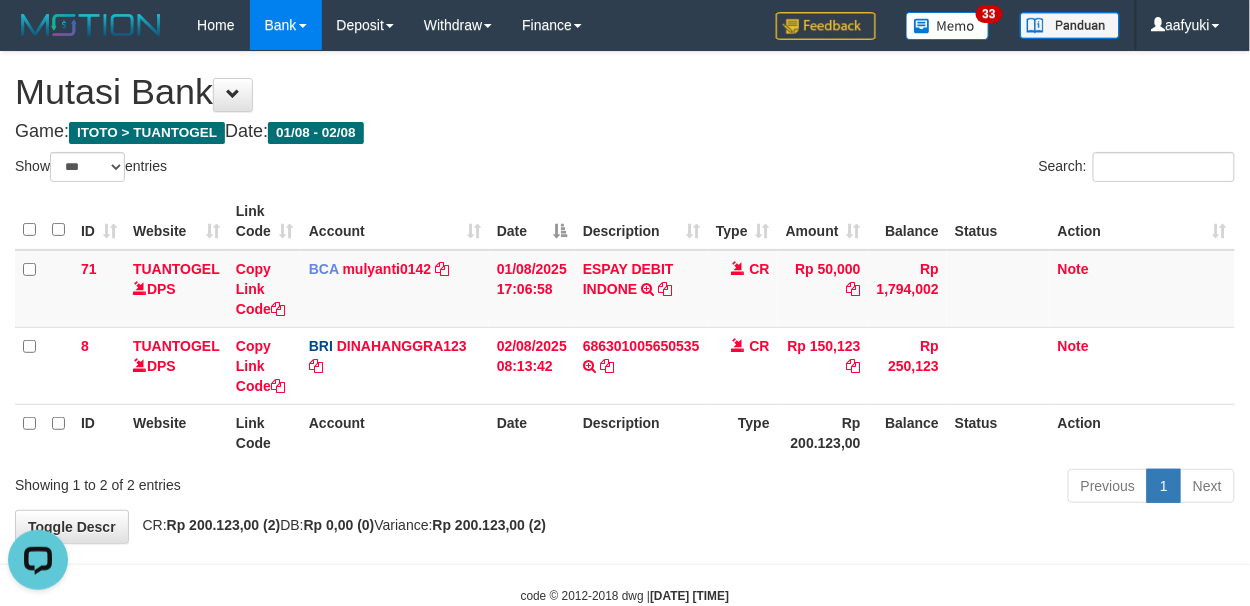 scroll, scrollTop: 0, scrollLeft: 0, axis: both 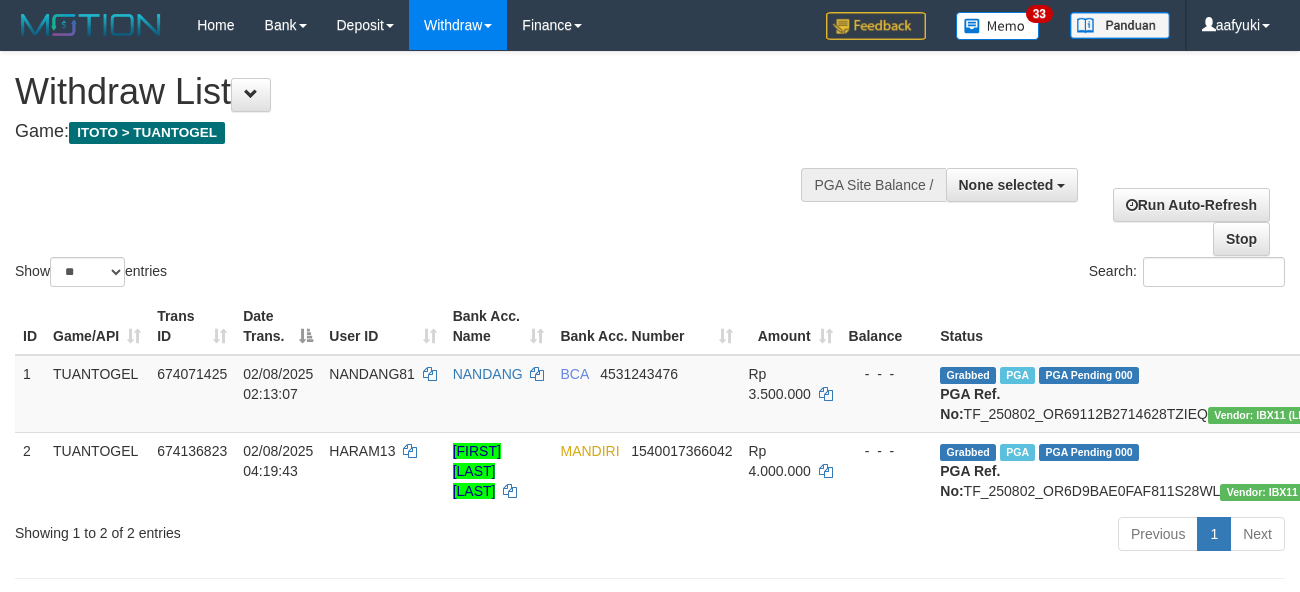 select 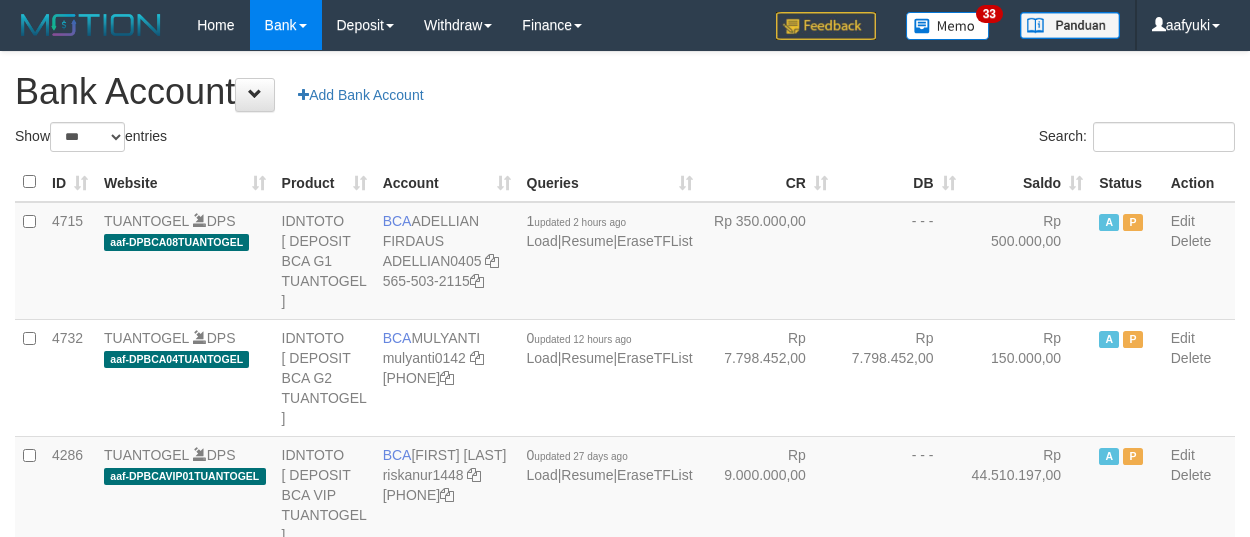 select on "***" 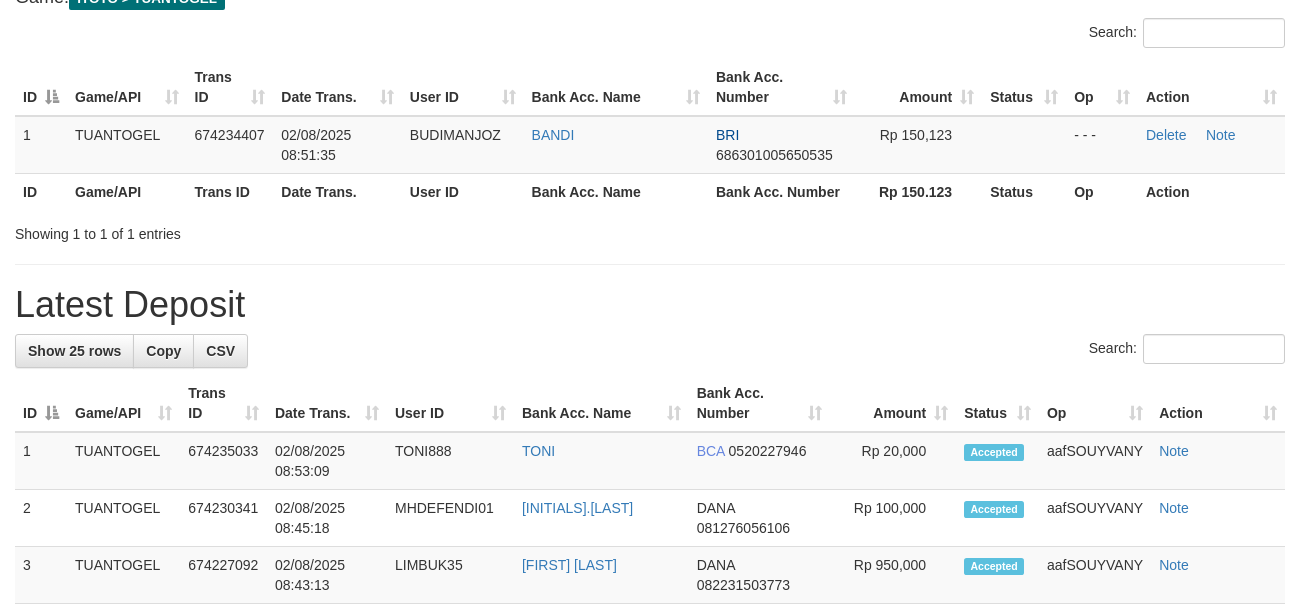 scroll, scrollTop: 133, scrollLeft: 0, axis: vertical 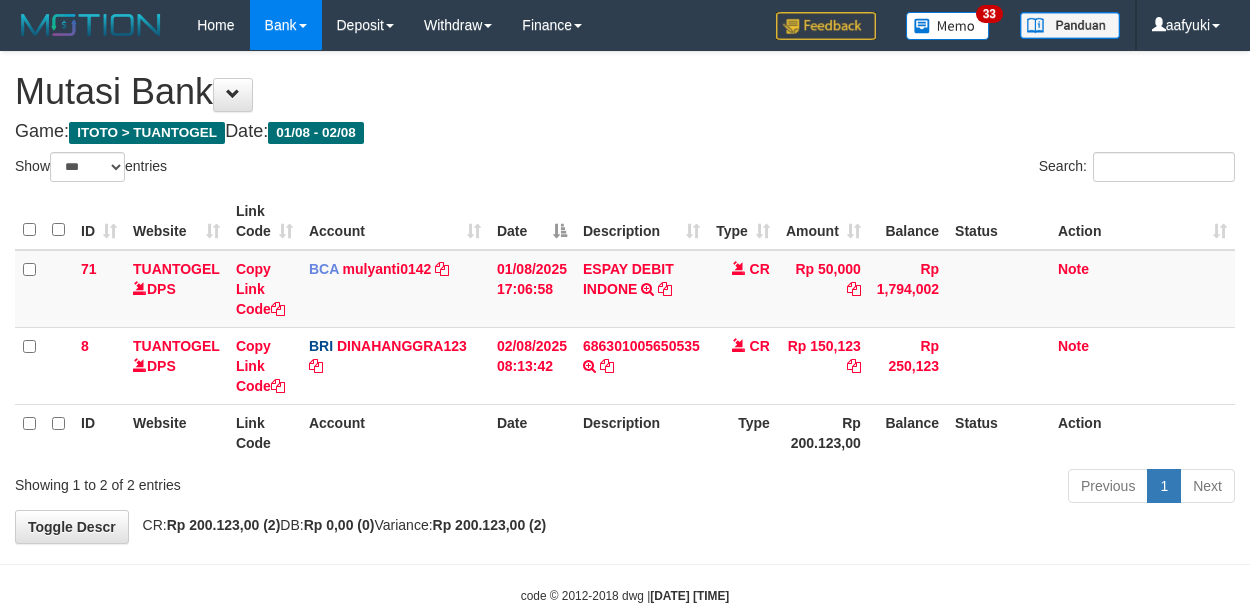 select on "***" 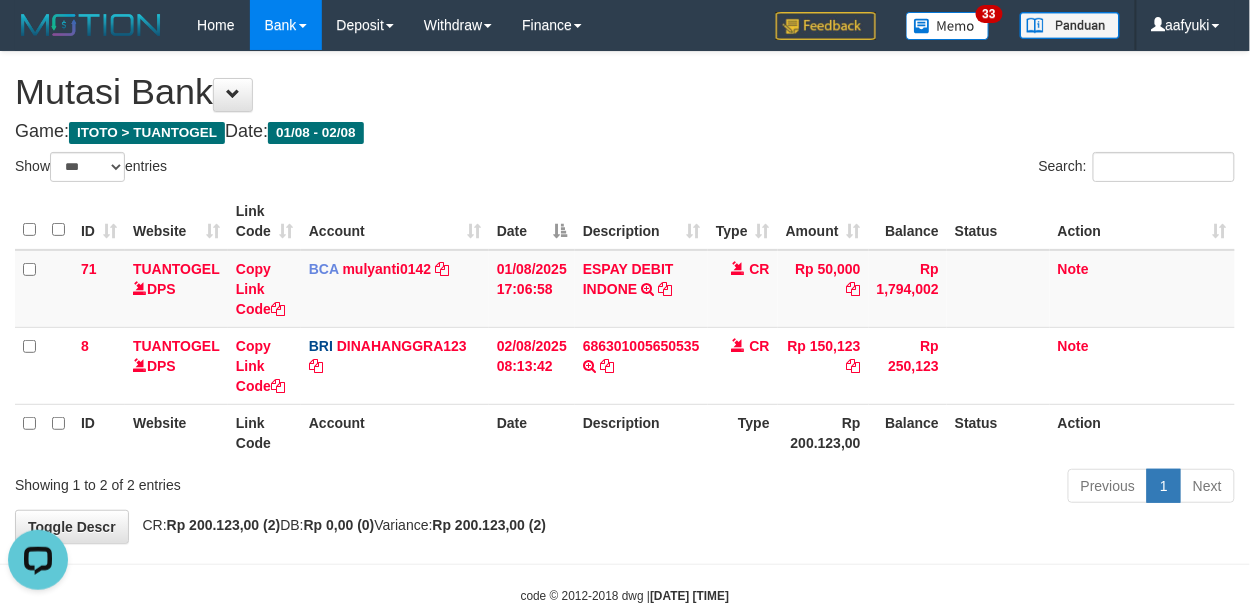 scroll, scrollTop: 0, scrollLeft: 0, axis: both 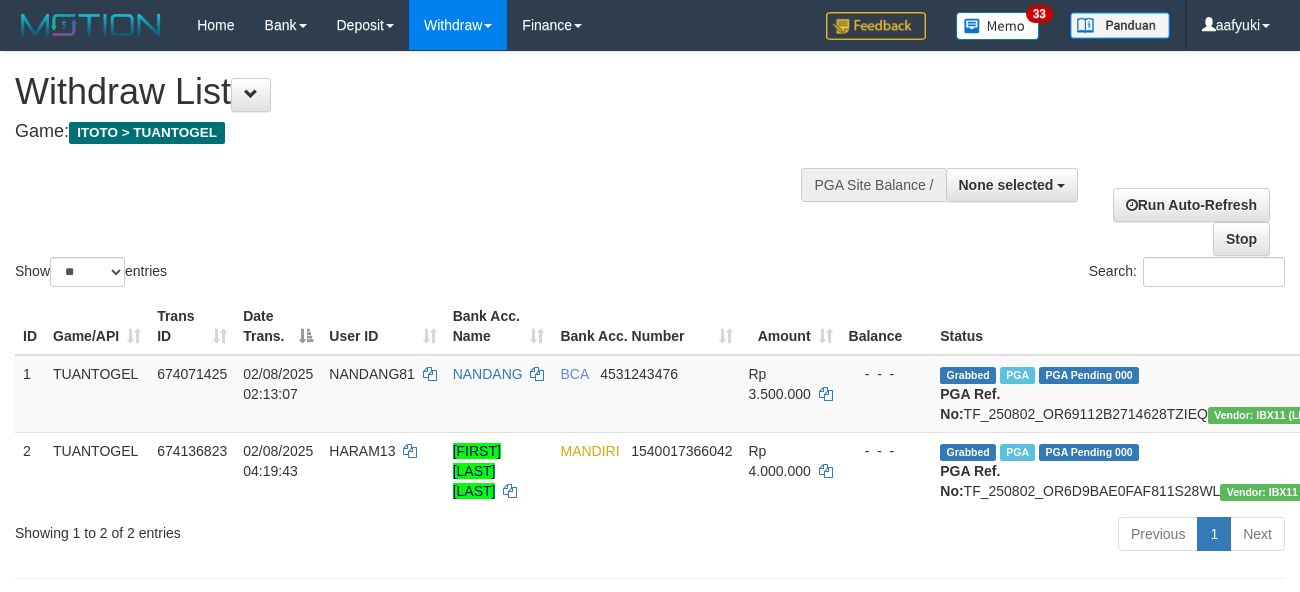 select 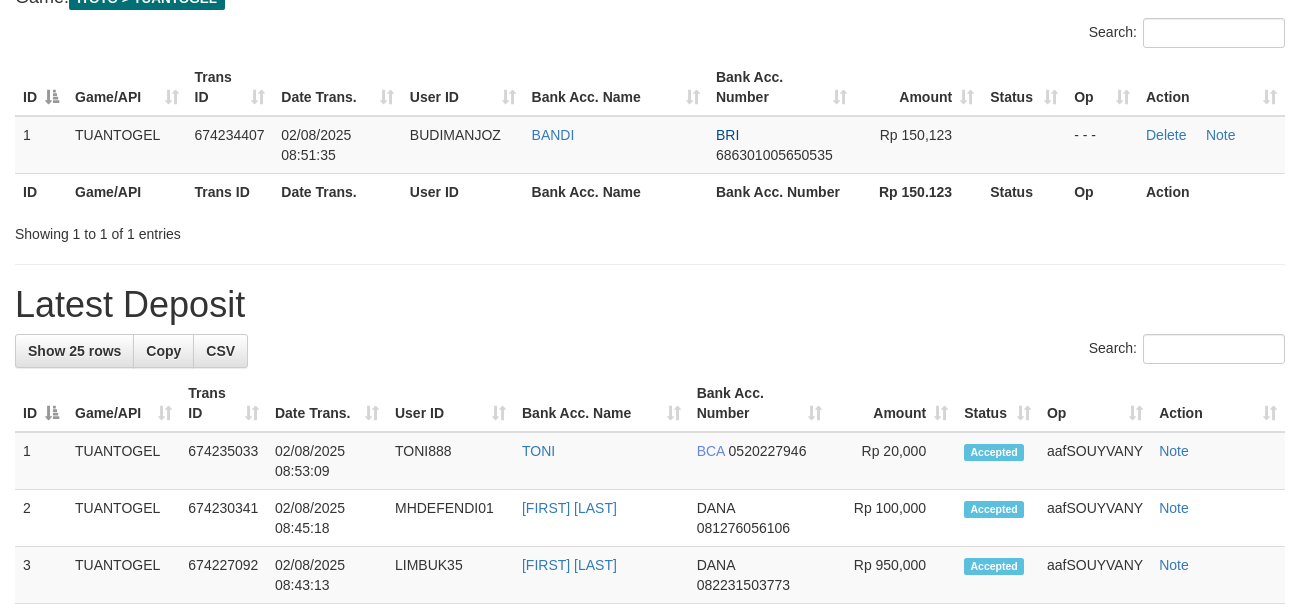 scroll, scrollTop: 133, scrollLeft: 0, axis: vertical 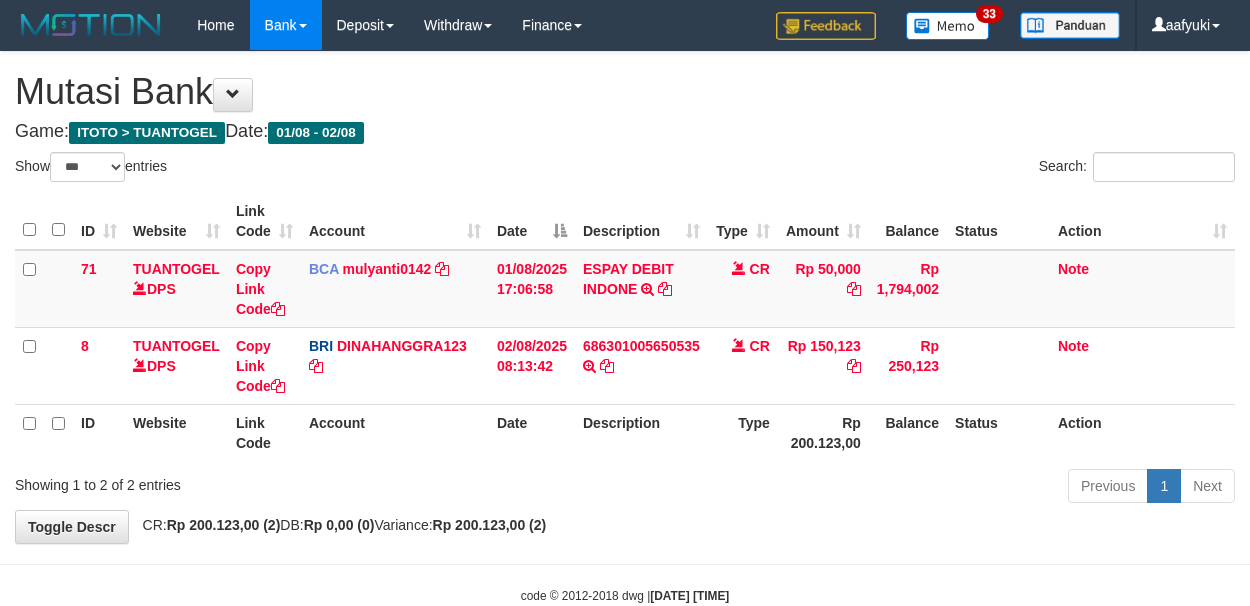 select on "***" 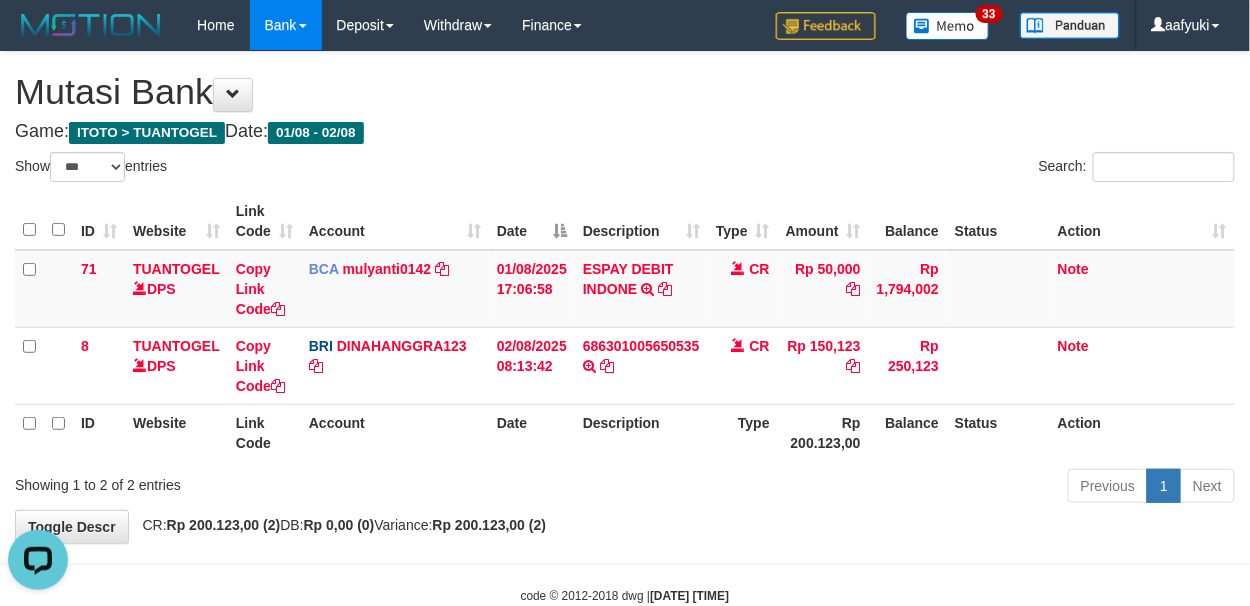 scroll, scrollTop: 0, scrollLeft: 0, axis: both 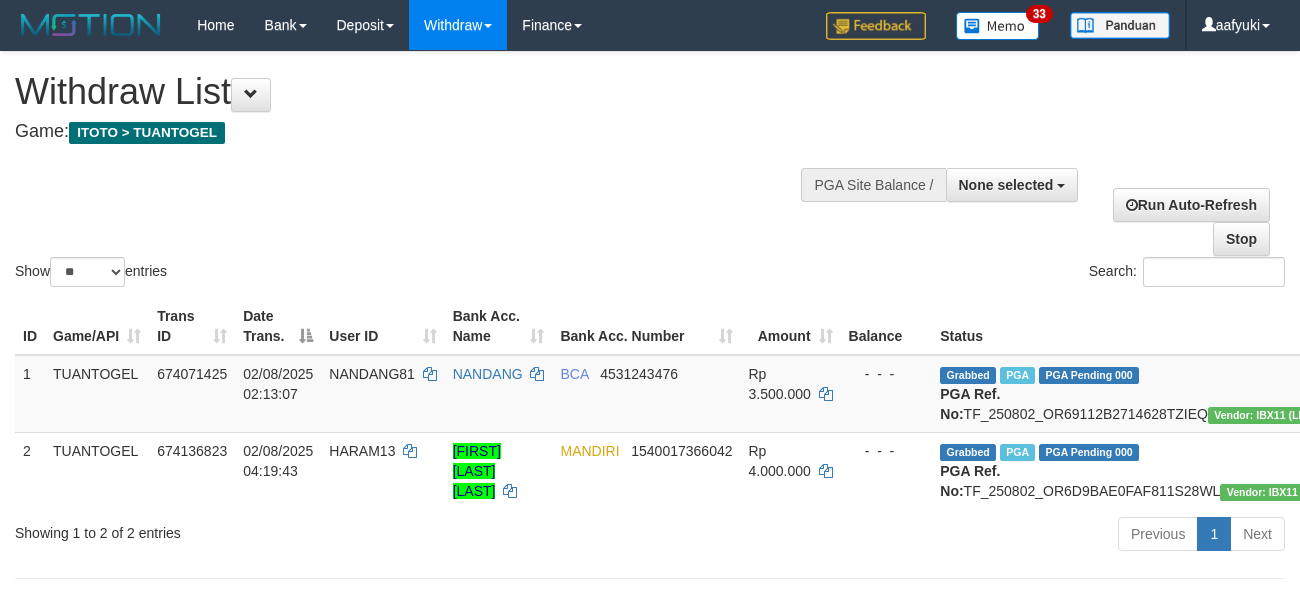 select 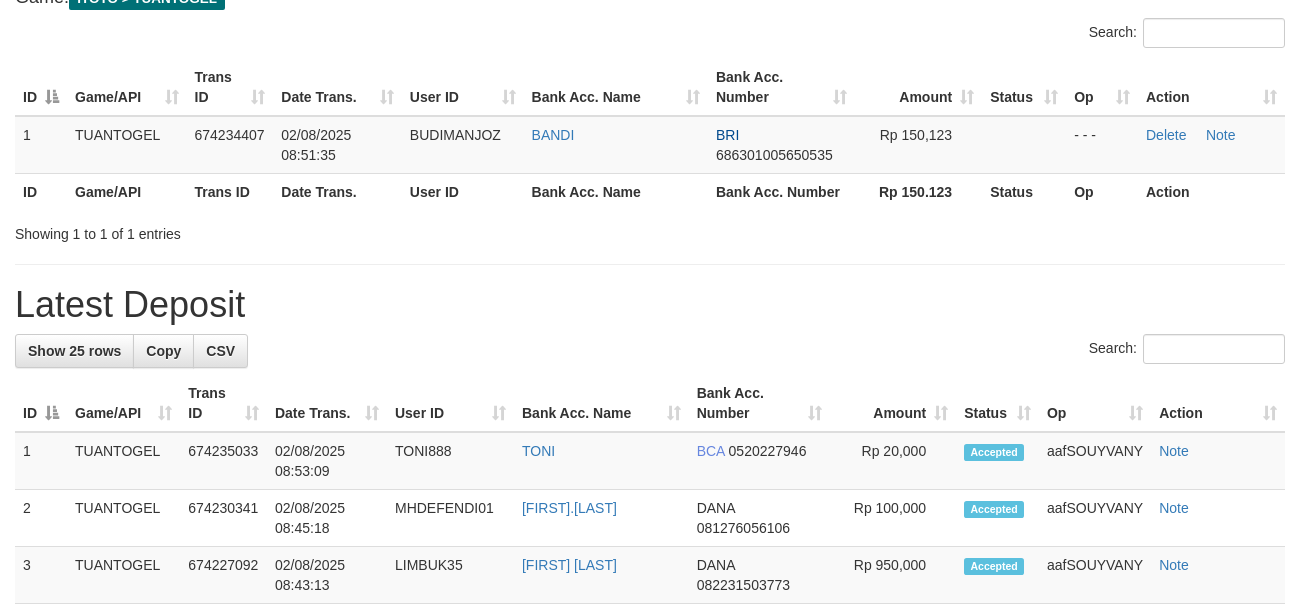 scroll, scrollTop: 133, scrollLeft: 0, axis: vertical 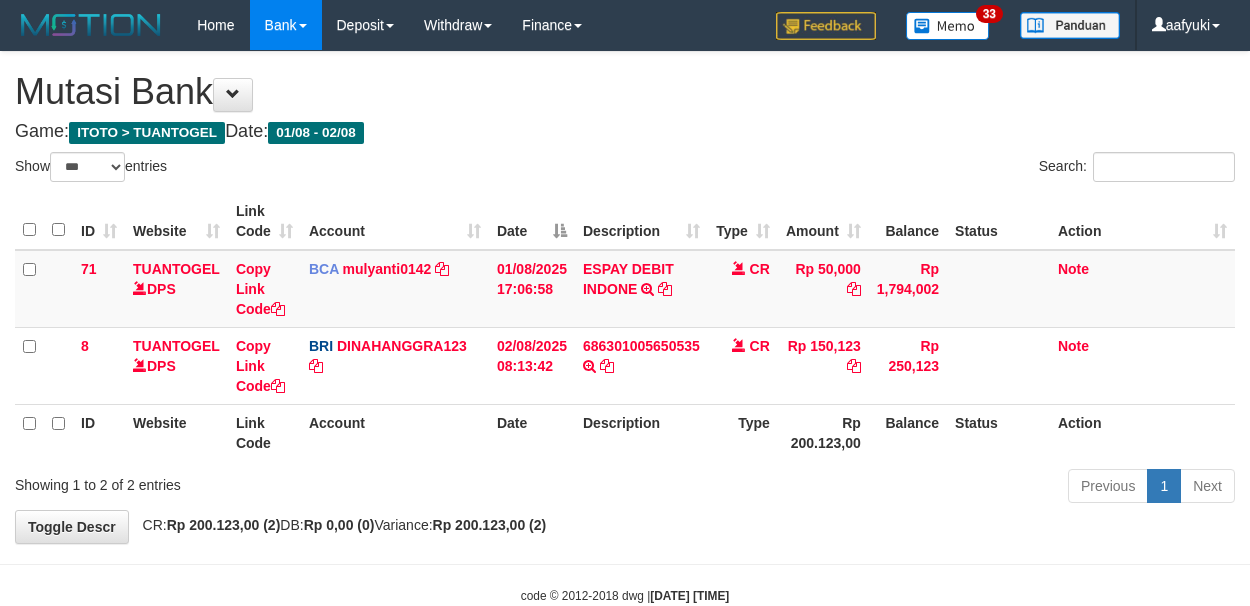 select on "***" 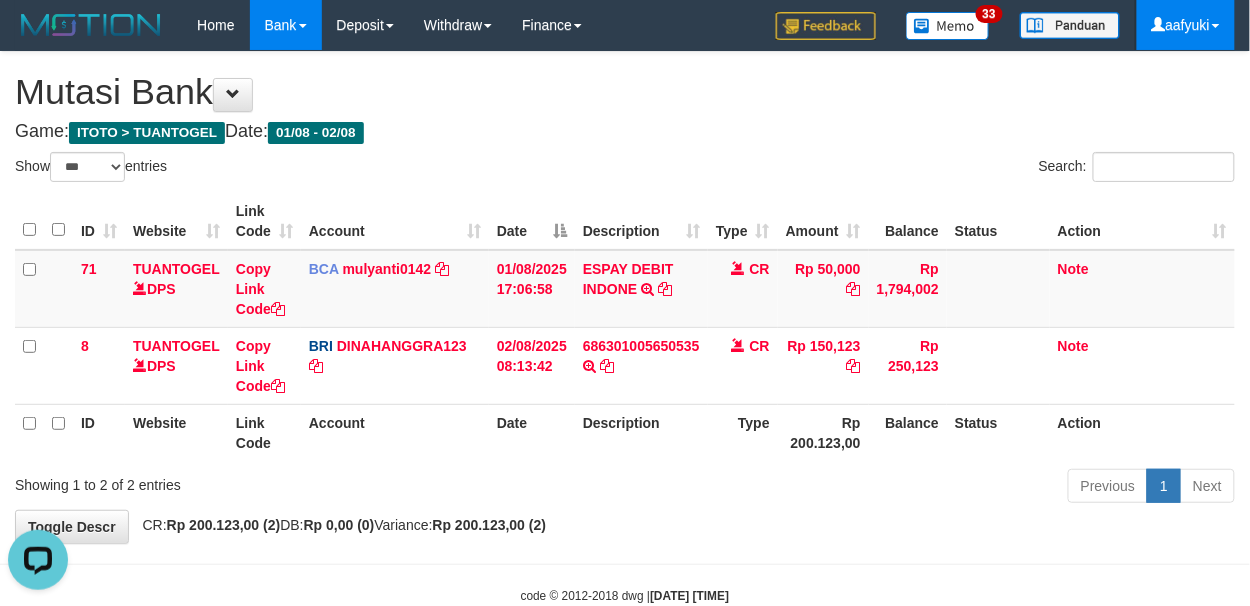 scroll, scrollTop: 0, scrollLeft: 0, axis: both 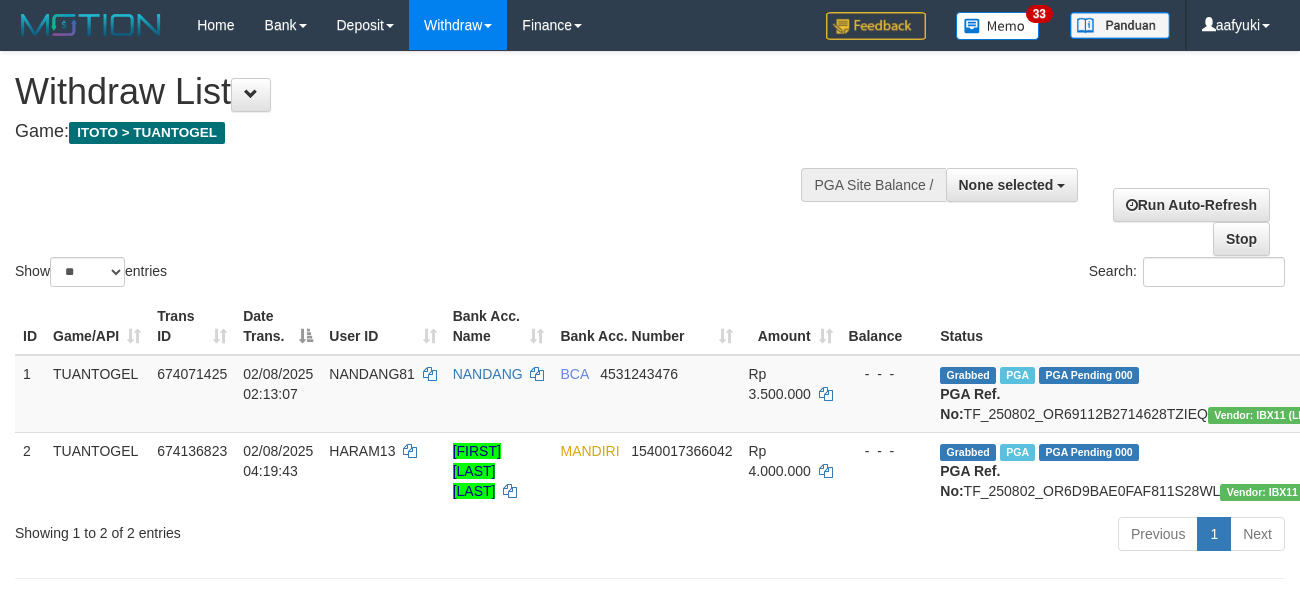 select 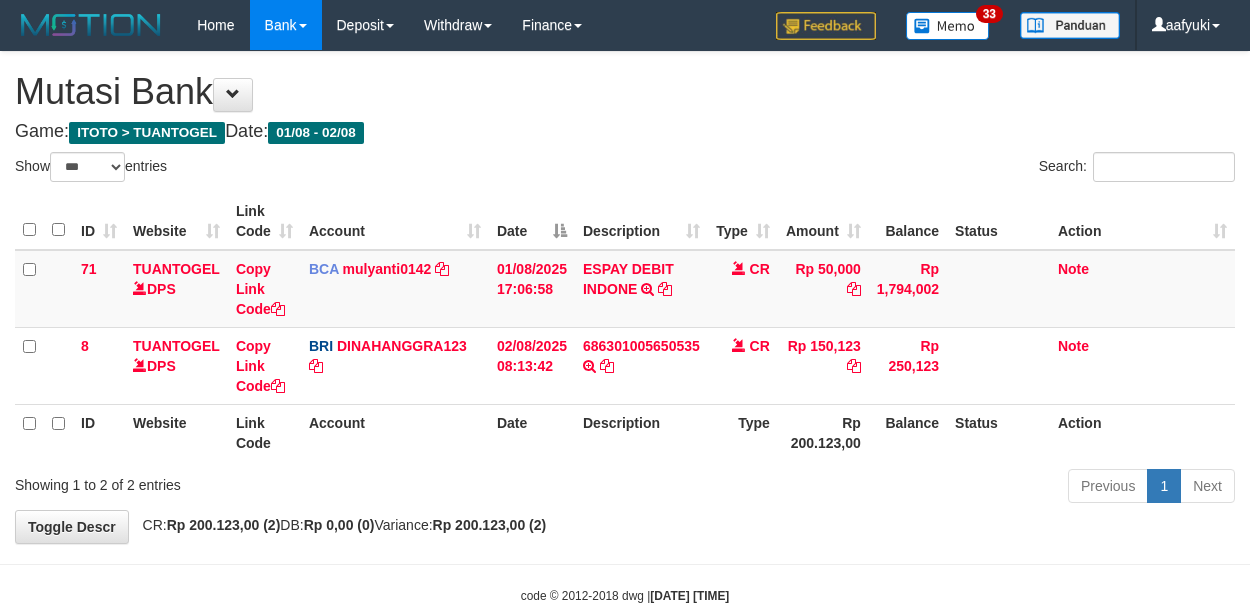 select on "***" 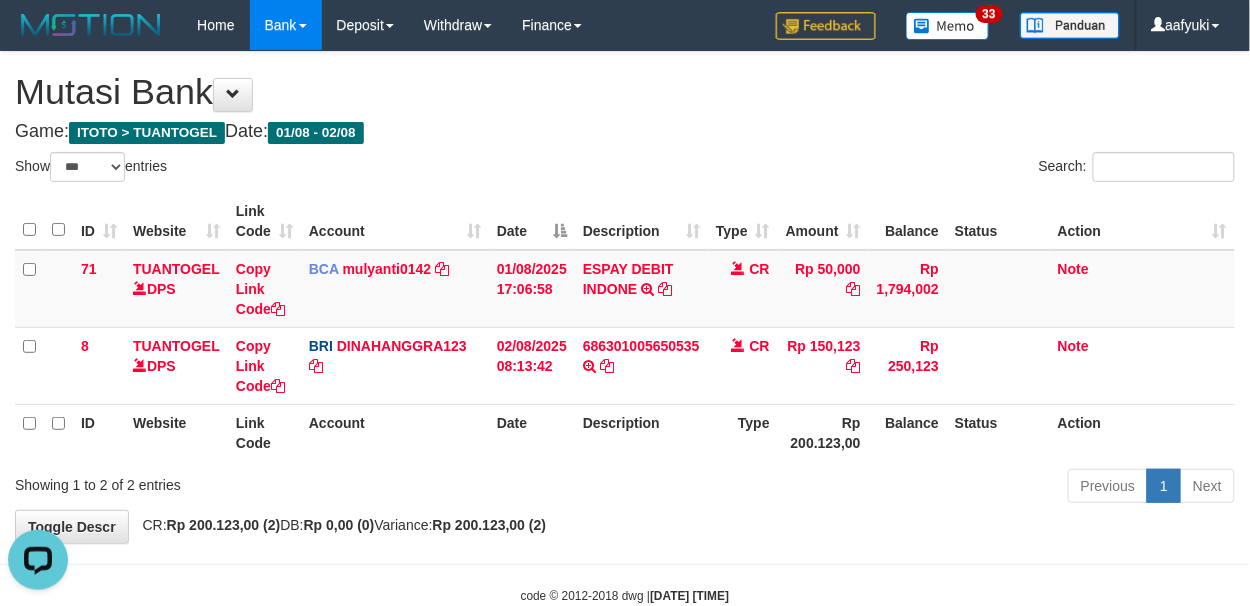 scroll, scrollTop: 0, scrollLeft: 0, axis: both 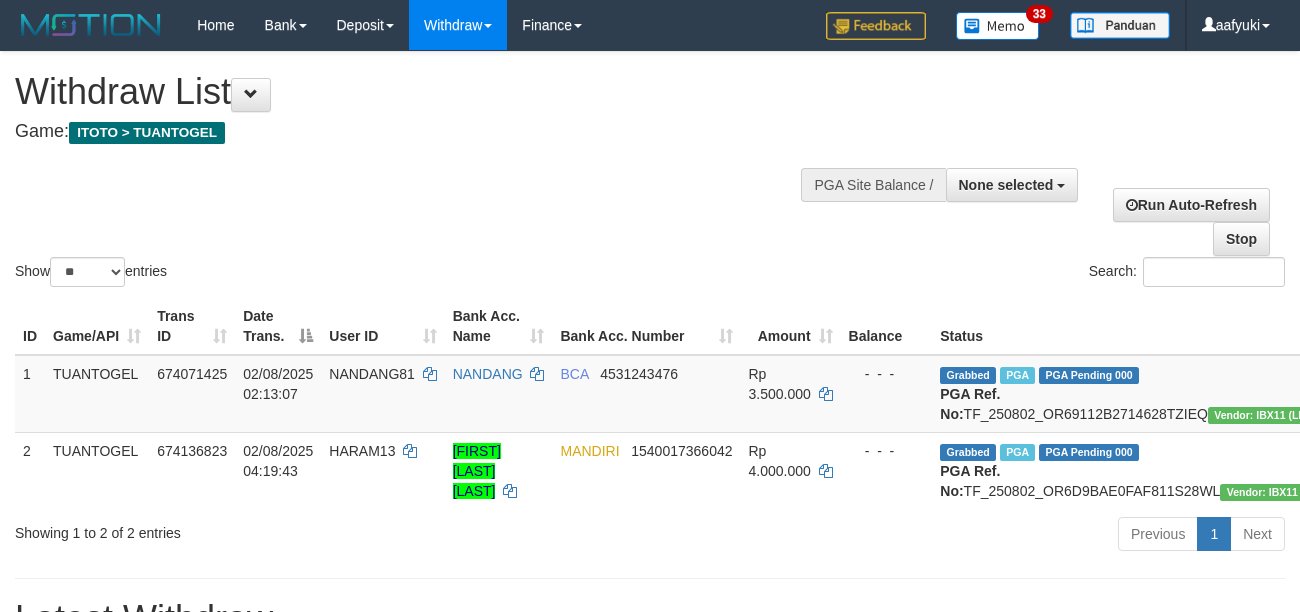 select 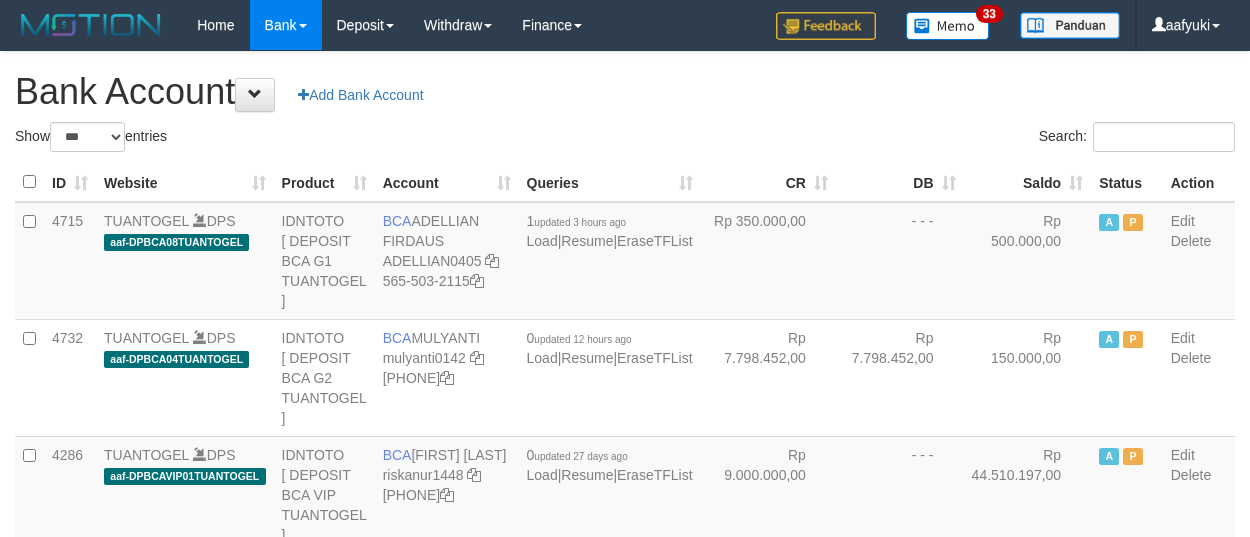 select on "***" 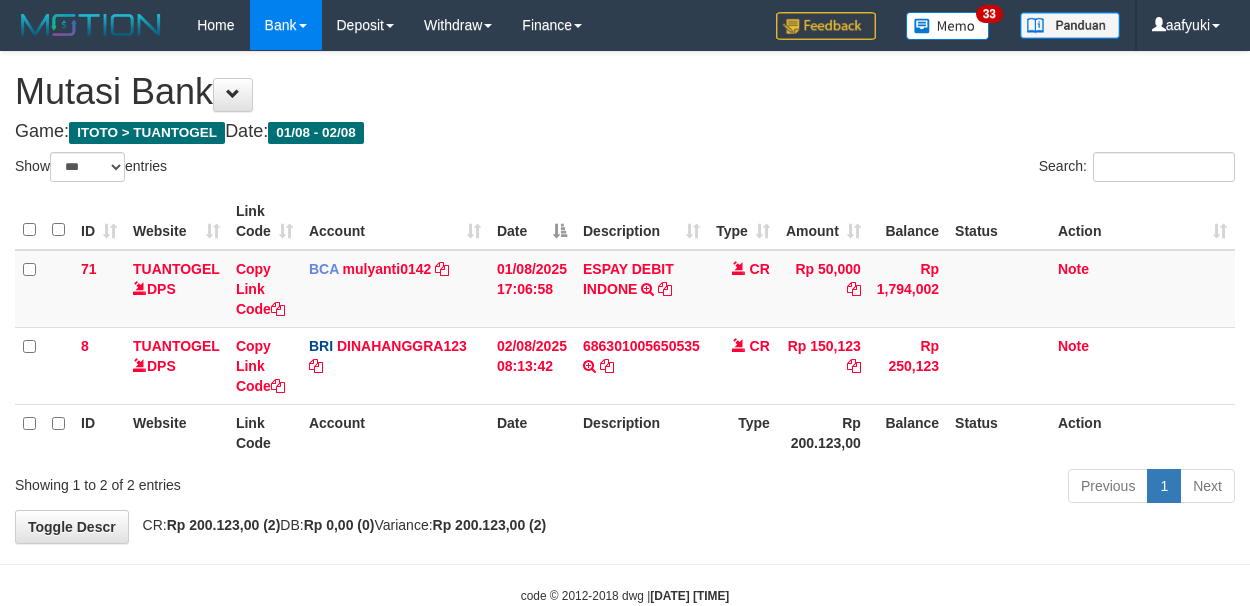 select on "***" 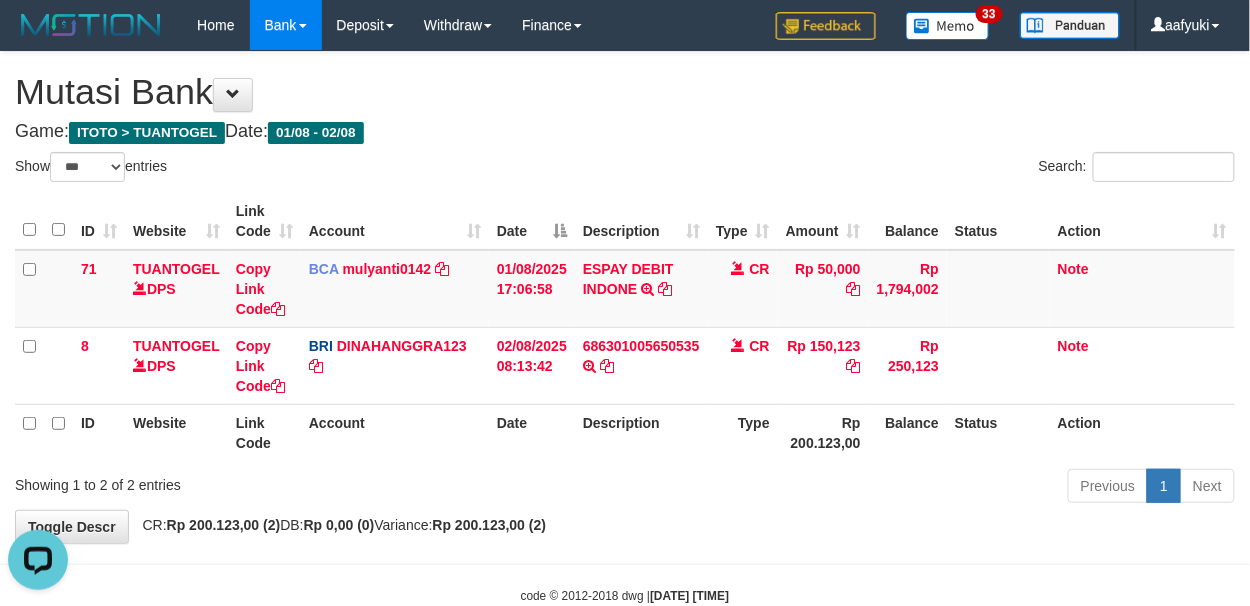 scroll, scrollTop: 0, scrollLeft: 0, axis: both 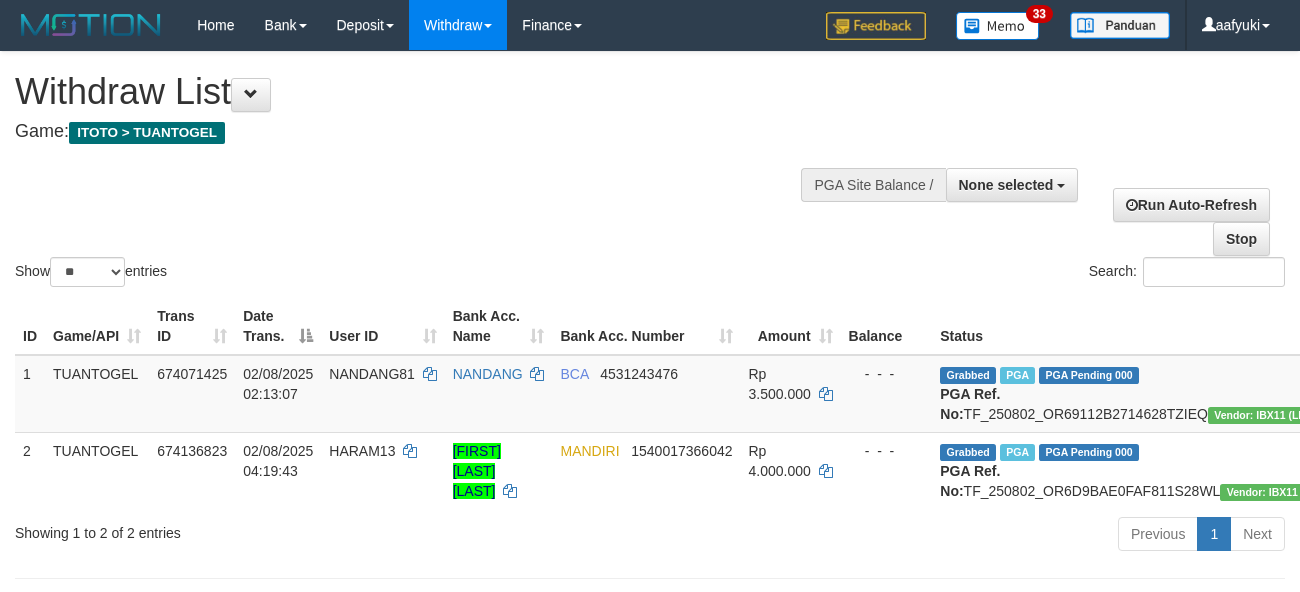 select 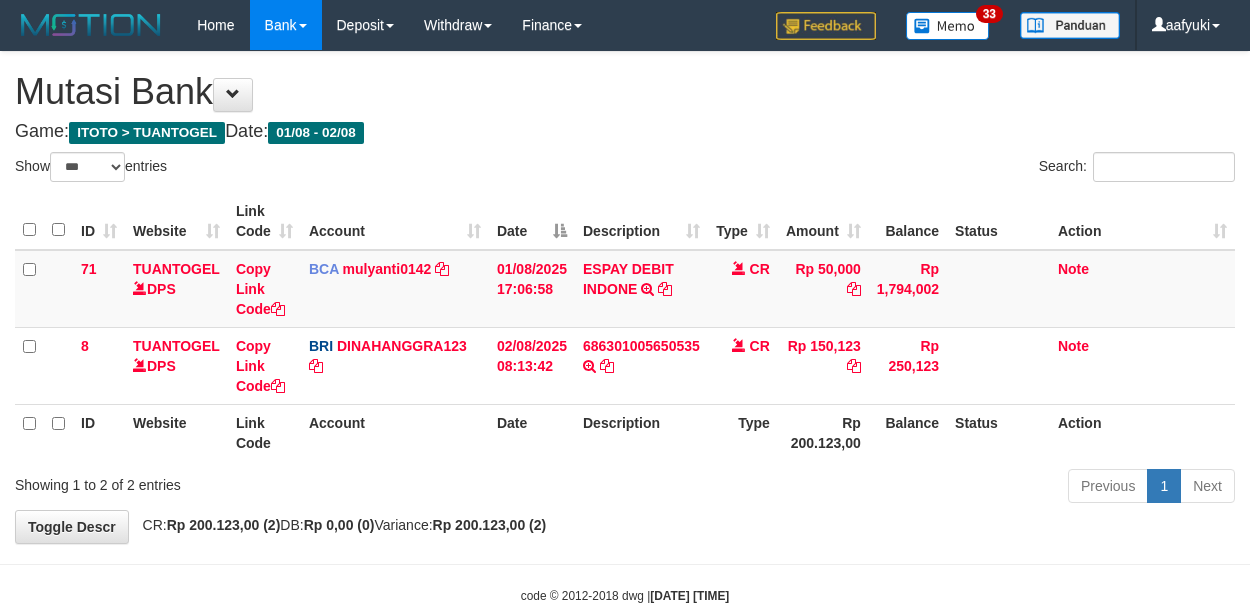 select on "***" 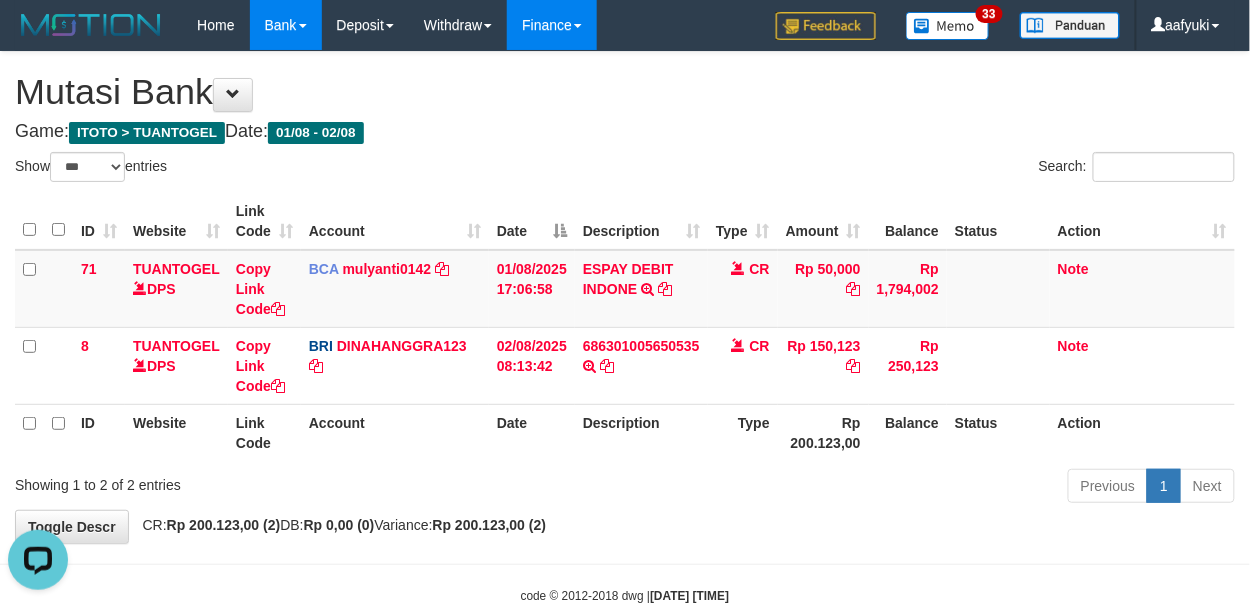 scroll, scrollTop: 0, scrollLeft: 0, axis: both 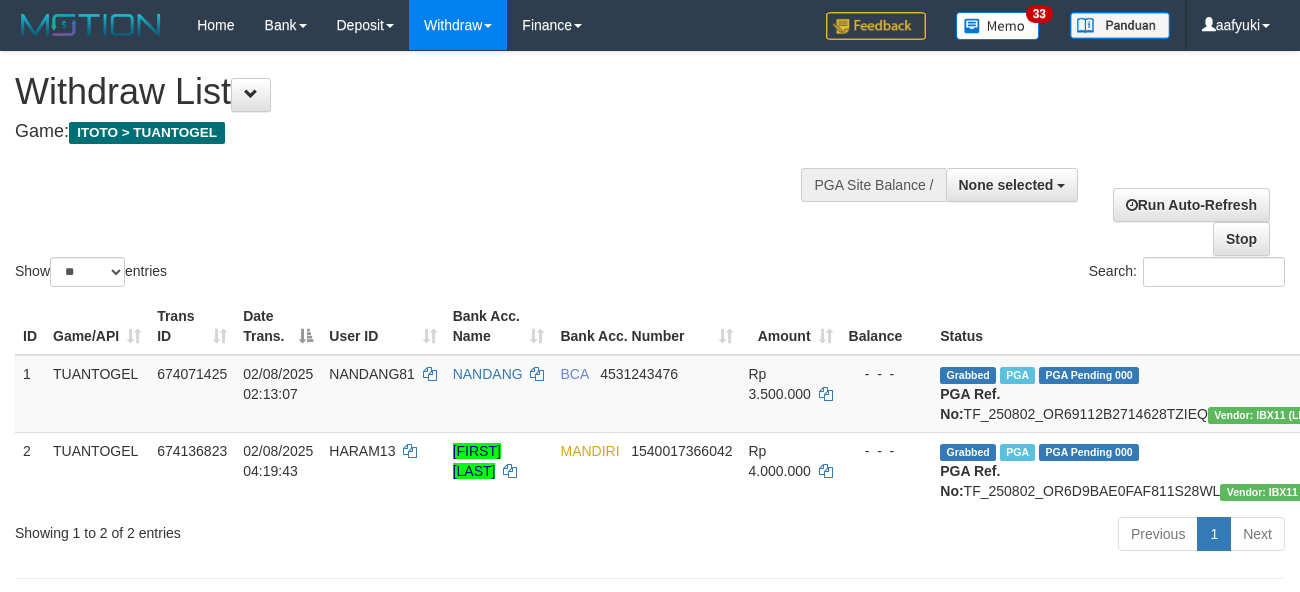 select 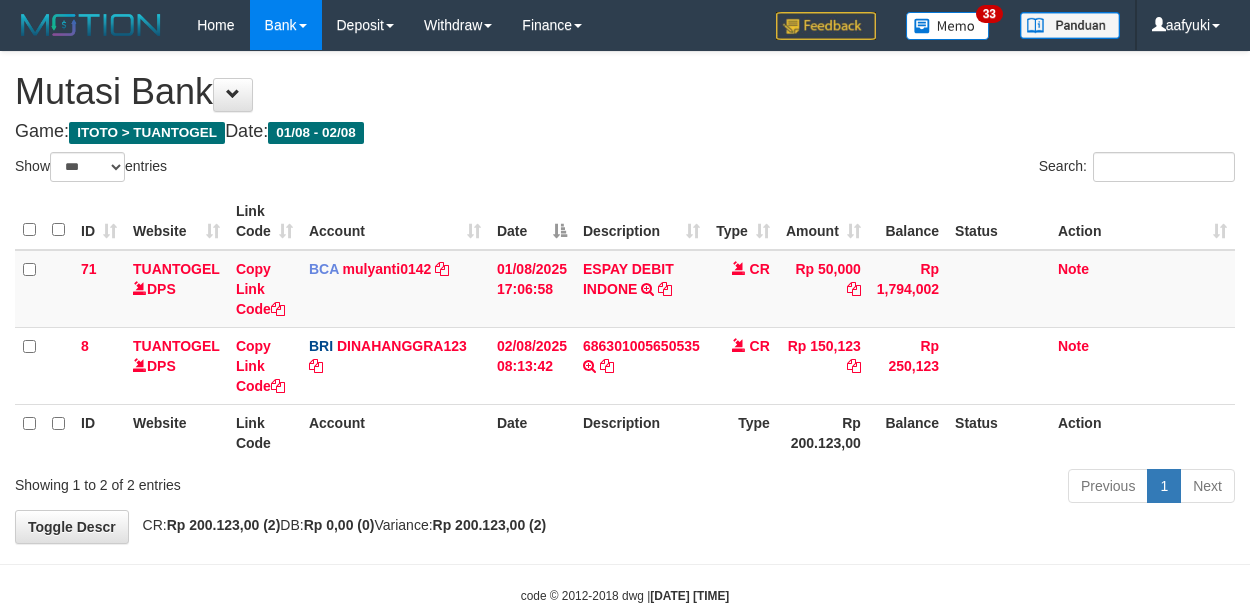 select on "***" 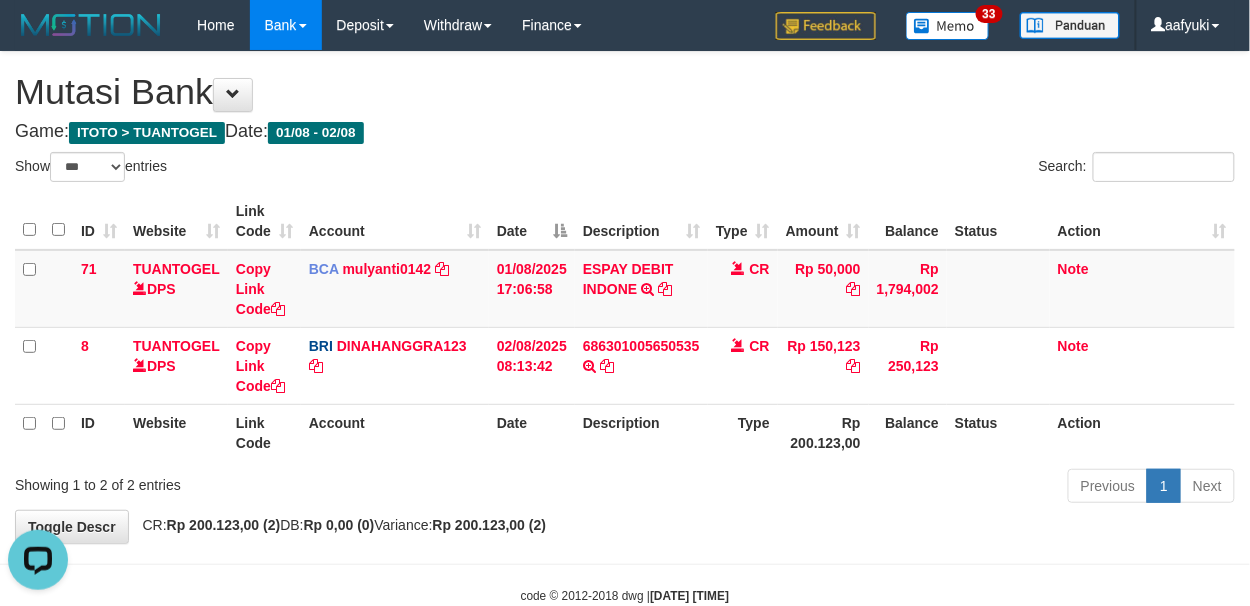 scroll, scrollTop: 0, scrollLeft: 0, axis: both 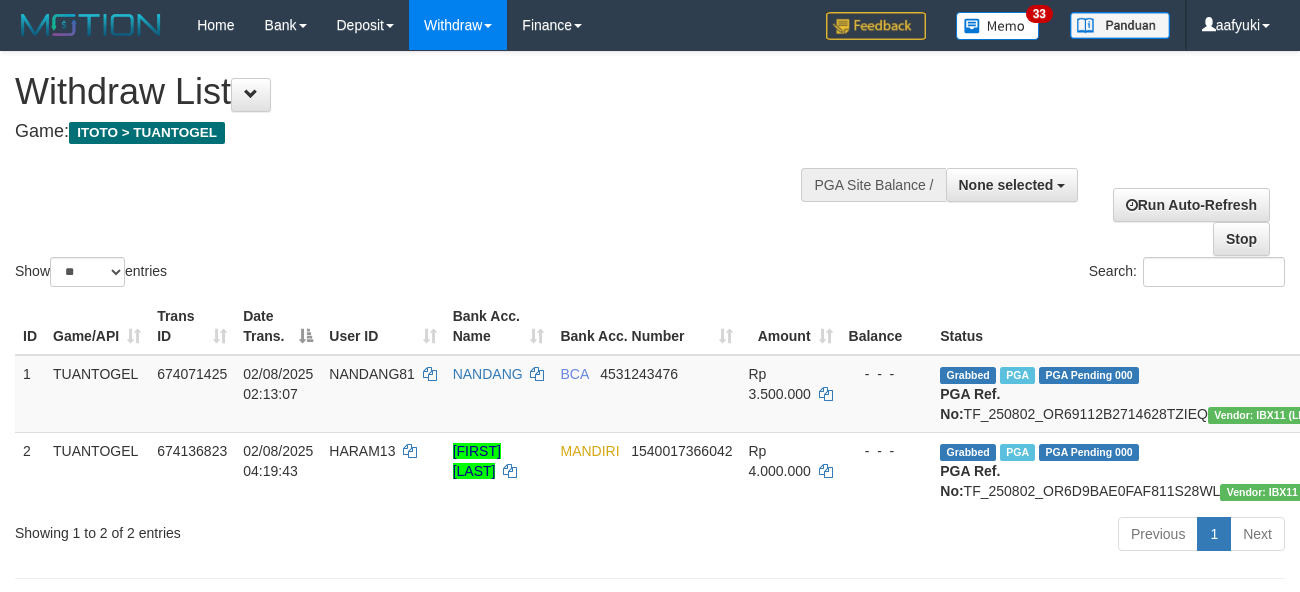 select 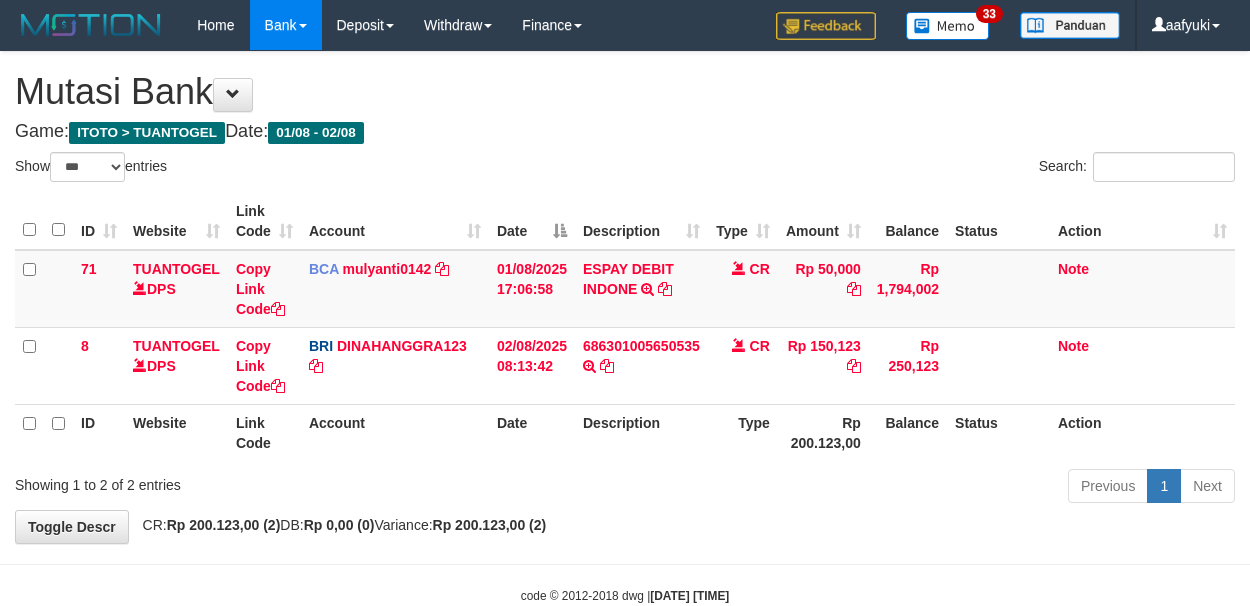select on "***" 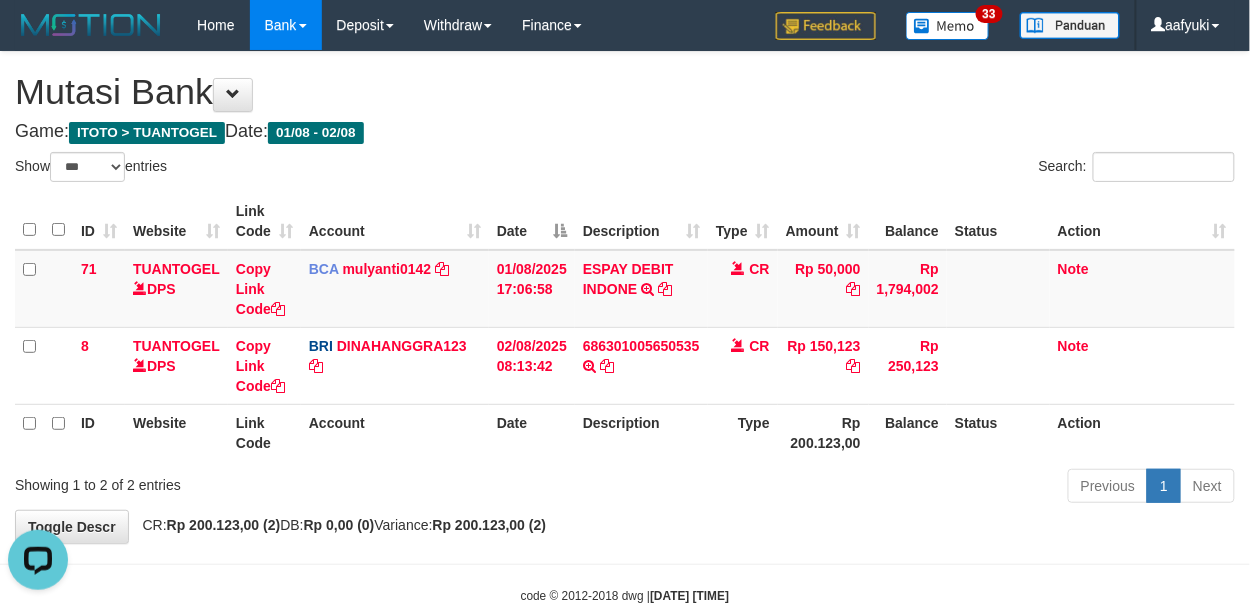scroll, scrollTop: 0, scrollLeft: 0, axis: both 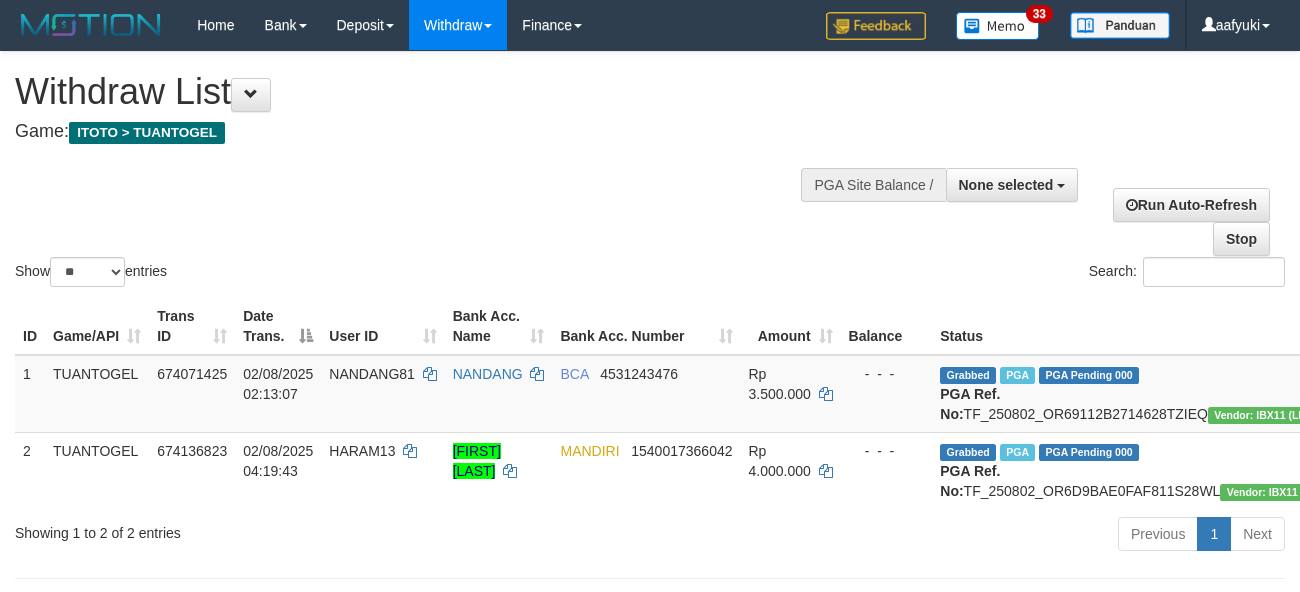 select 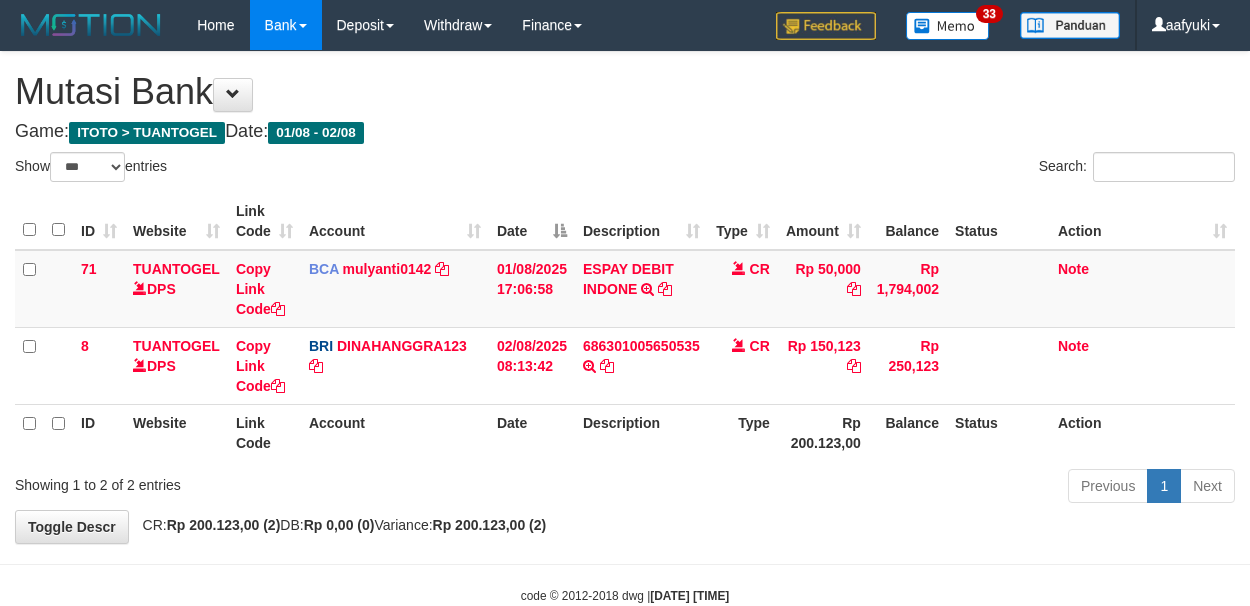 select on "***" 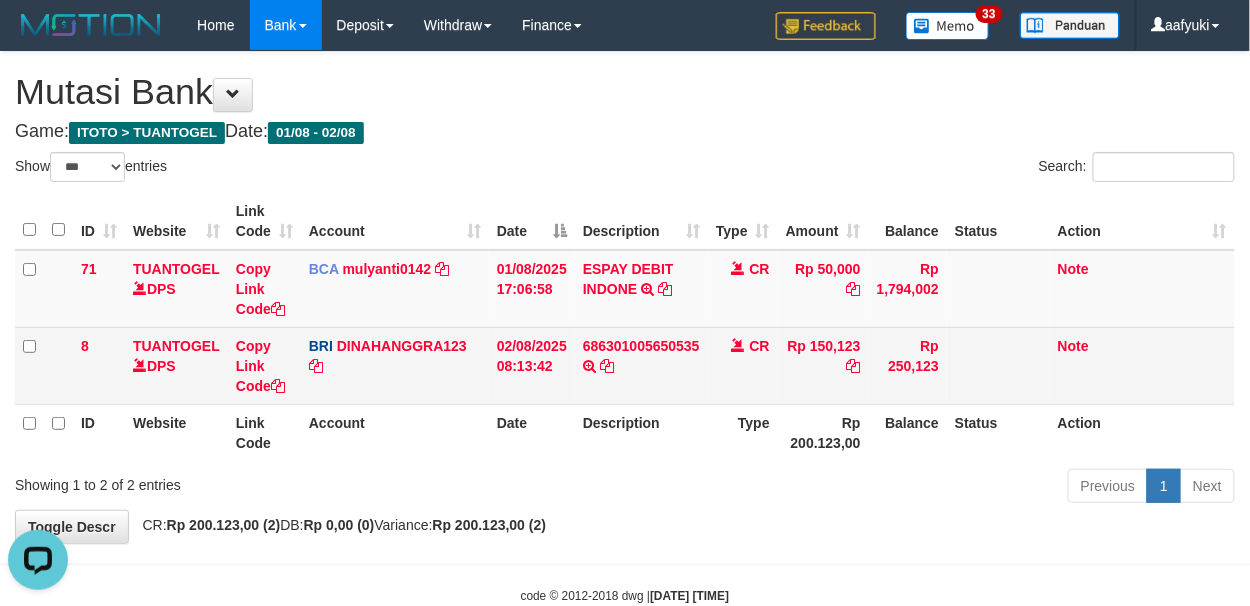 scroll, scrollTop: 0, scrollLeft: 0, axis: both 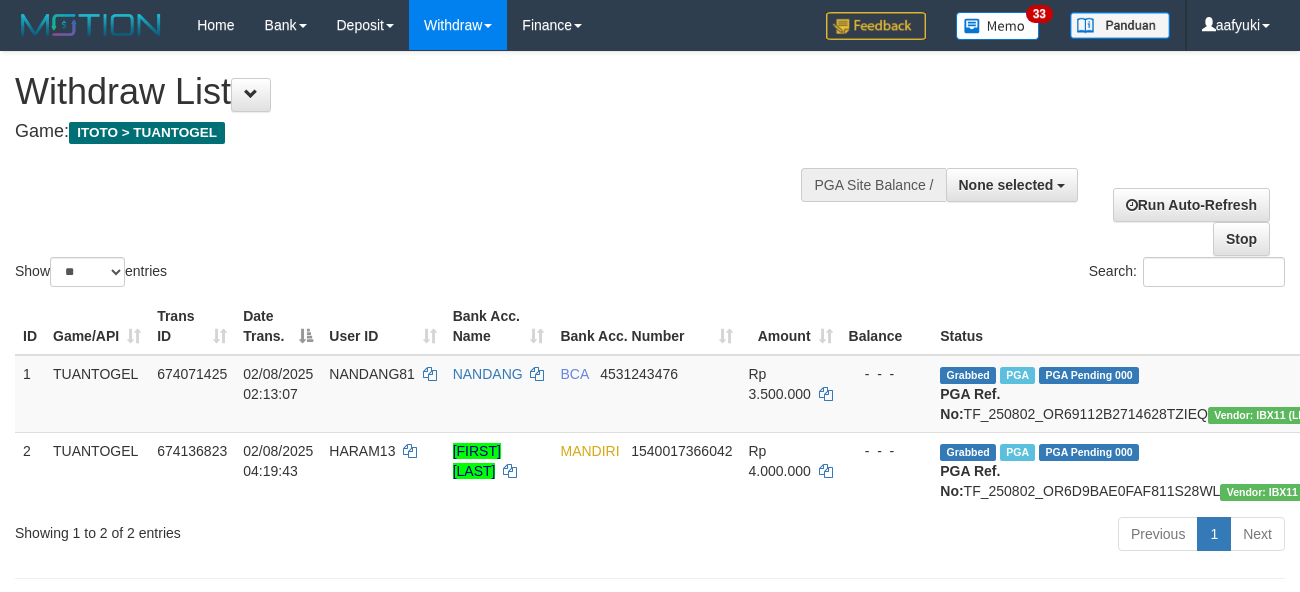select 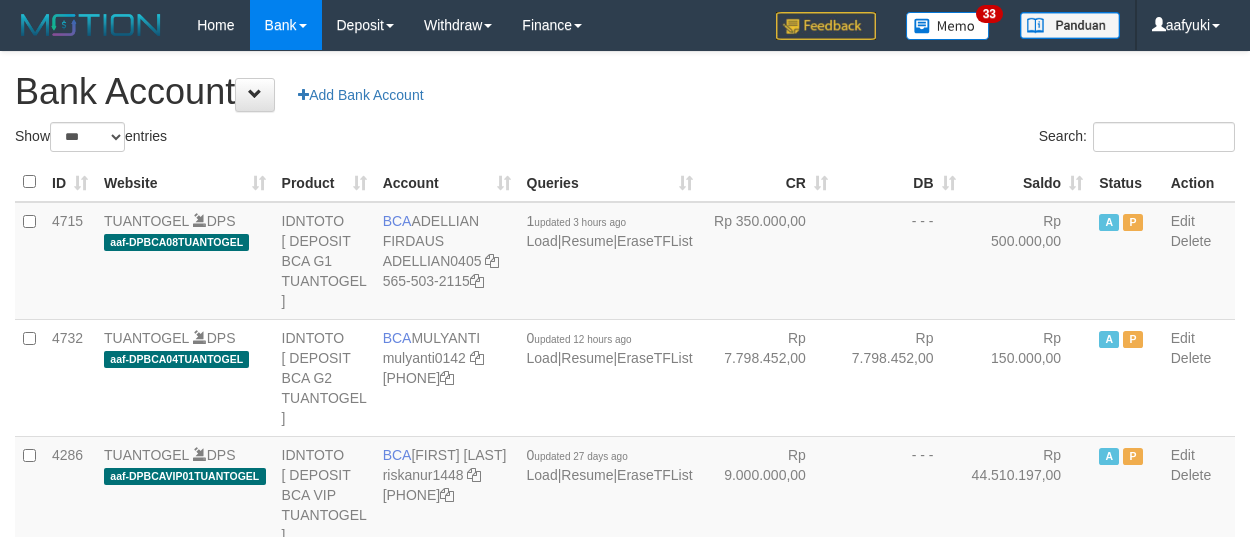 select on "***" 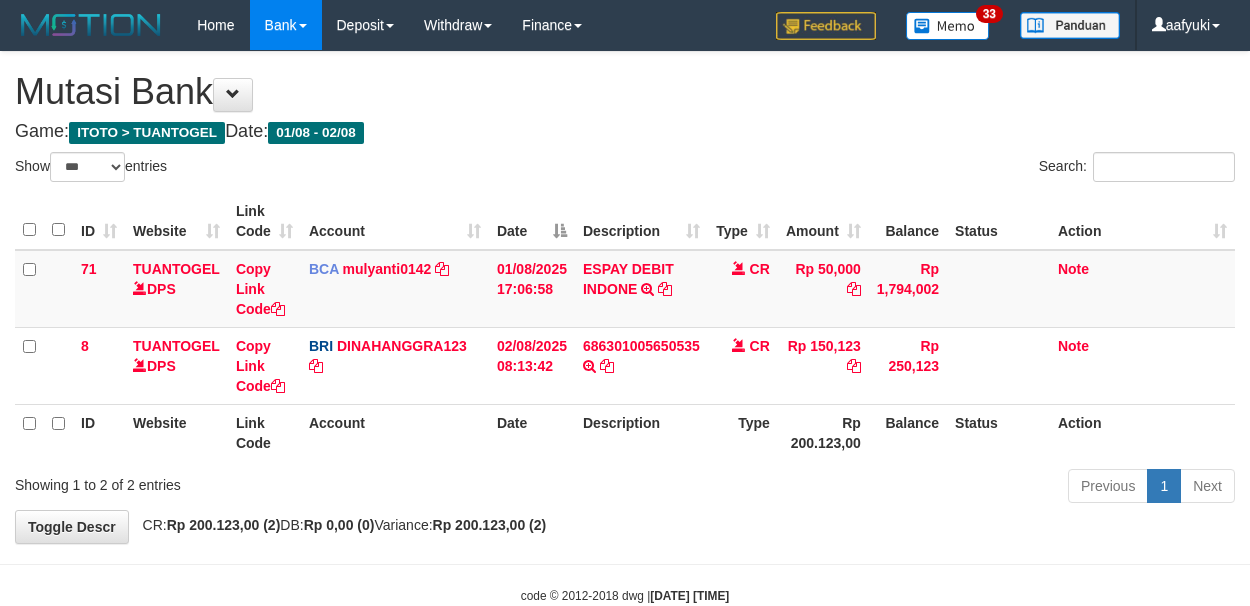 select on "***" 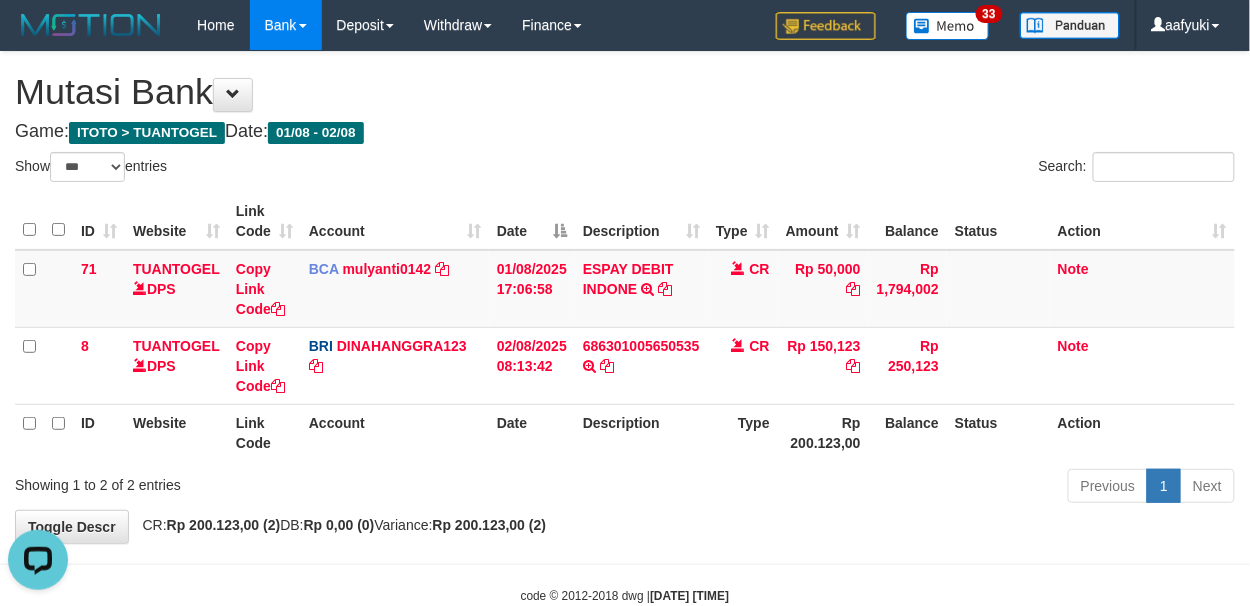 scroll, scrollTop: 0, scrollLeft: 0, axis: both 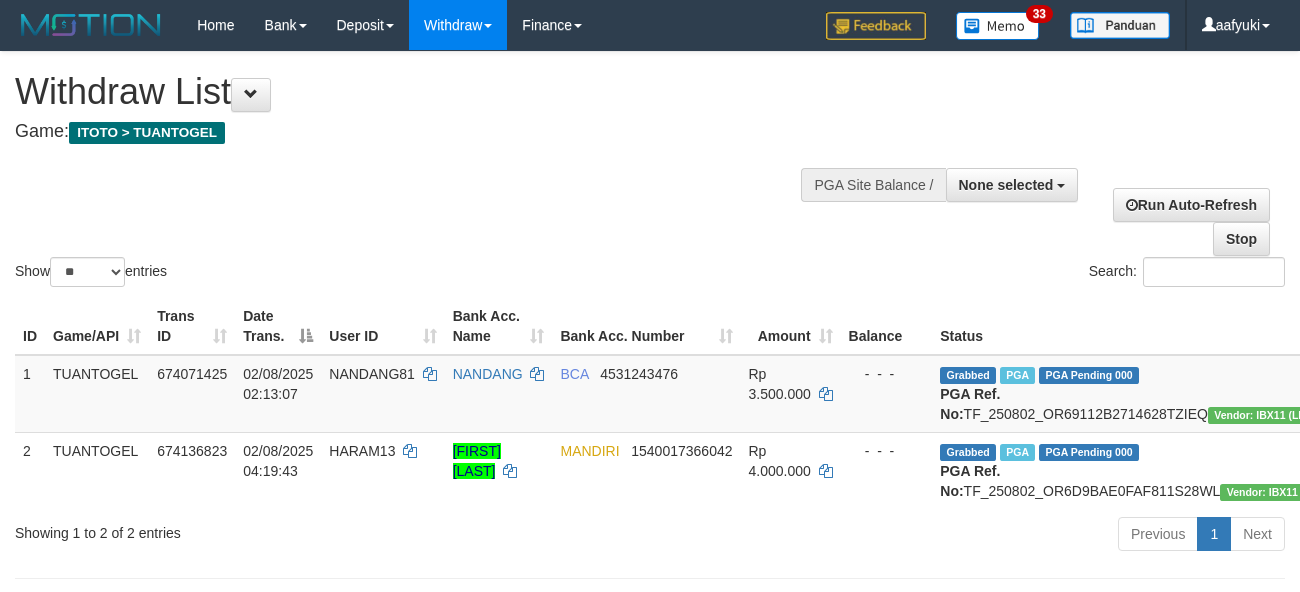 select 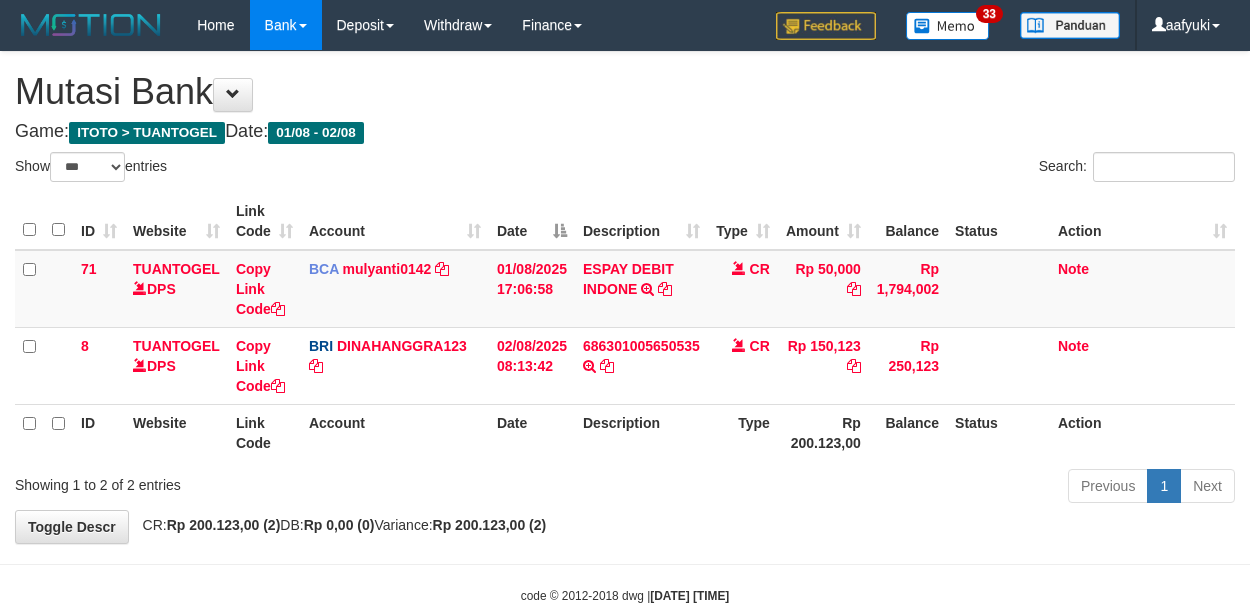 select on "***" 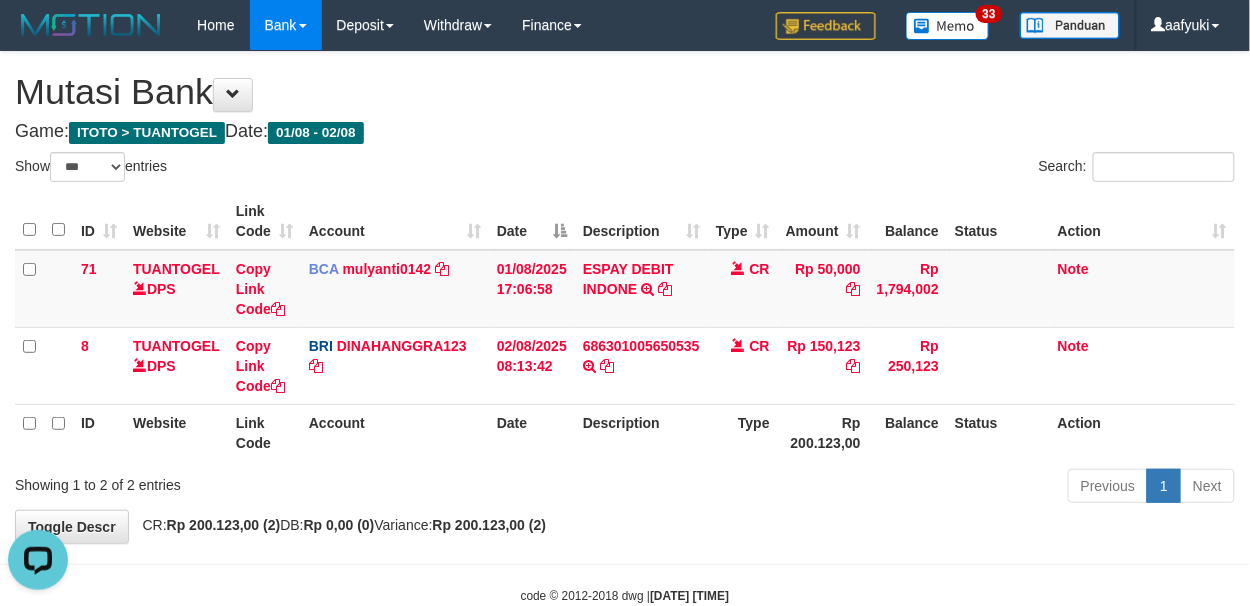 scroll, scrollTop: 0, scrollLeft: 0, axis: both 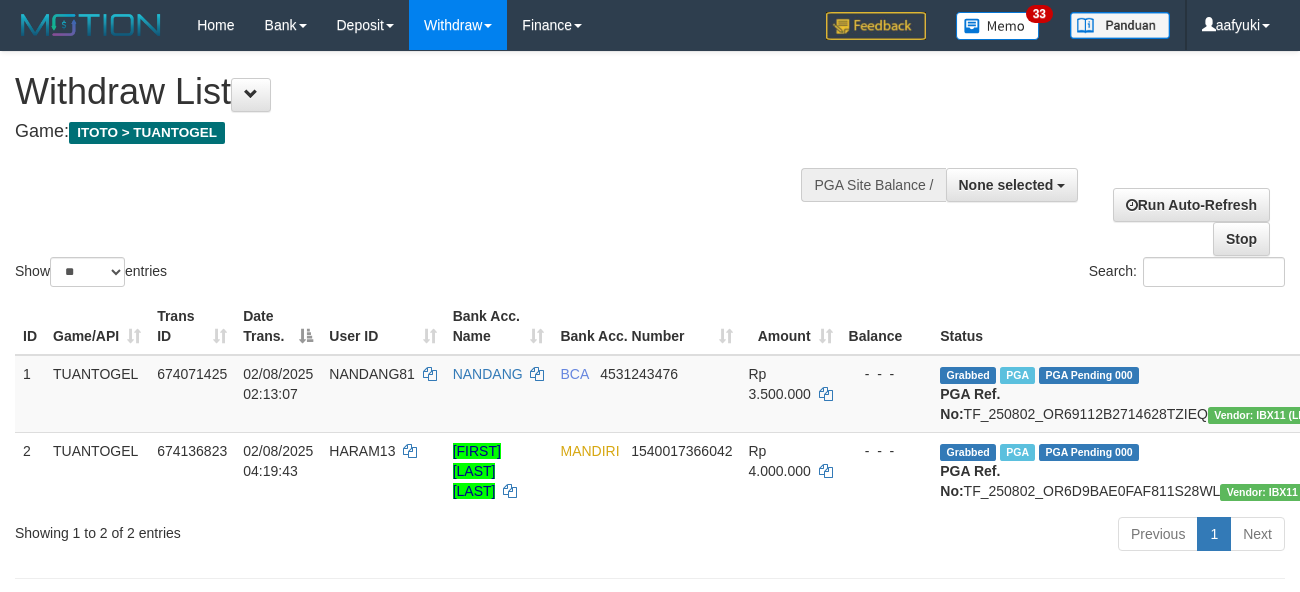 select 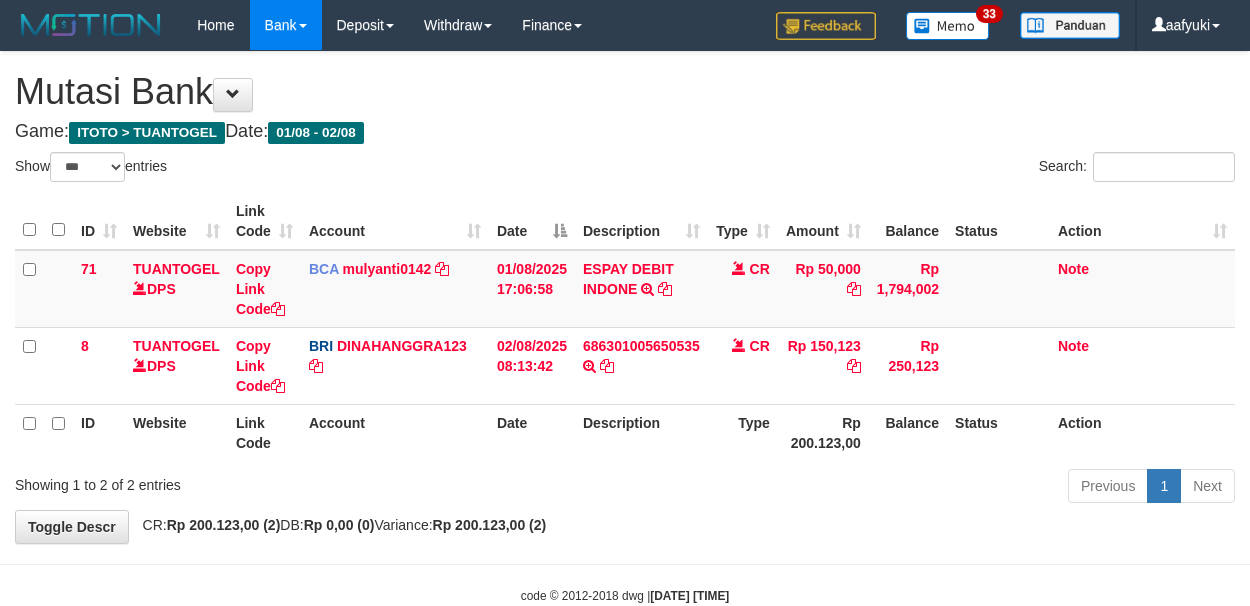 select on "***" 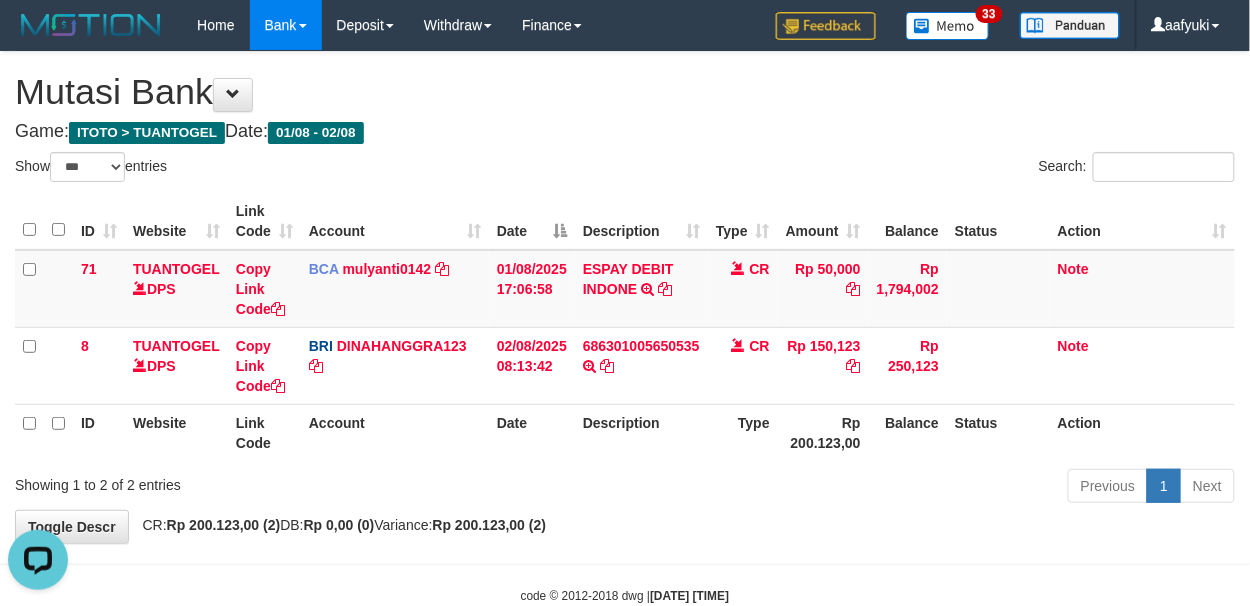 scroll, scrollTop: 0, scrollLeft: 0, axis: both 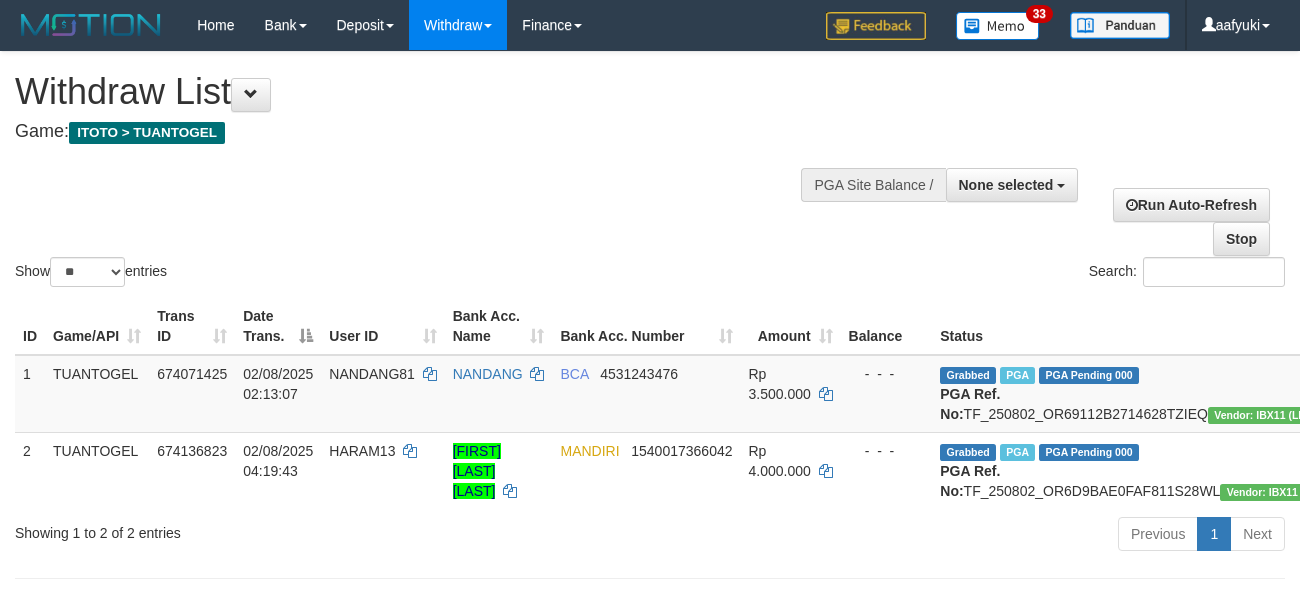 select 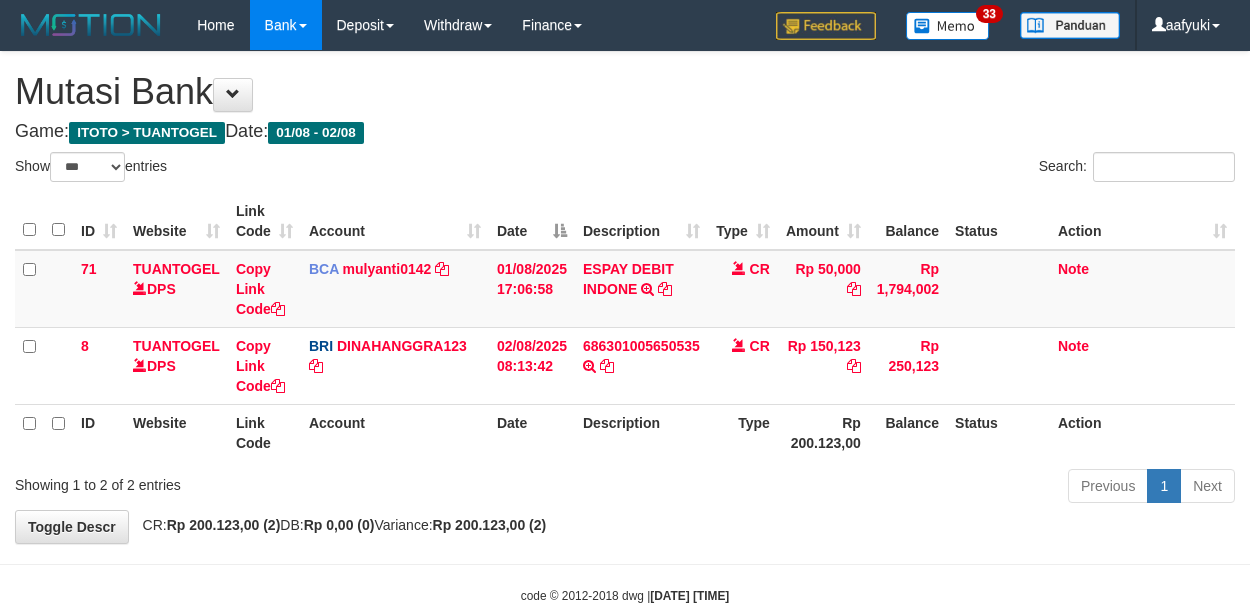select on "***" 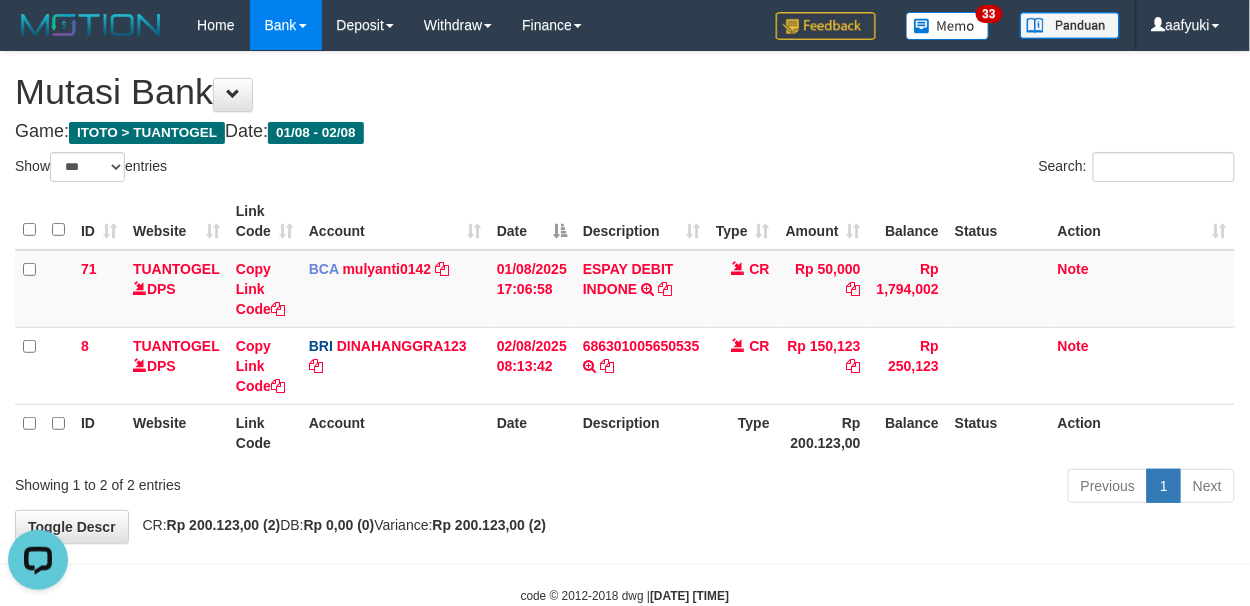 scroll, scrollTop: 0, scrollLeft: 0, axis: both 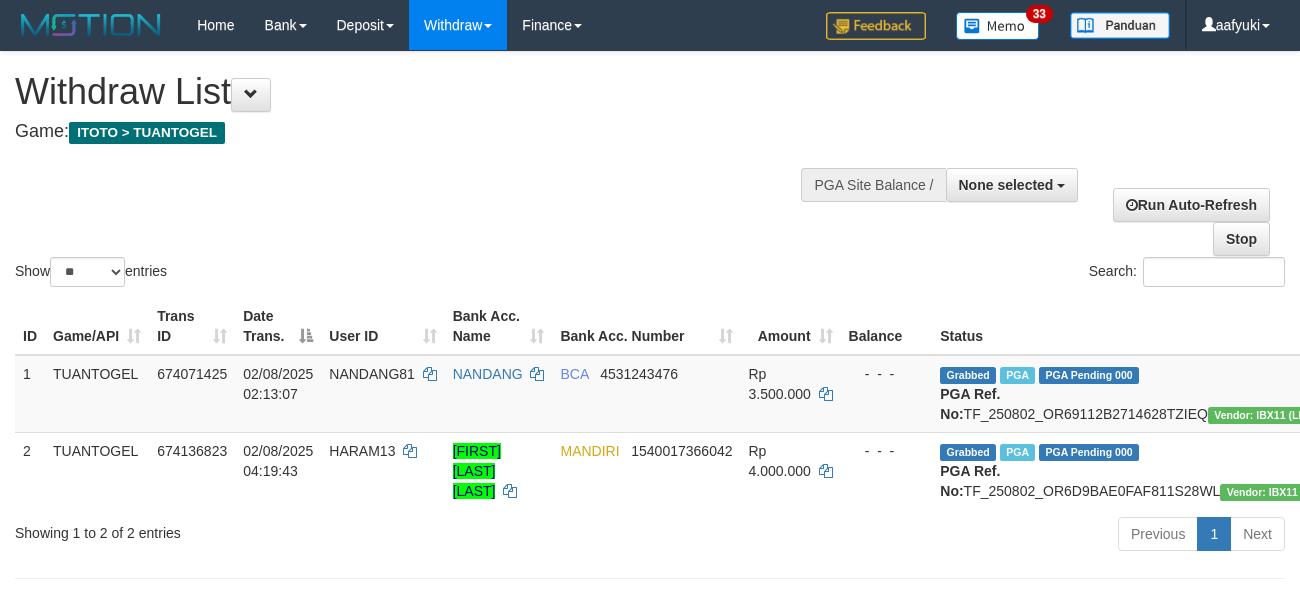 select 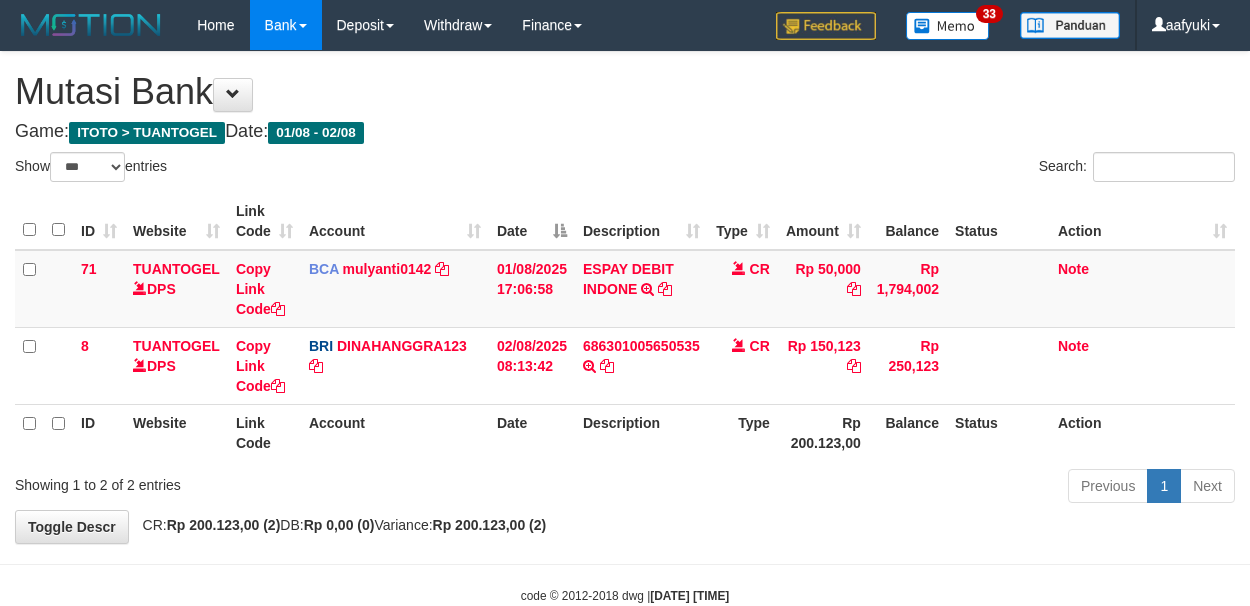 select on "***" 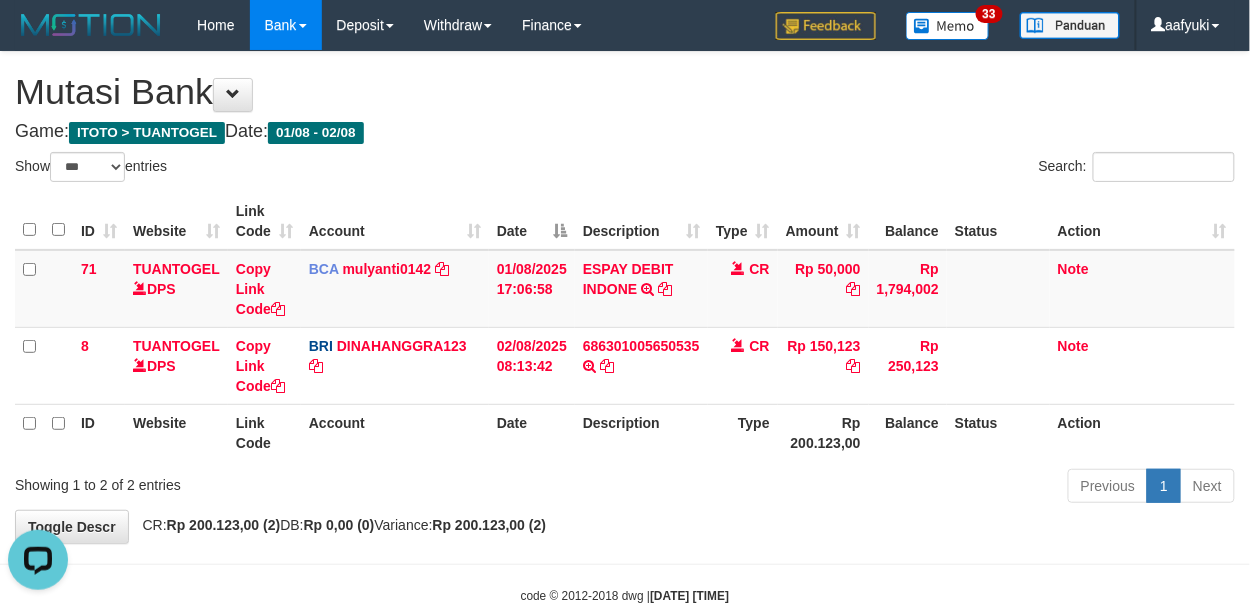 scroll, scrollTop: 0, scrollLeft: 0, axis: both 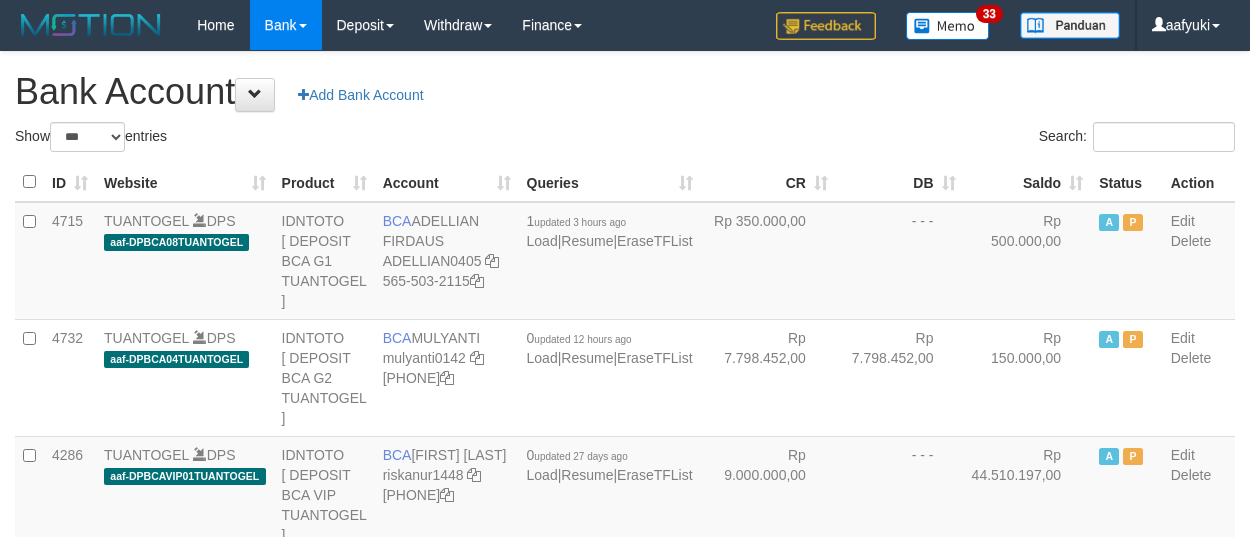 select on "***" 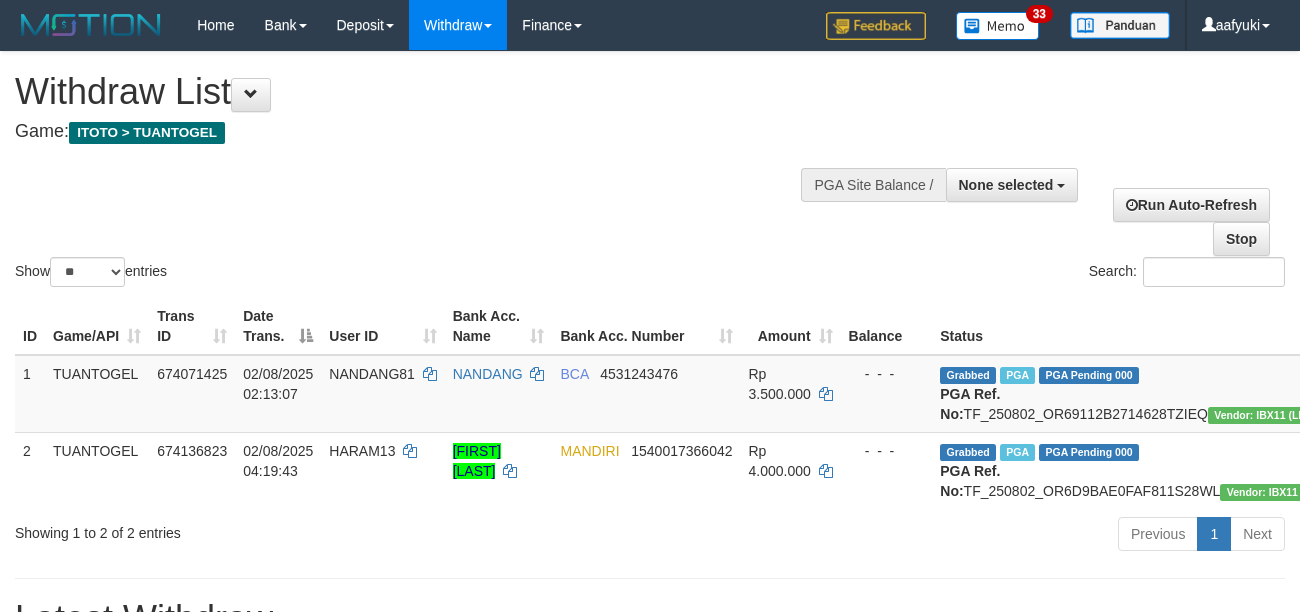 select 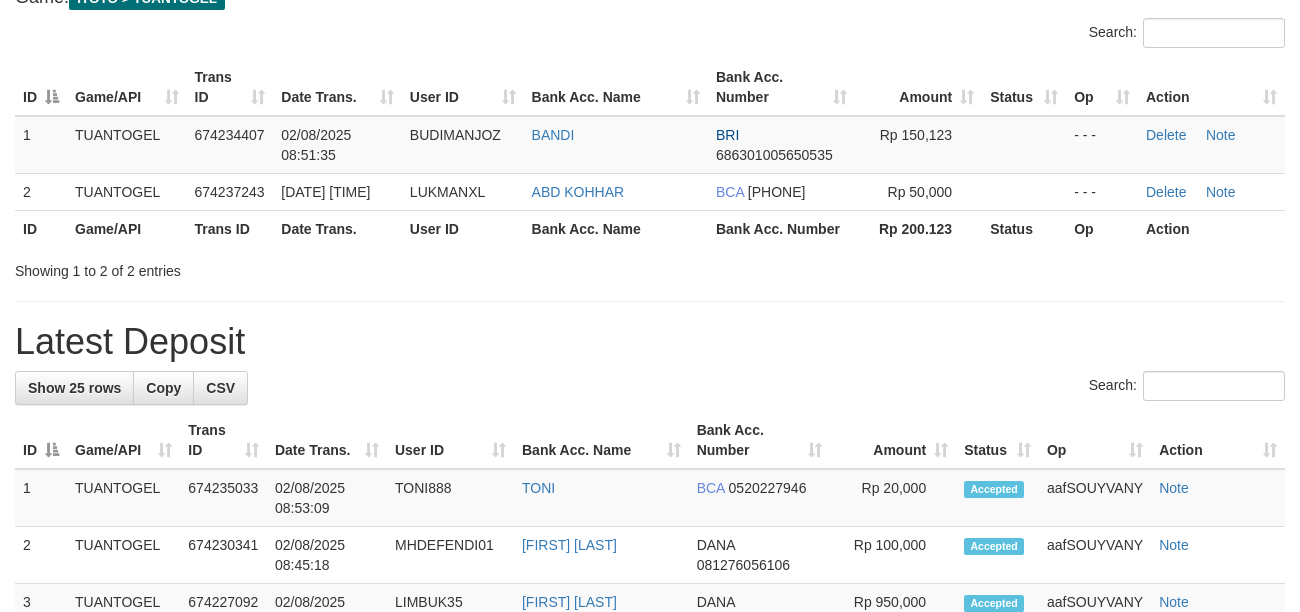 scroll, scrollTop: 133, scrollLeft: 0, axis: vertical 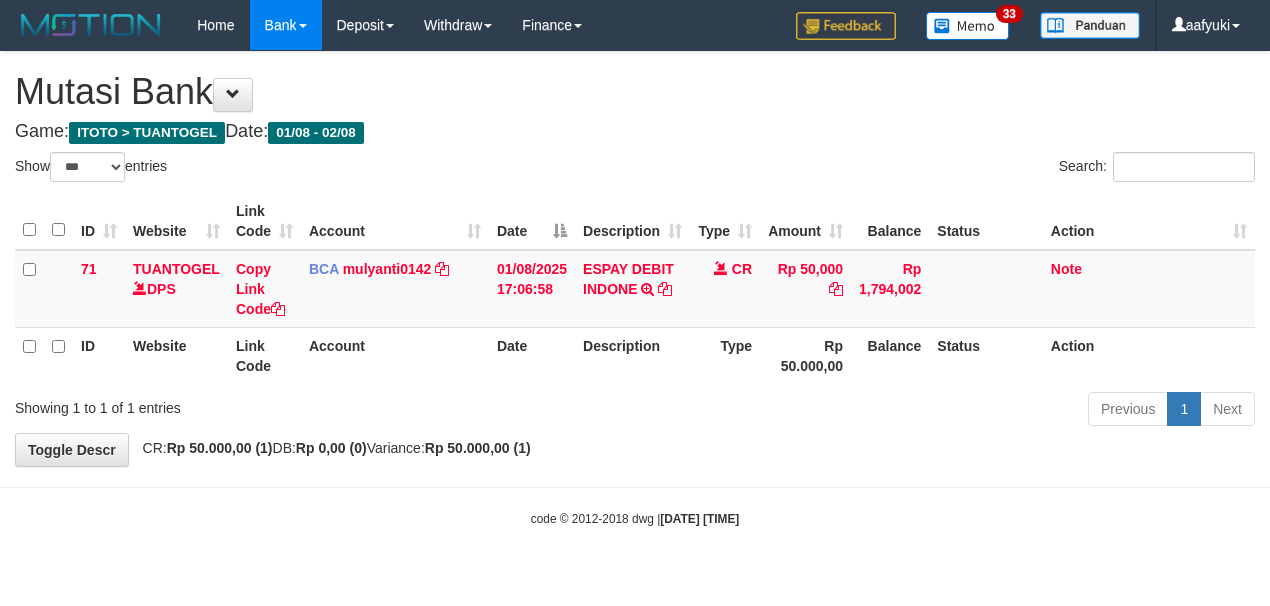 select on "***" 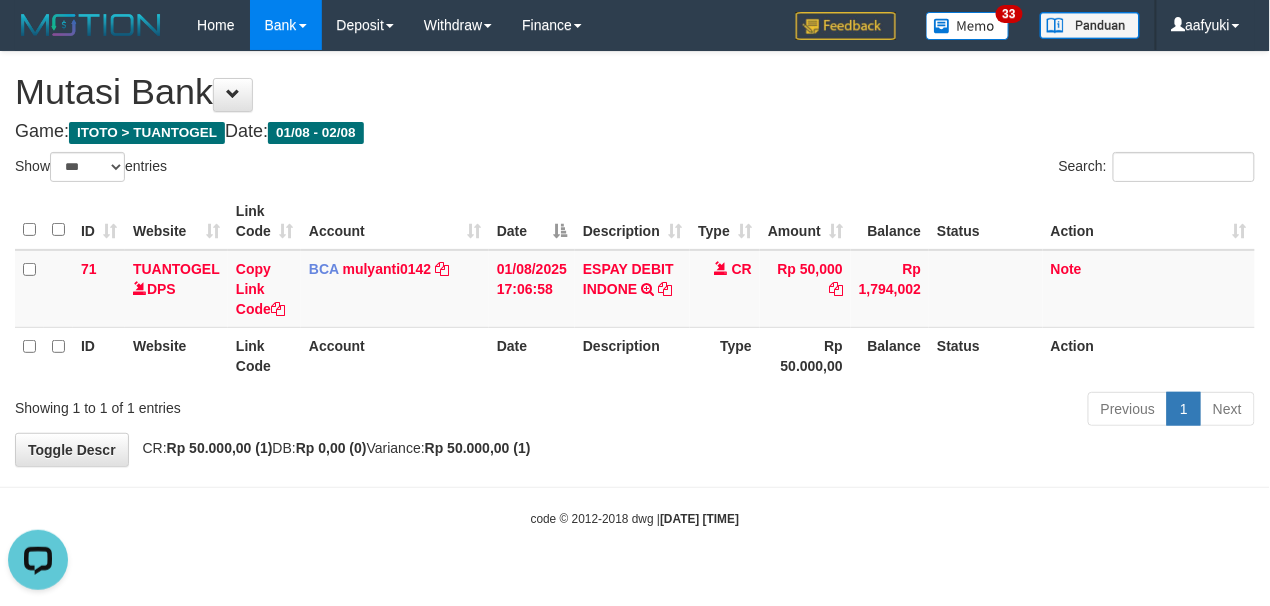 scroll, scrollTop: 0, scrollLeft: 0, axis: both 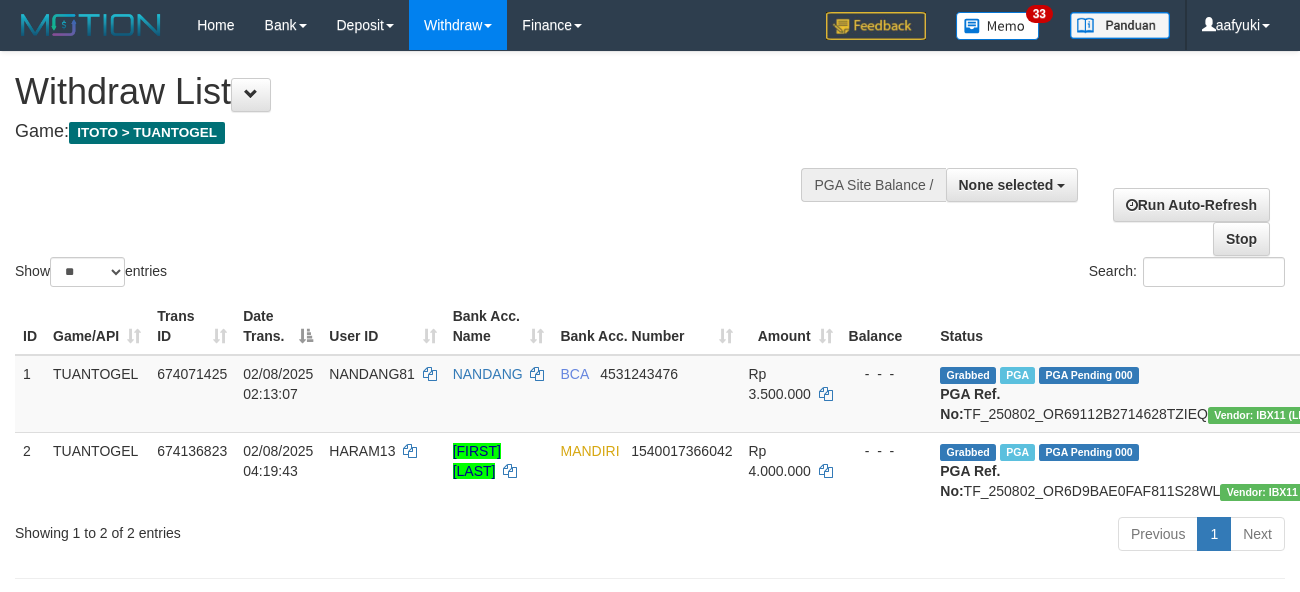 select 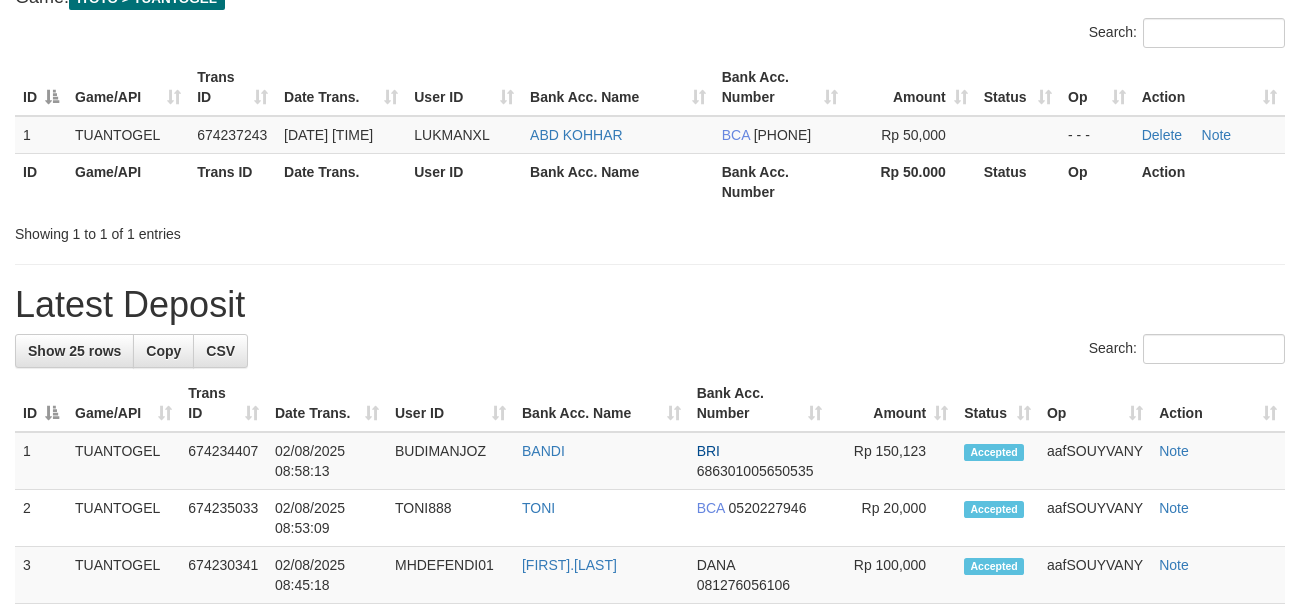 scroll, scrollTop: 133, scrollLeft: 0, axis: vertical 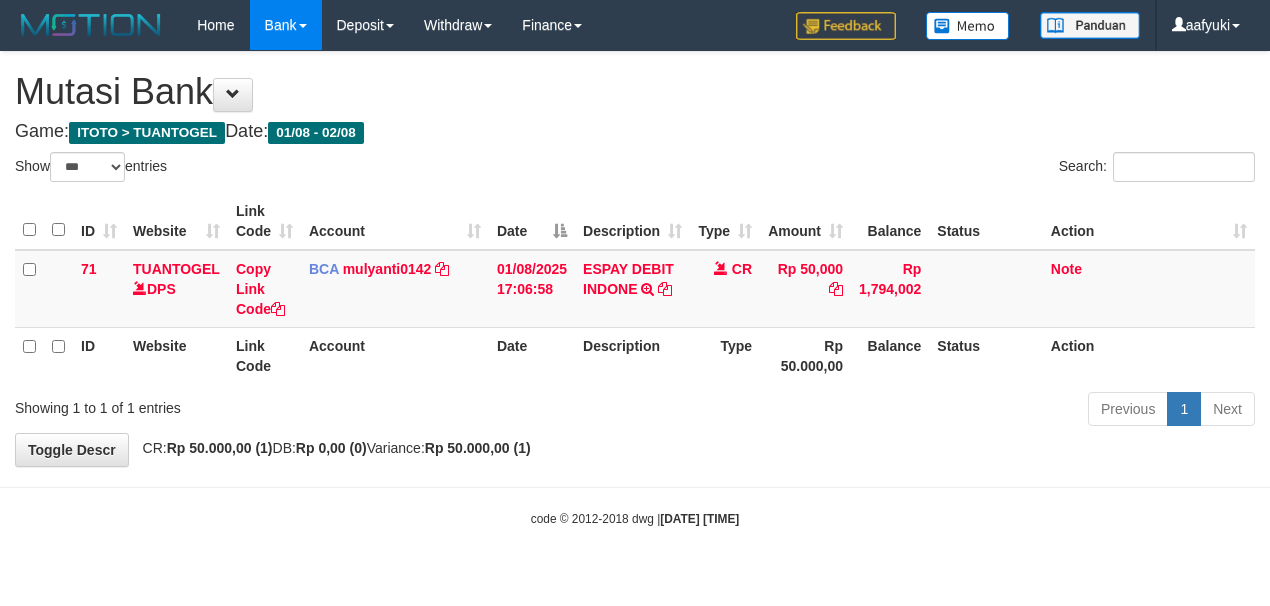 select on "***" 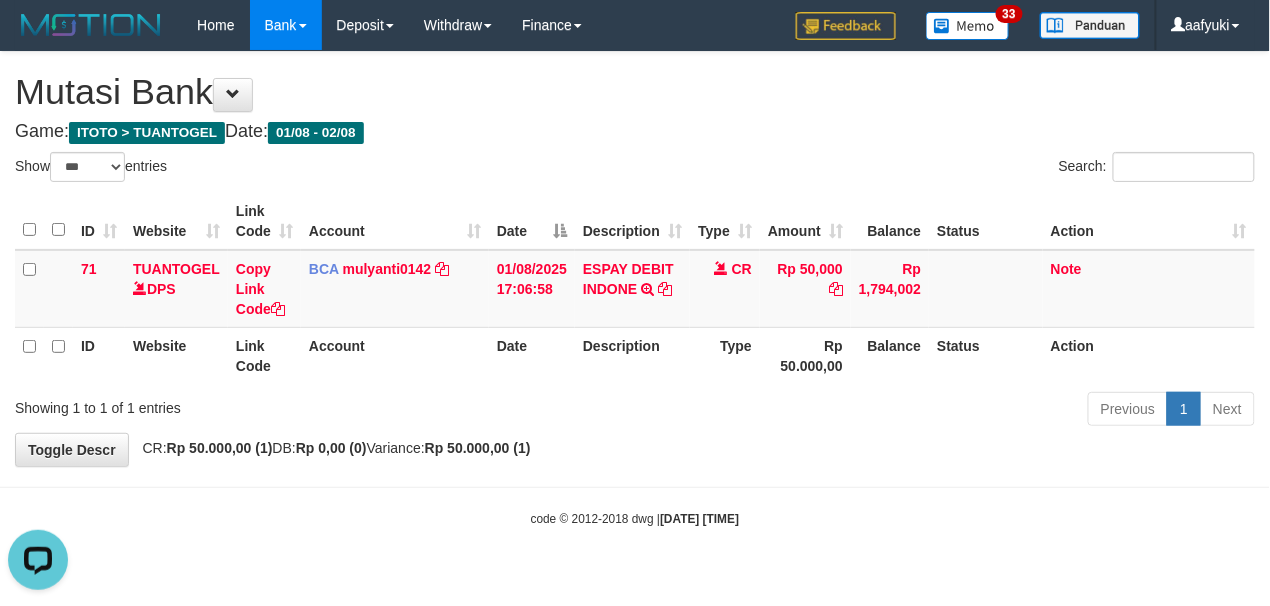 scroll, scrollTop: 0, scrollLeft: 0, axis: both 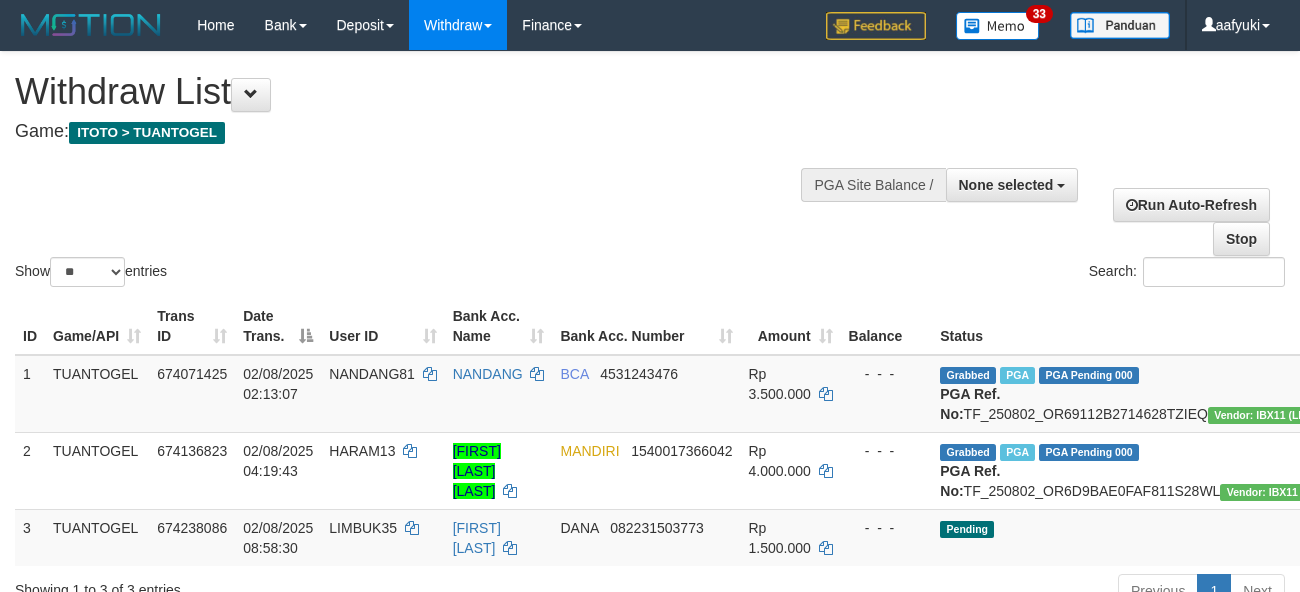 select 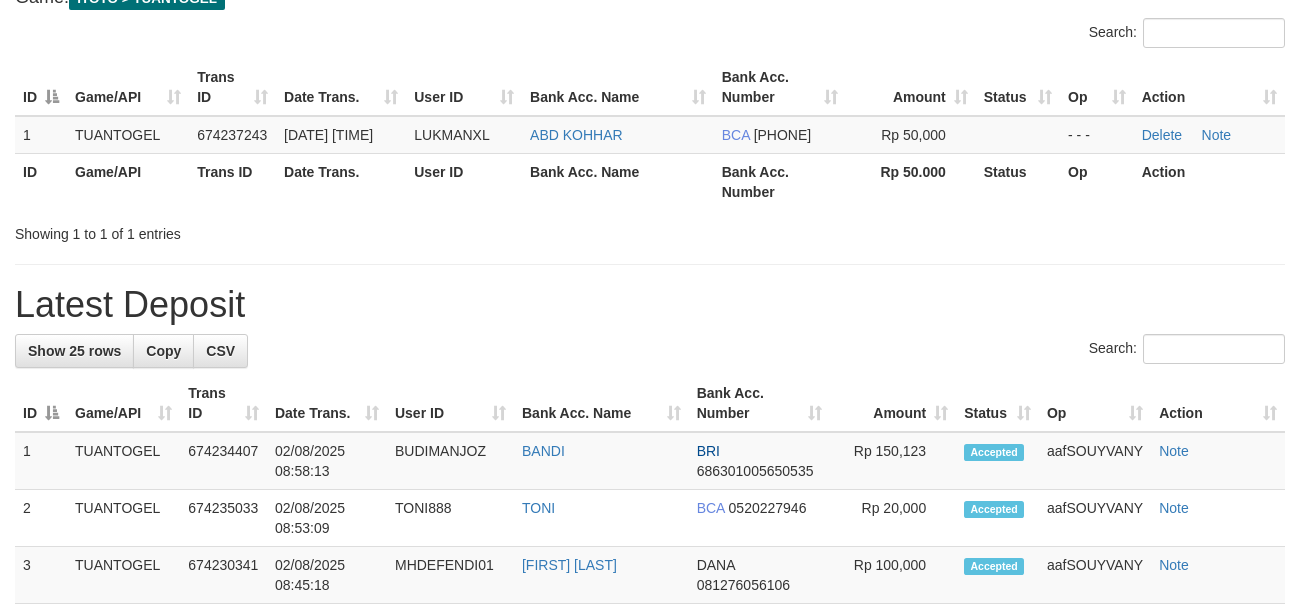 scroll, scrollTop: 133, scrollLeft: 0, axis: vertical 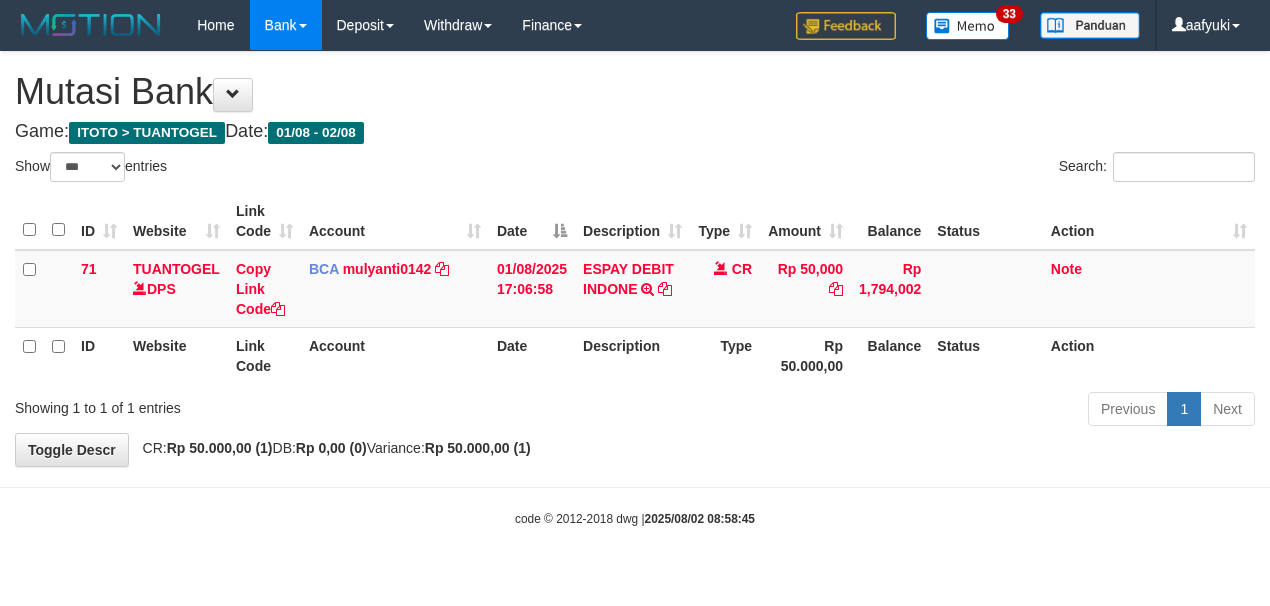 select on "***" 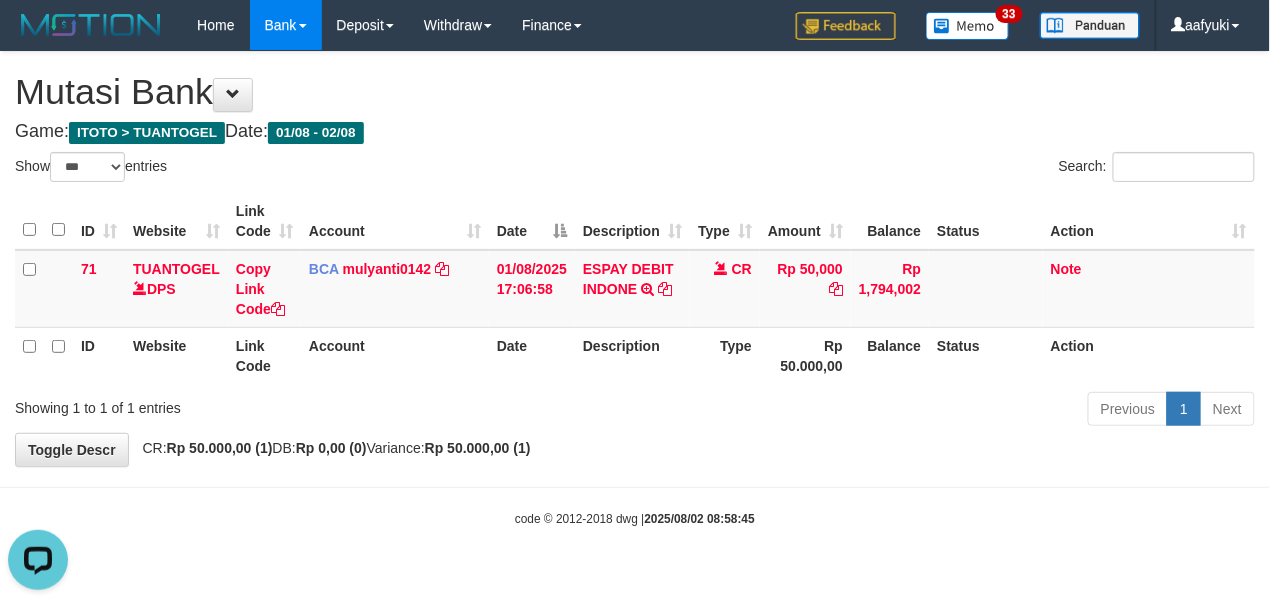 scroll, scrollTop: 0, scrollLeft: 0, axis: both 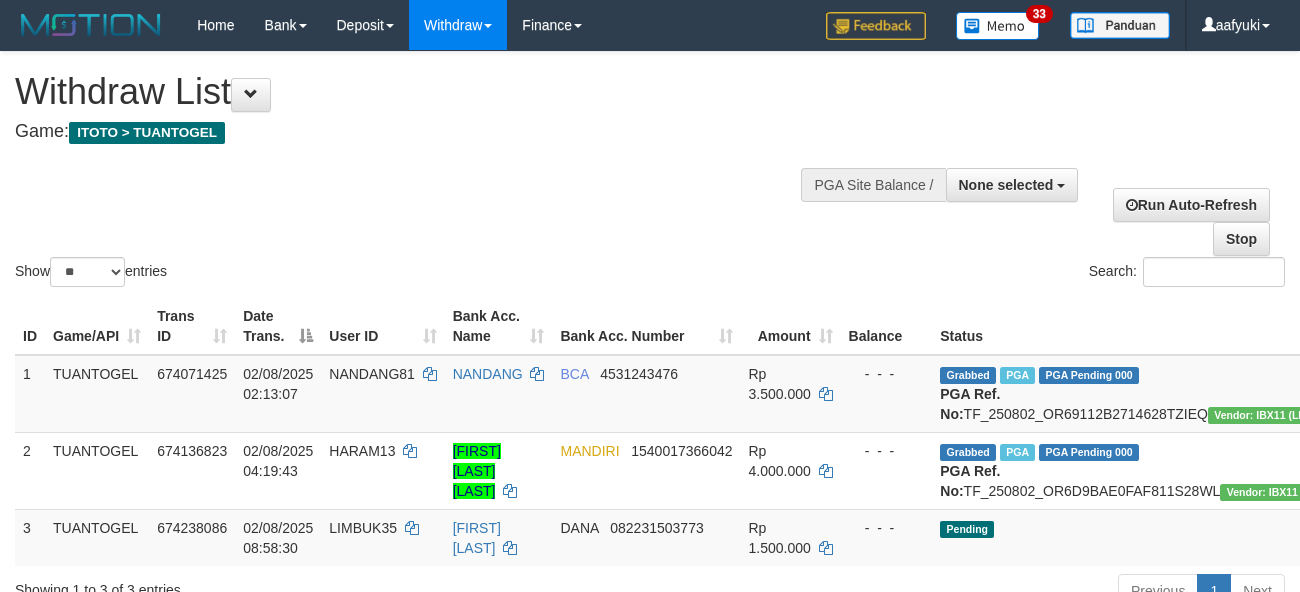 select 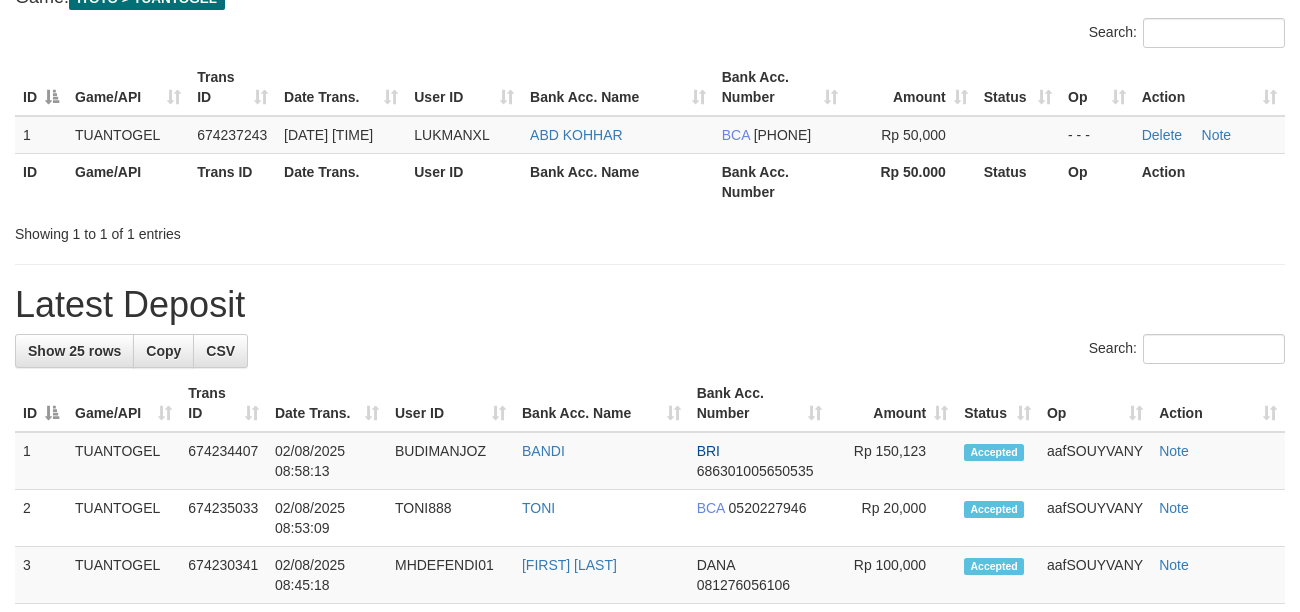 scroll, scrollTop: 133, scrollLeft: 0, axis: vertical 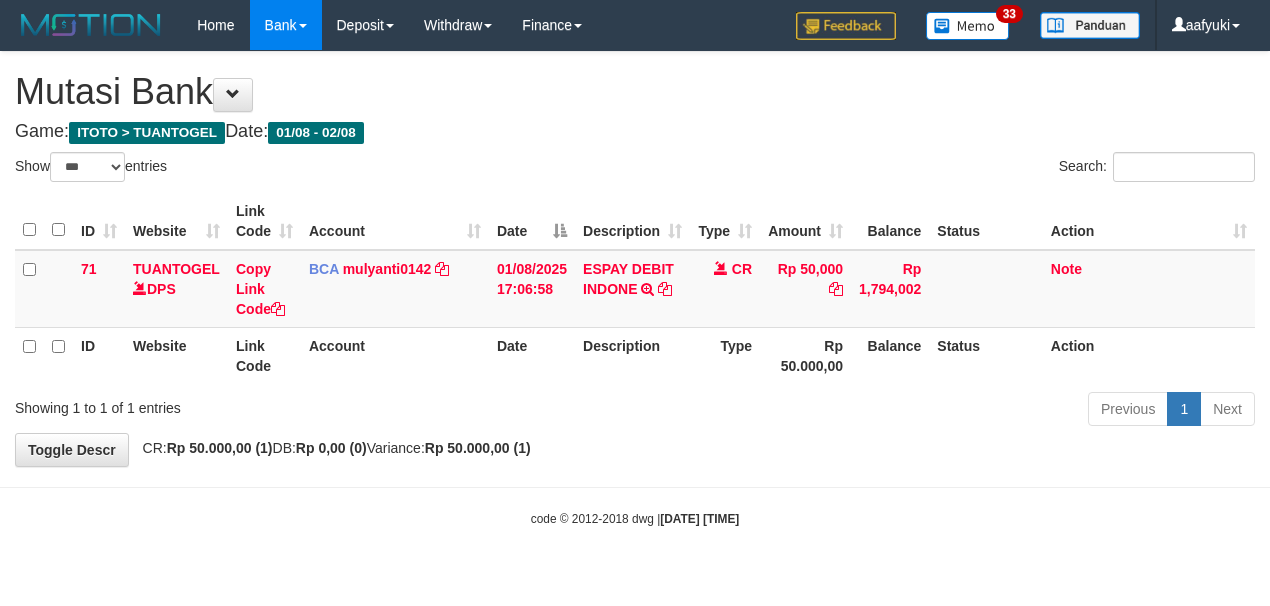 select on "***" 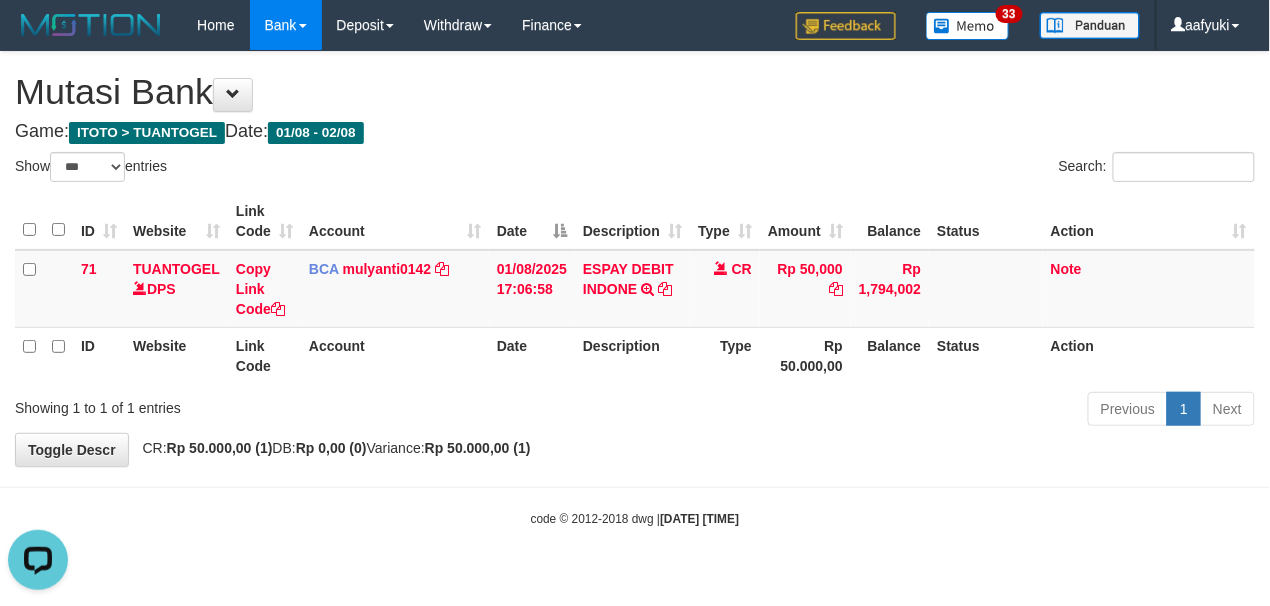 scroll, scrollTop: 0, scrollLeft: 0, axis: both 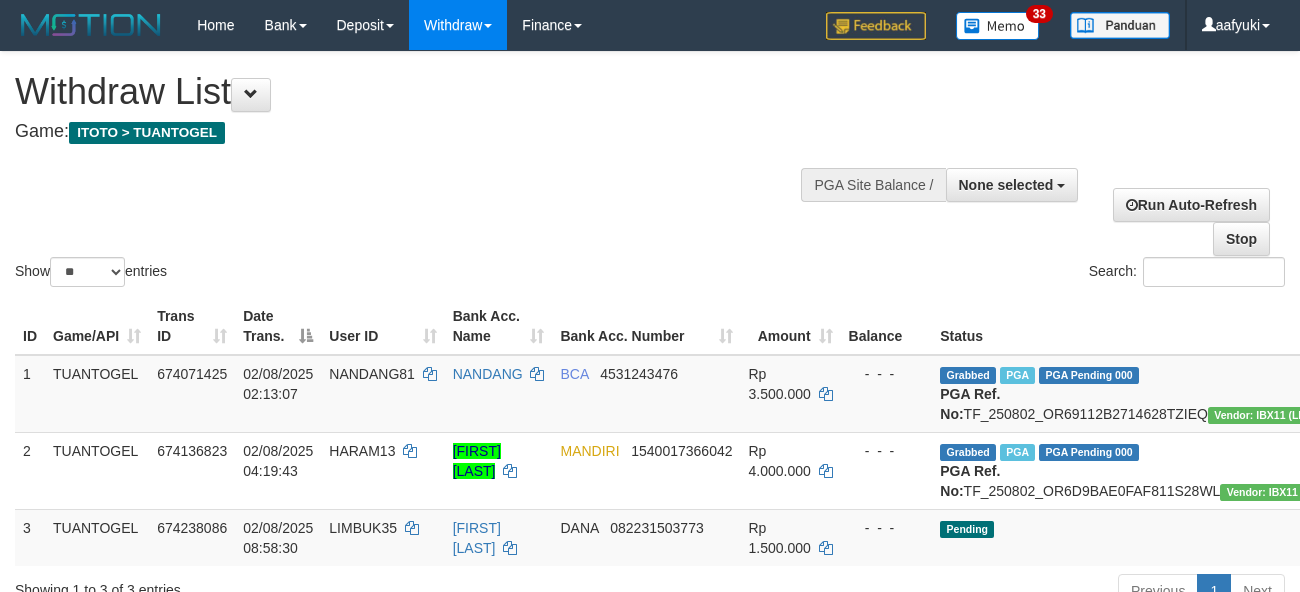 select 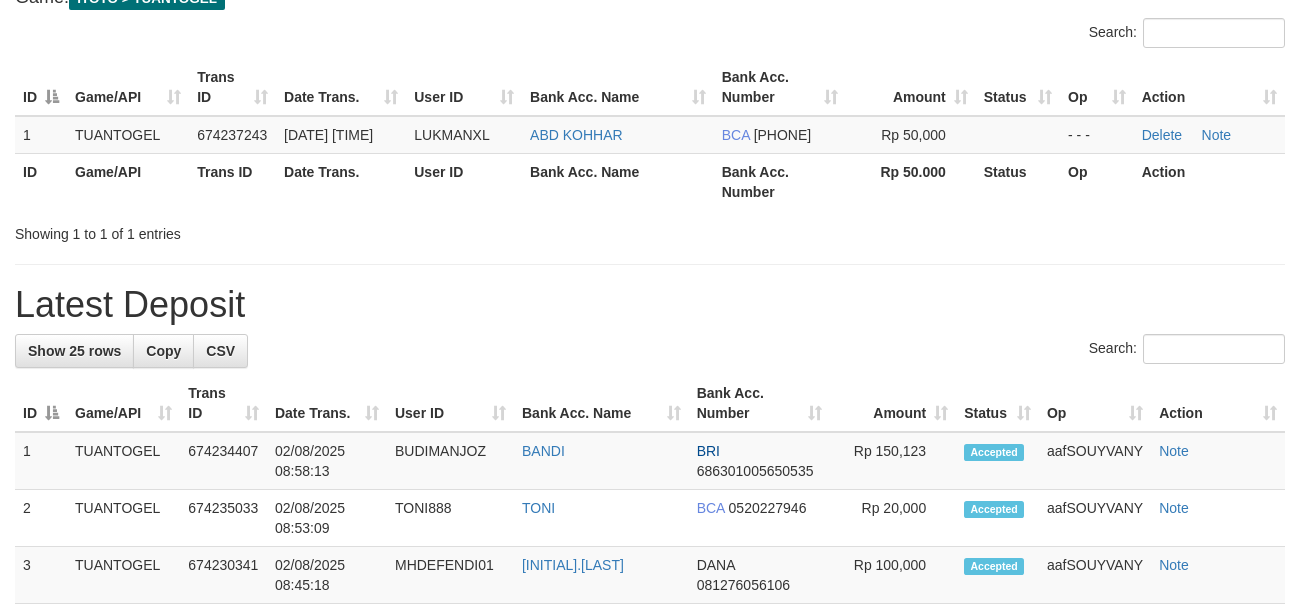 scroll, scrollTop: 133, scrollLeft: 0, axis: vertical 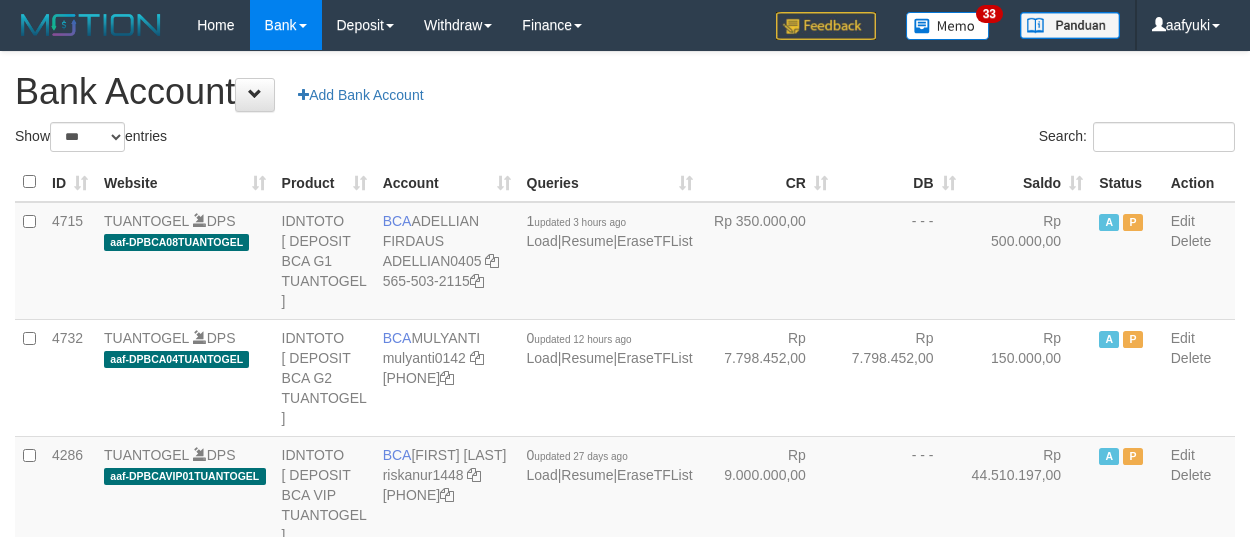 select on "***" 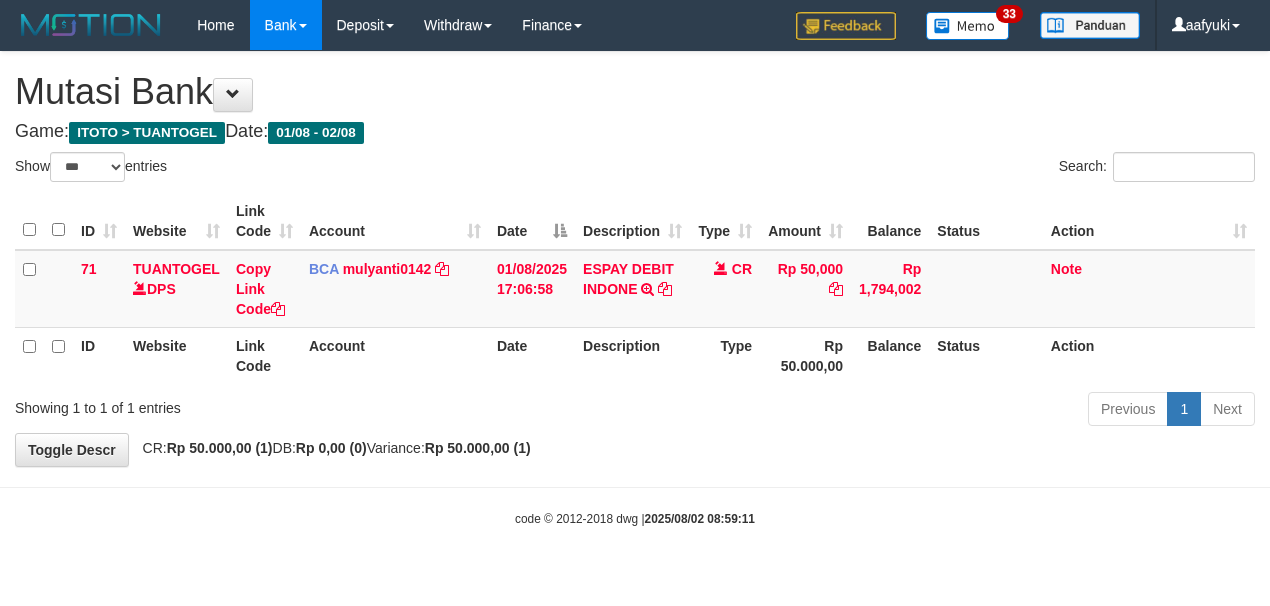 select on "***" 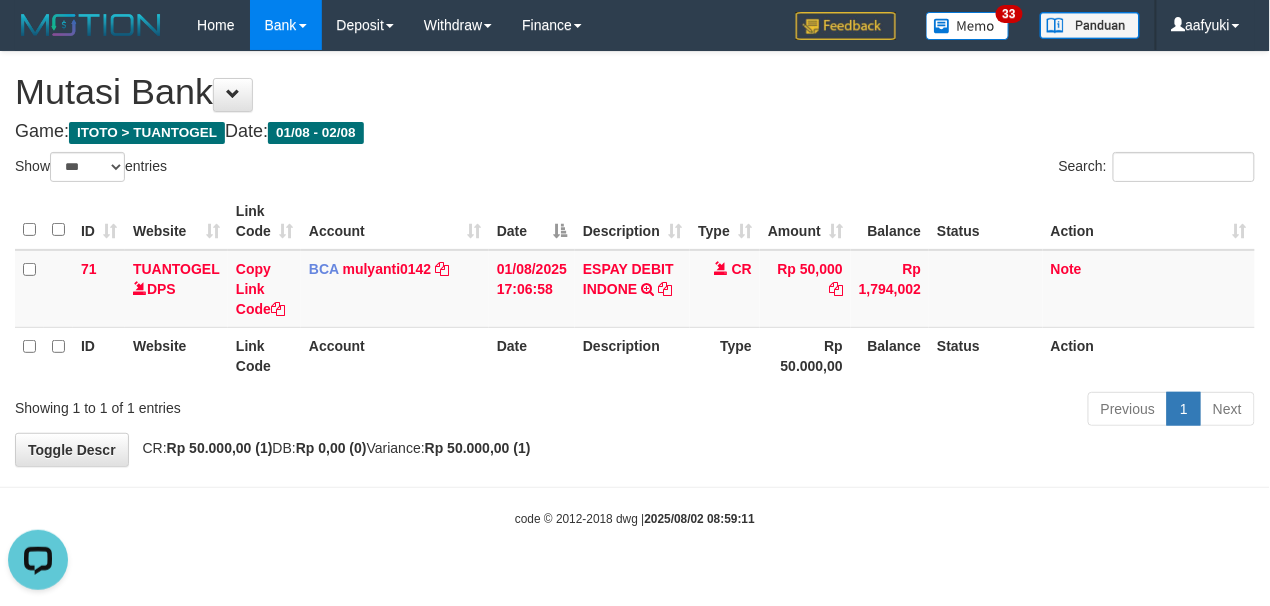 scroll, scrollTop: 0, scrollLeft: 0, axis: both 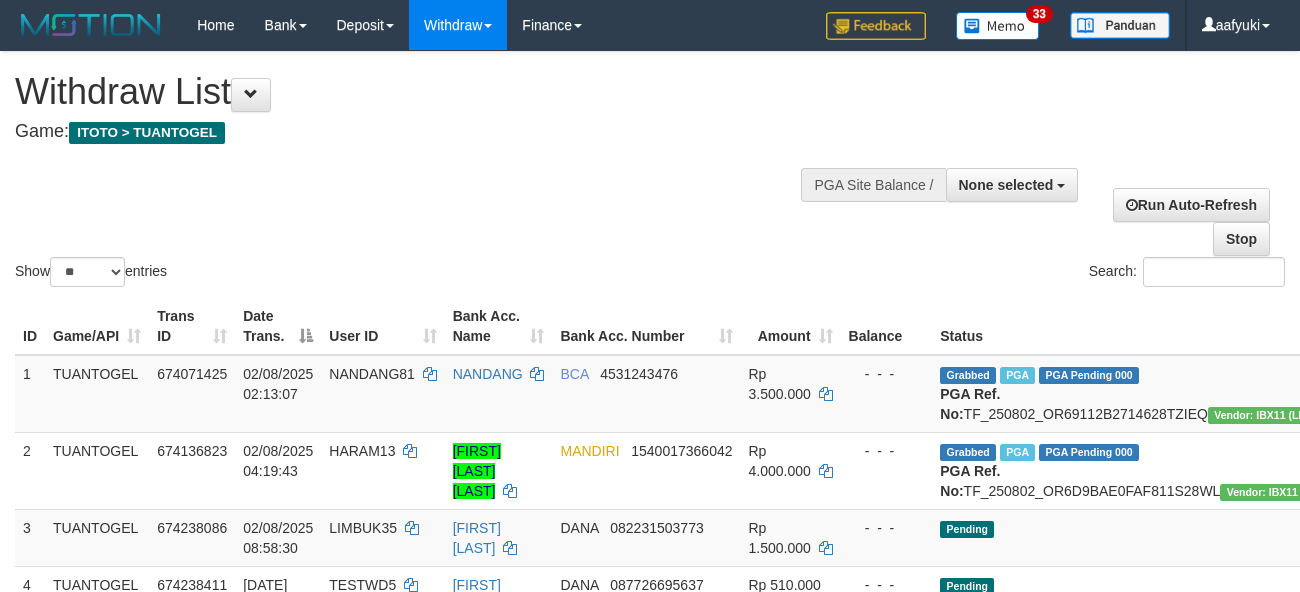 select 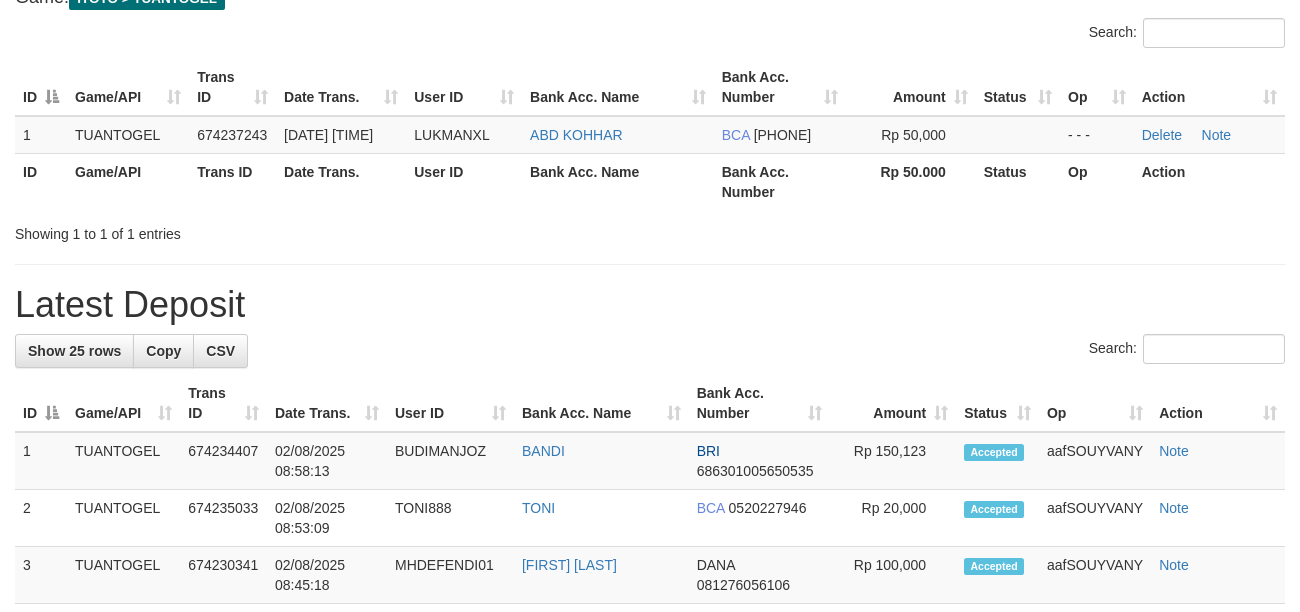 scroll, scrollTop: 133, scrollLeft: 0, axis: vertical 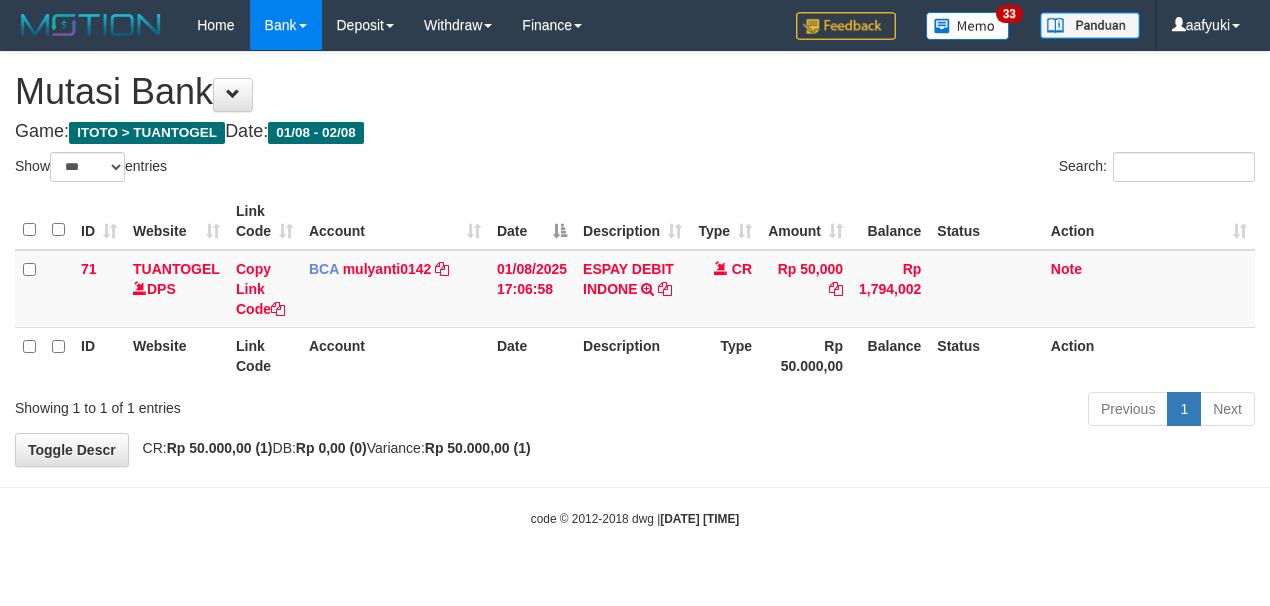 select on "***" 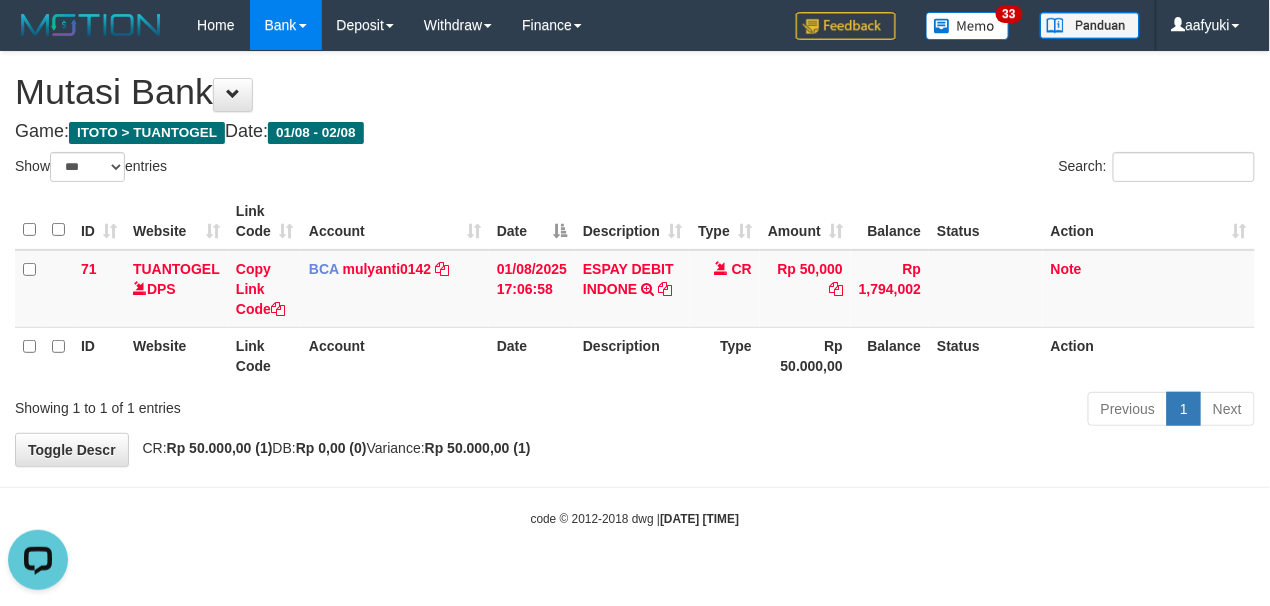 scroll, scrollTop: 0, scrollLeft: 0, axis: both 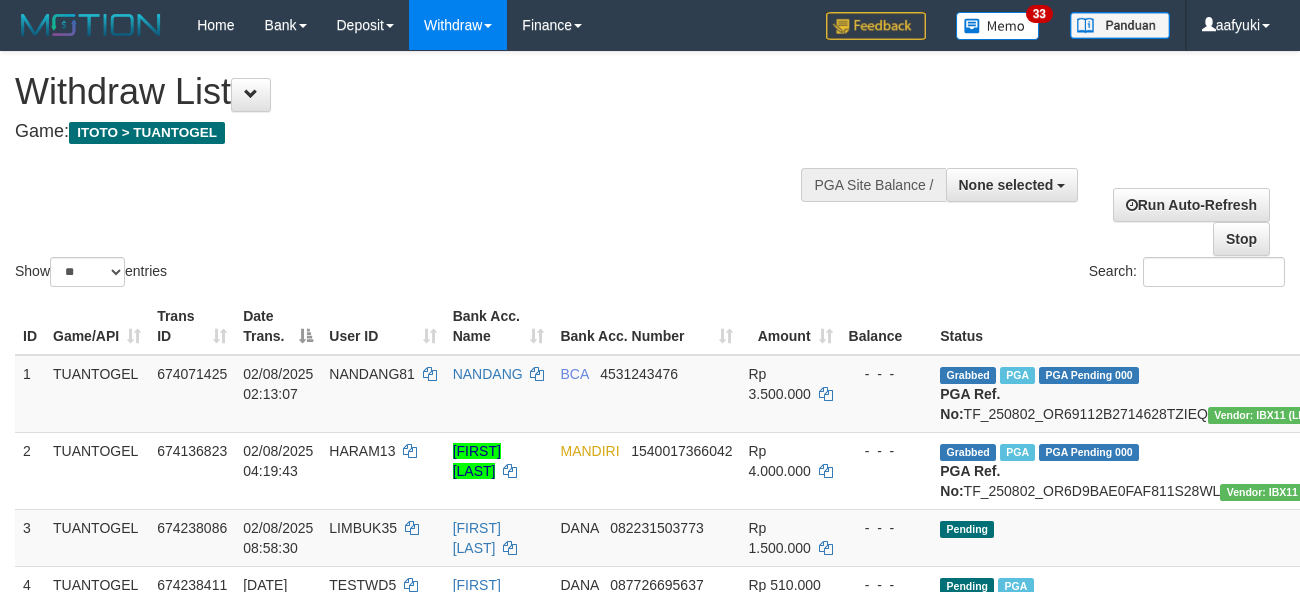 select 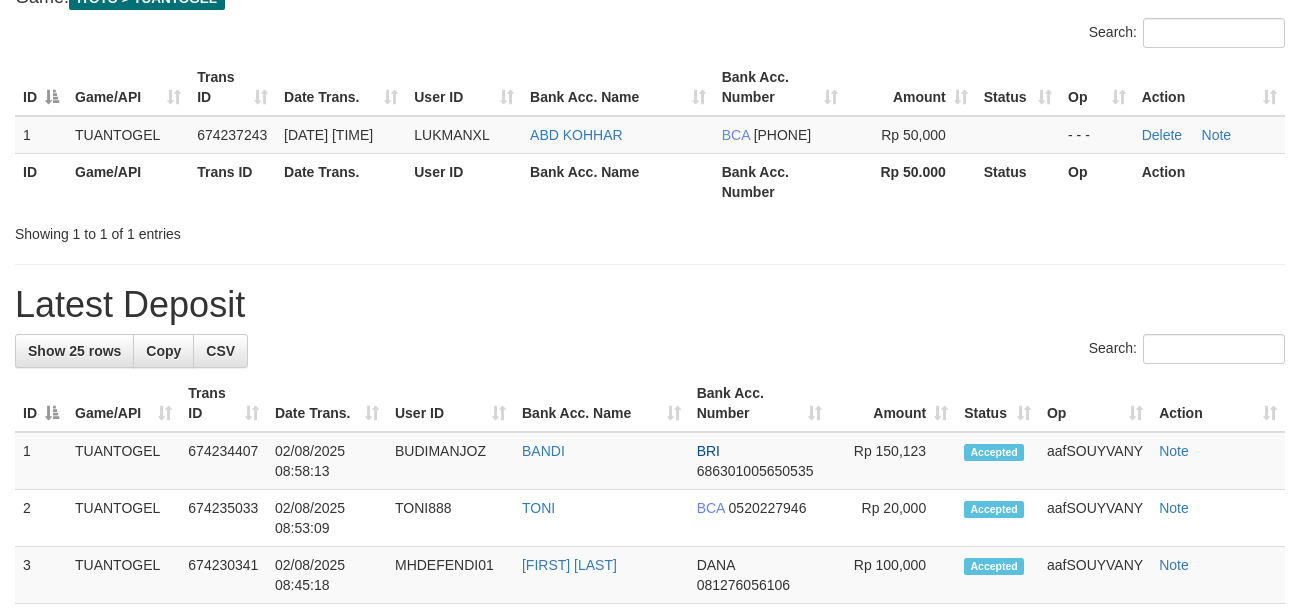 scroll, scrollTop: 133, scrollLeft: 0, axis: vertical 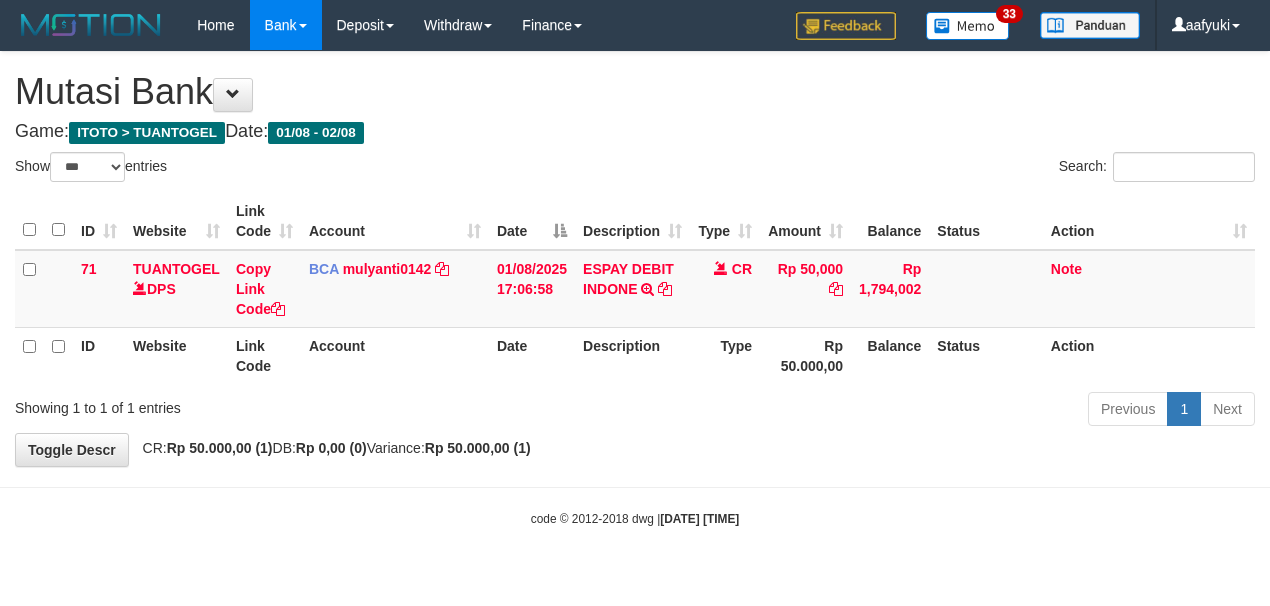 select on "***" 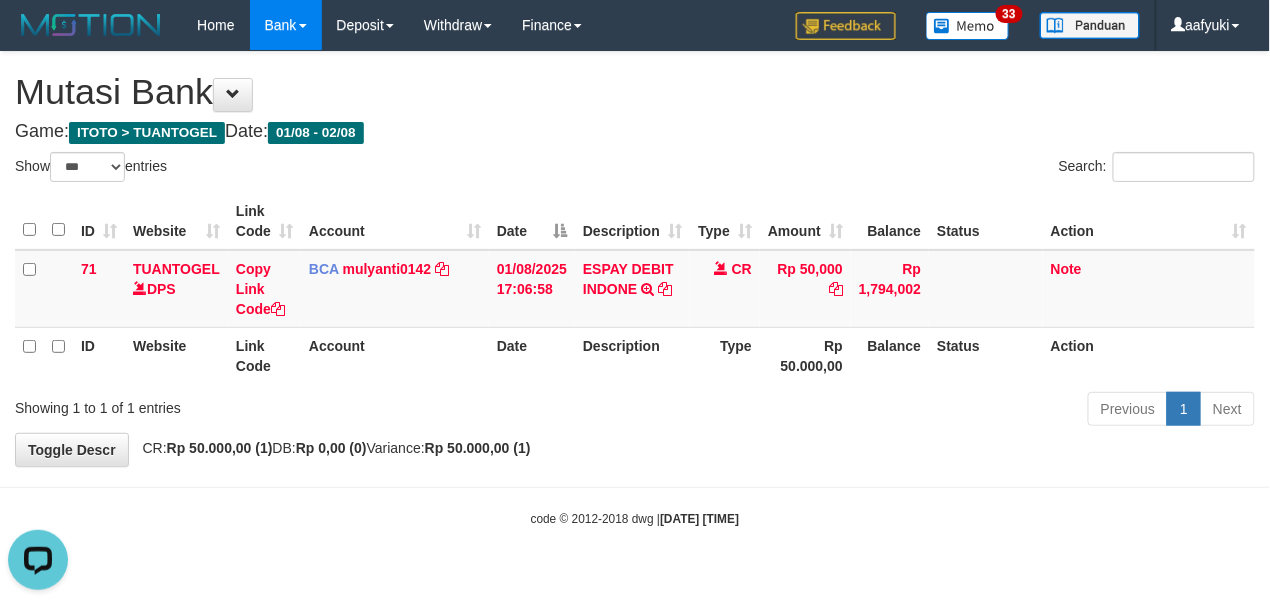 scroll, scrollTop: 0, scrollLeft: 0, axis: both 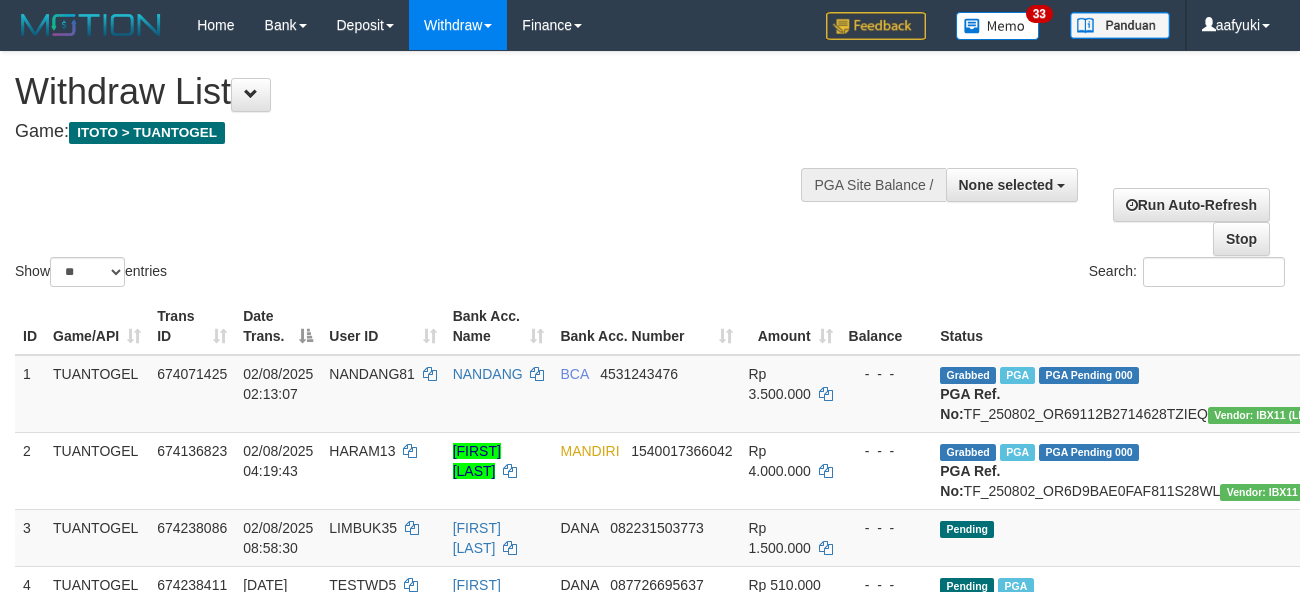 select 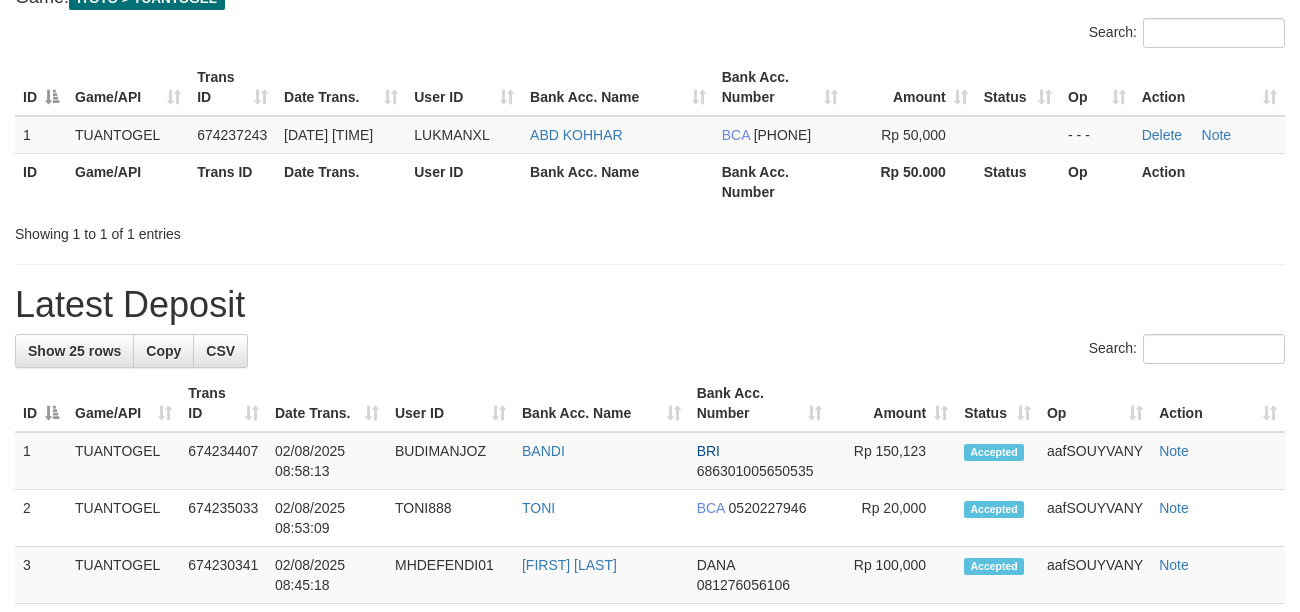 scroll, scrollTop: 133, scrollLeft: 0, axis: vertical 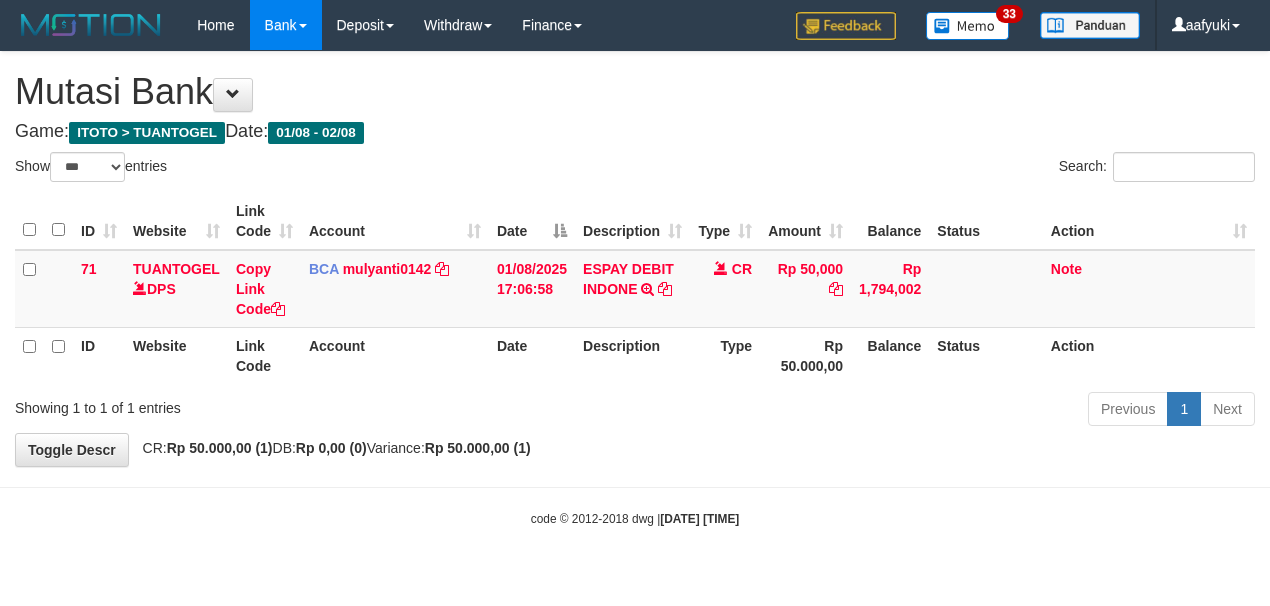 select on "***" 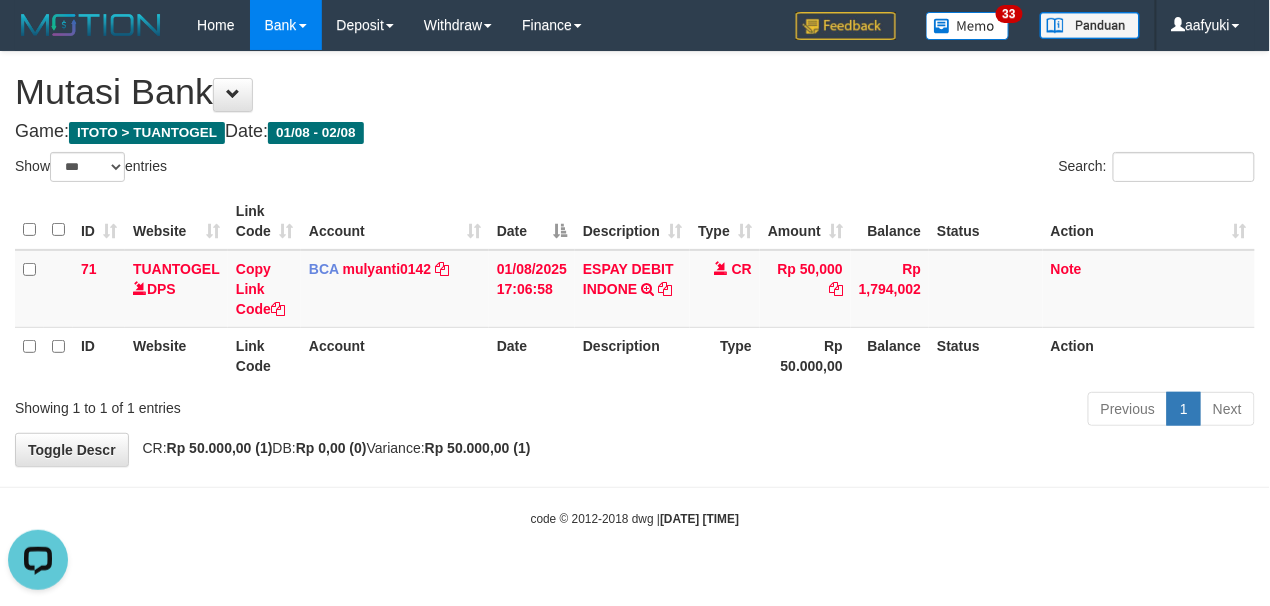 scroll, scrollTop: 0, scrollLeft: 0, axis: both 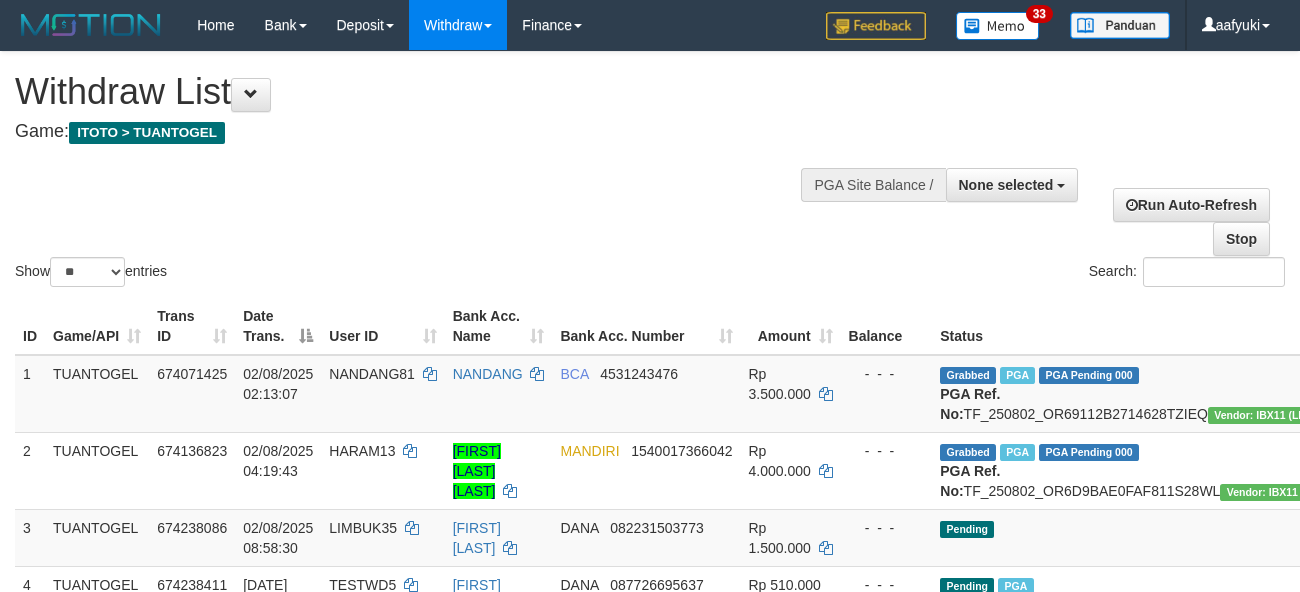 select 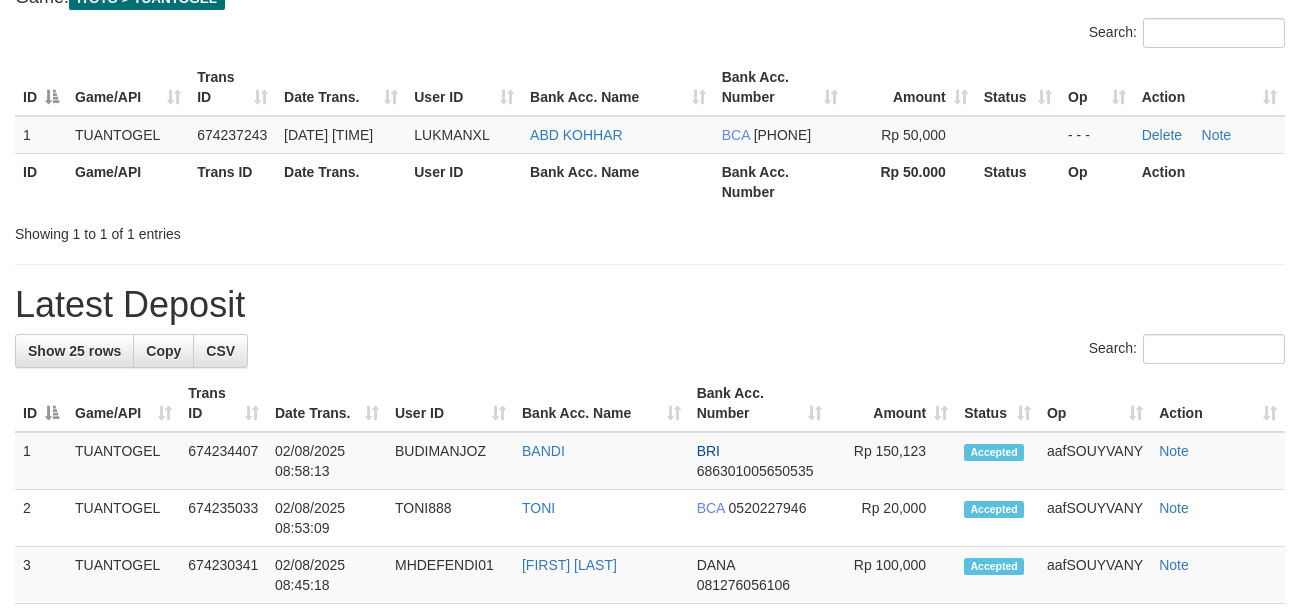 scroll, scrollTop: 133, scrollLeft: 0, axis: vertical 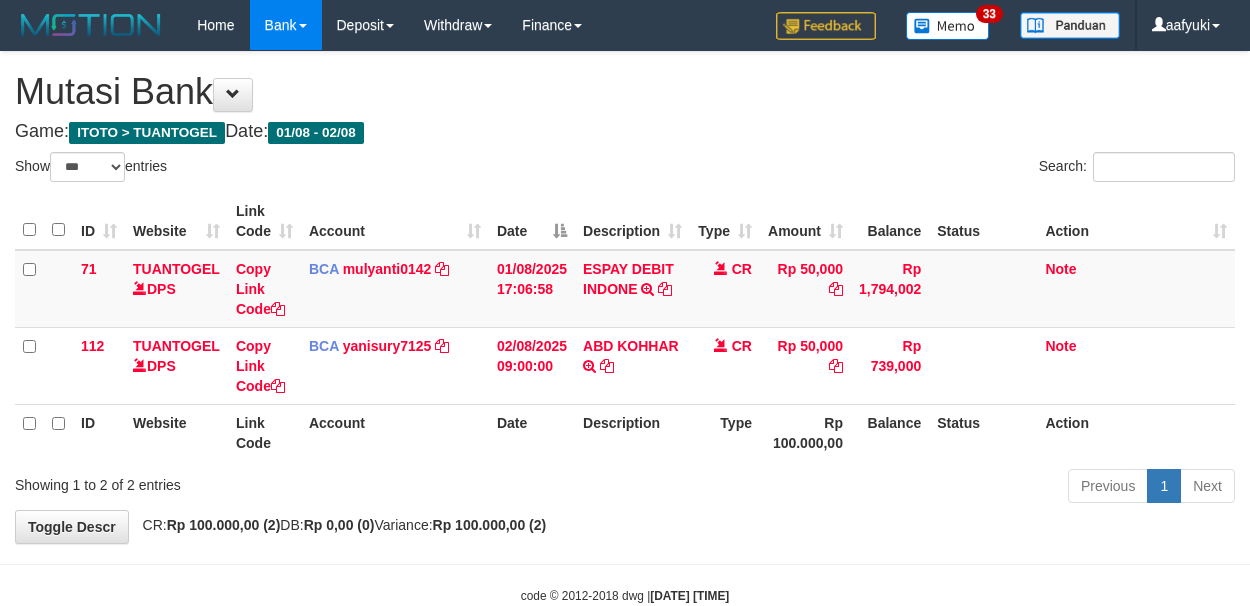 select on "***" 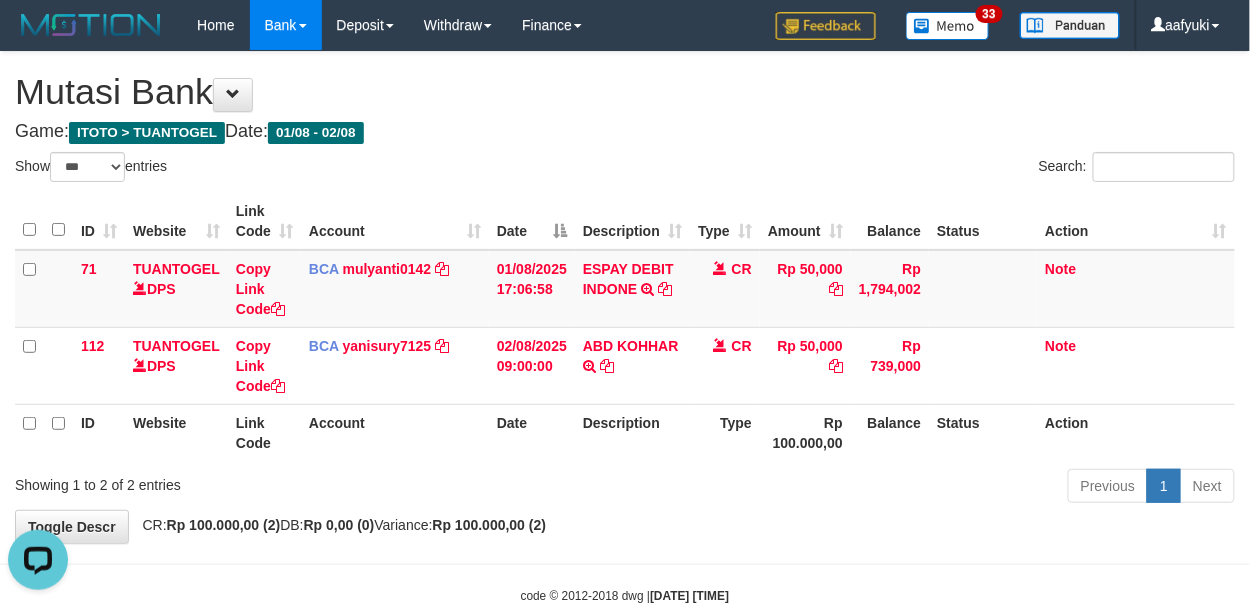 scroll, scrollTop: 0, scrollLeft: 0, axis: both 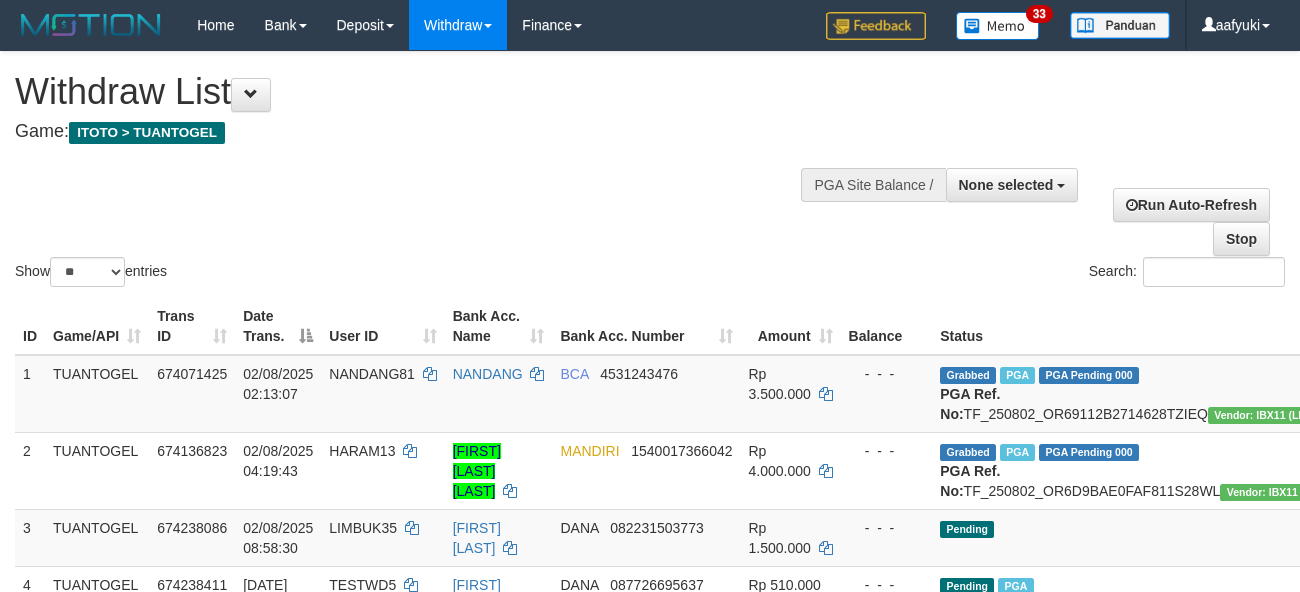 select 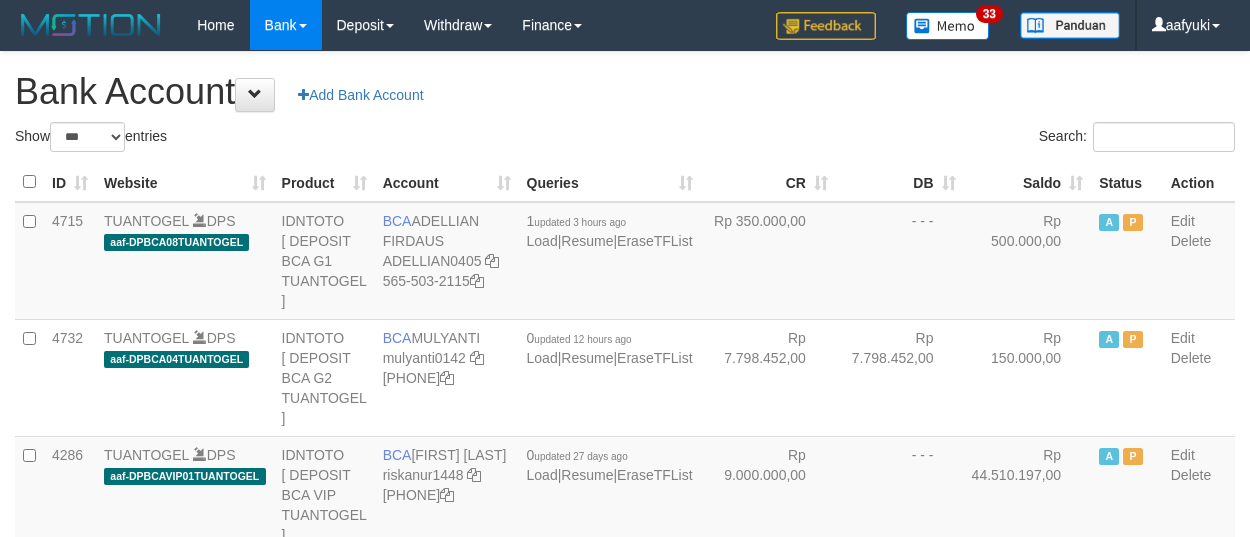 select on "***" 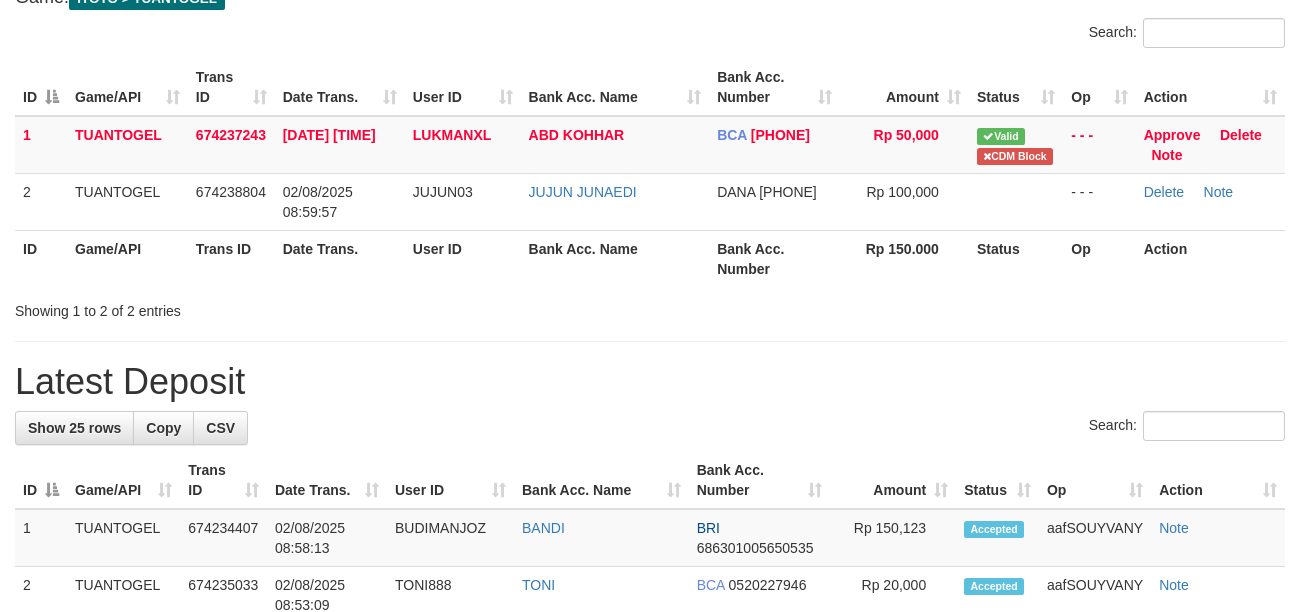 scroll, scrollTop: 133, scrollLeft: 0, axis: vertical 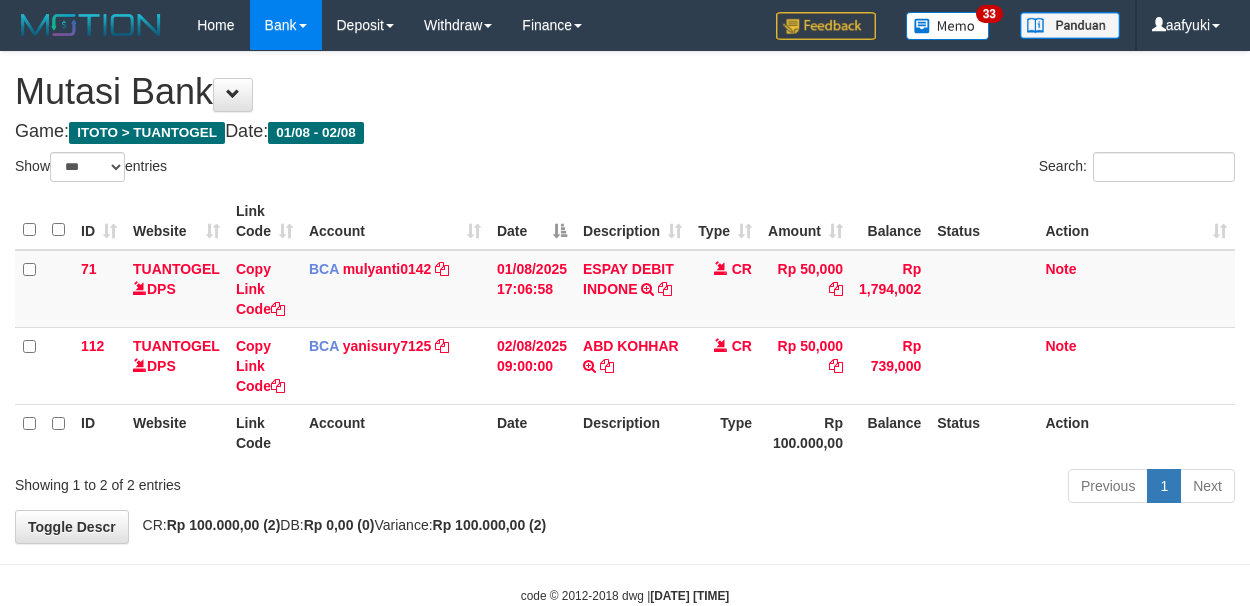 select on "***" 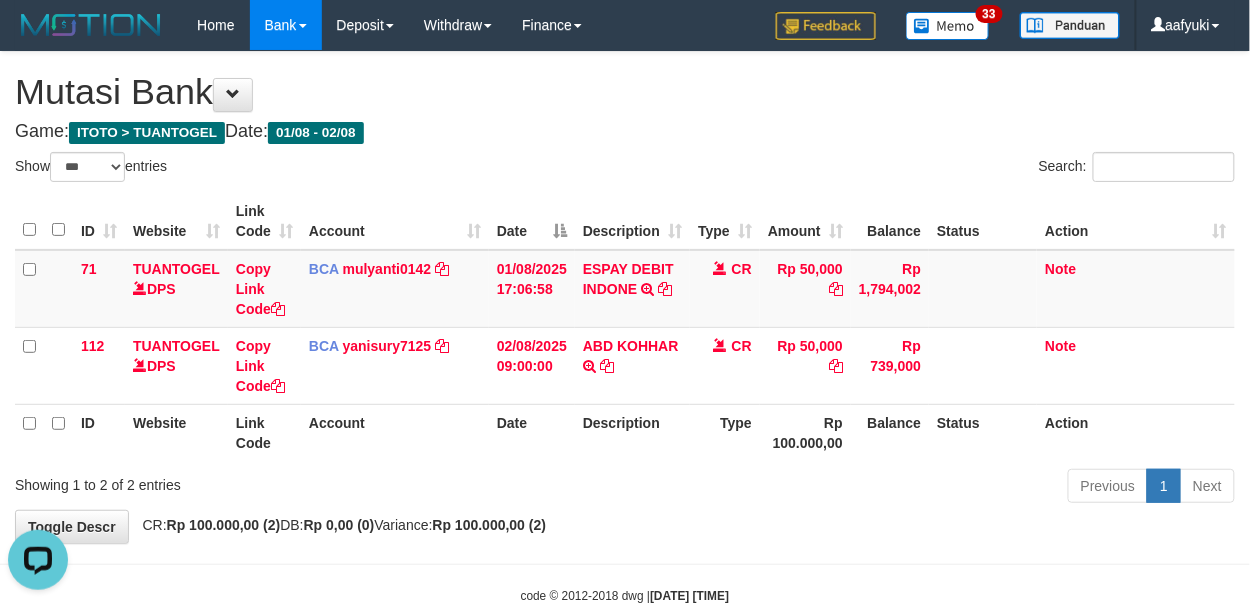 scroll, scrollTop: 0, scrollLeft: 0, axis: both 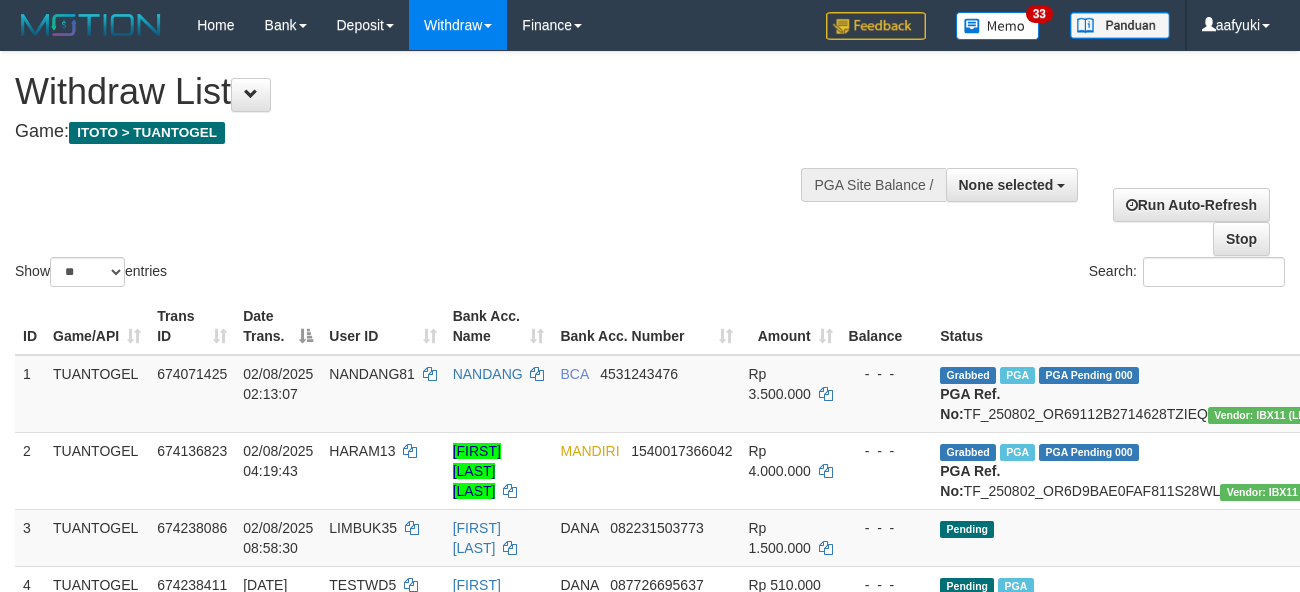 select 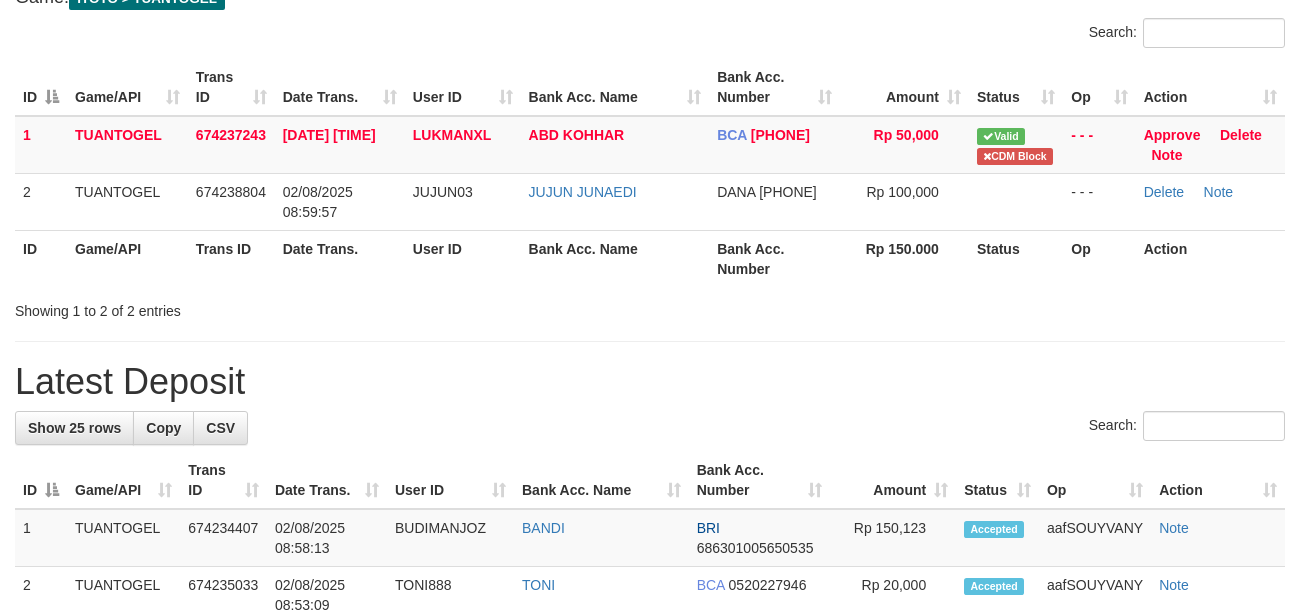 scroll, scrollTop: 133, scrollLeft: 0, axis: vertical 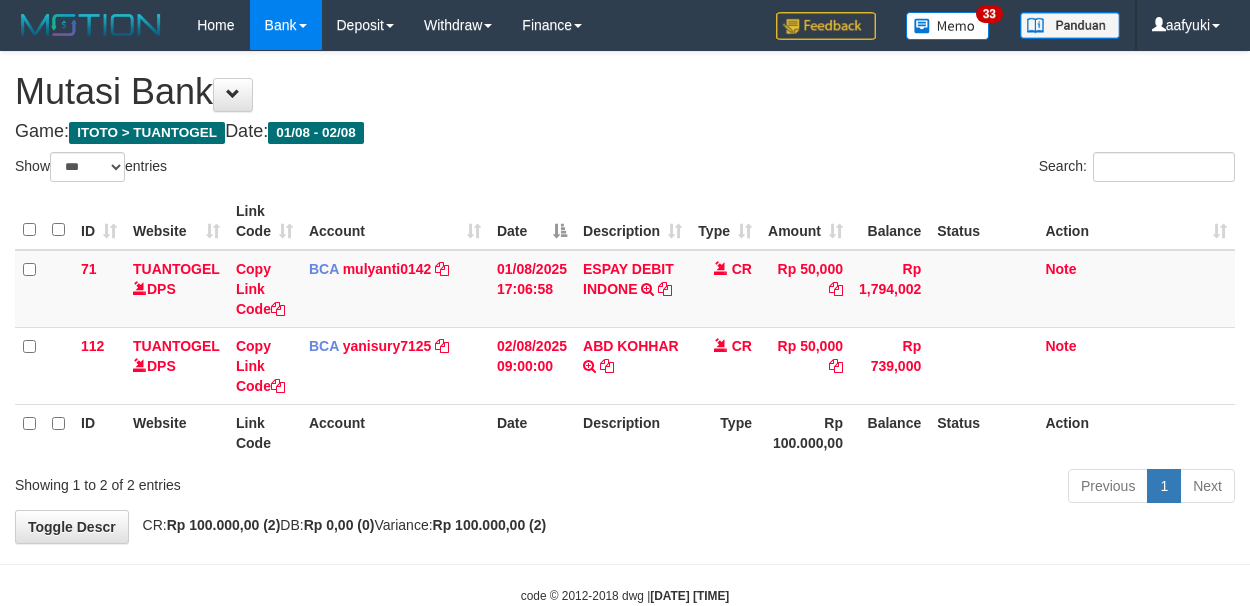 select on "***" 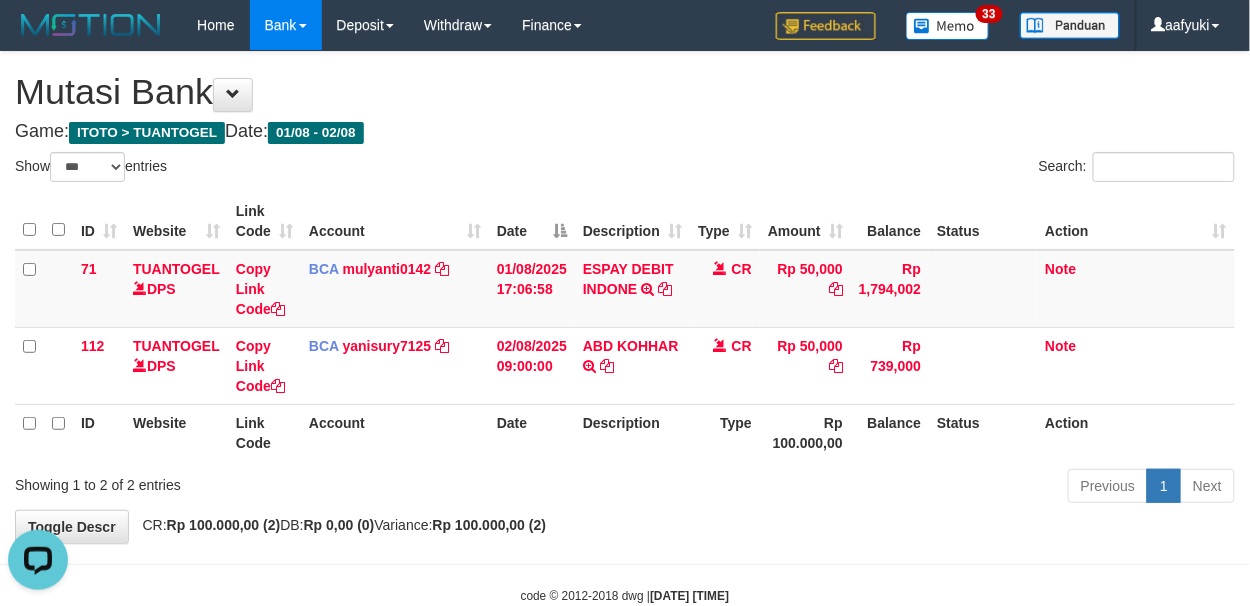 scroll, scrollTop: 0, scrollLeft: 0, axis: both 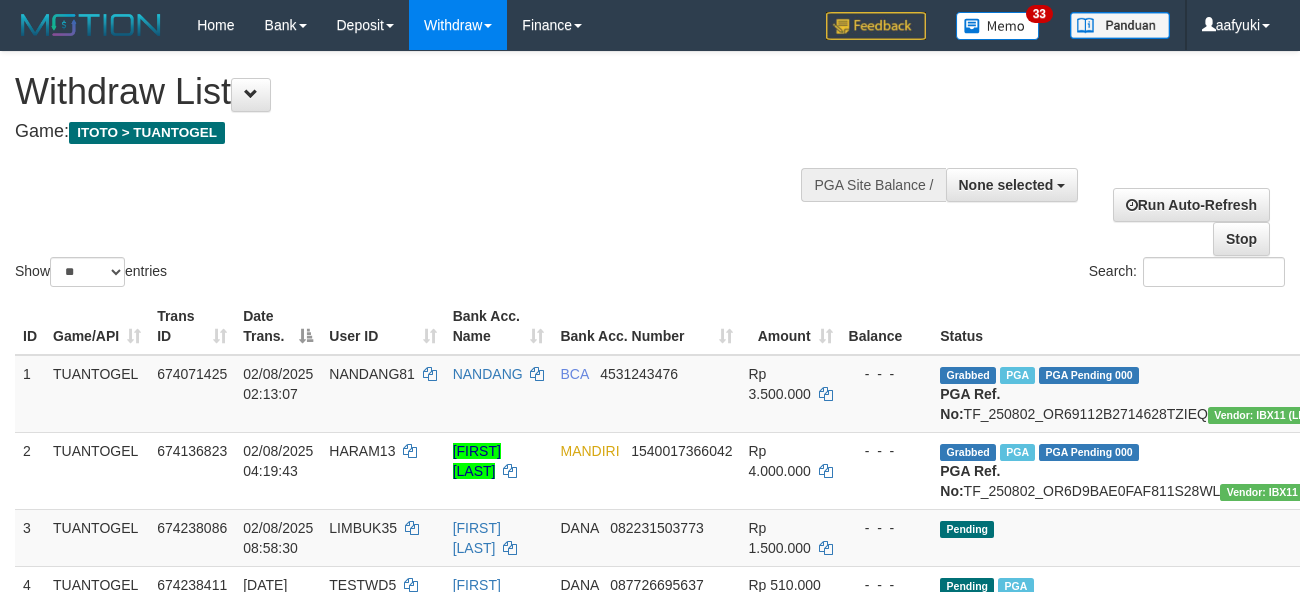select 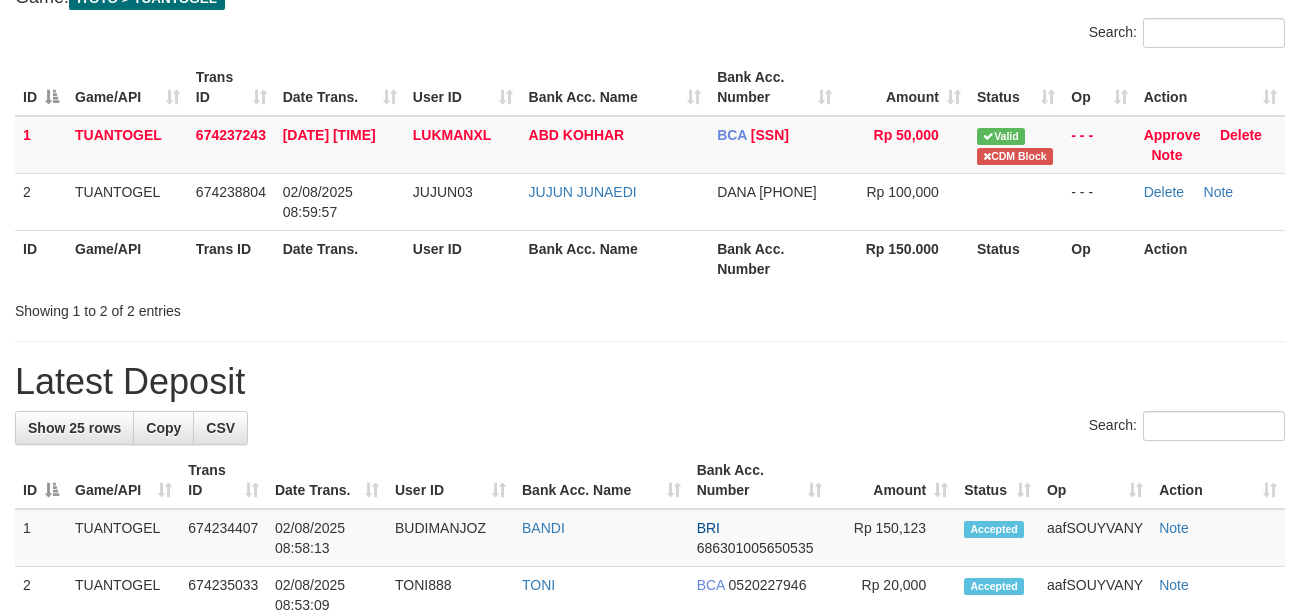 scroll, scrollTop: 133, scrollLeft: 0, axis: vertical 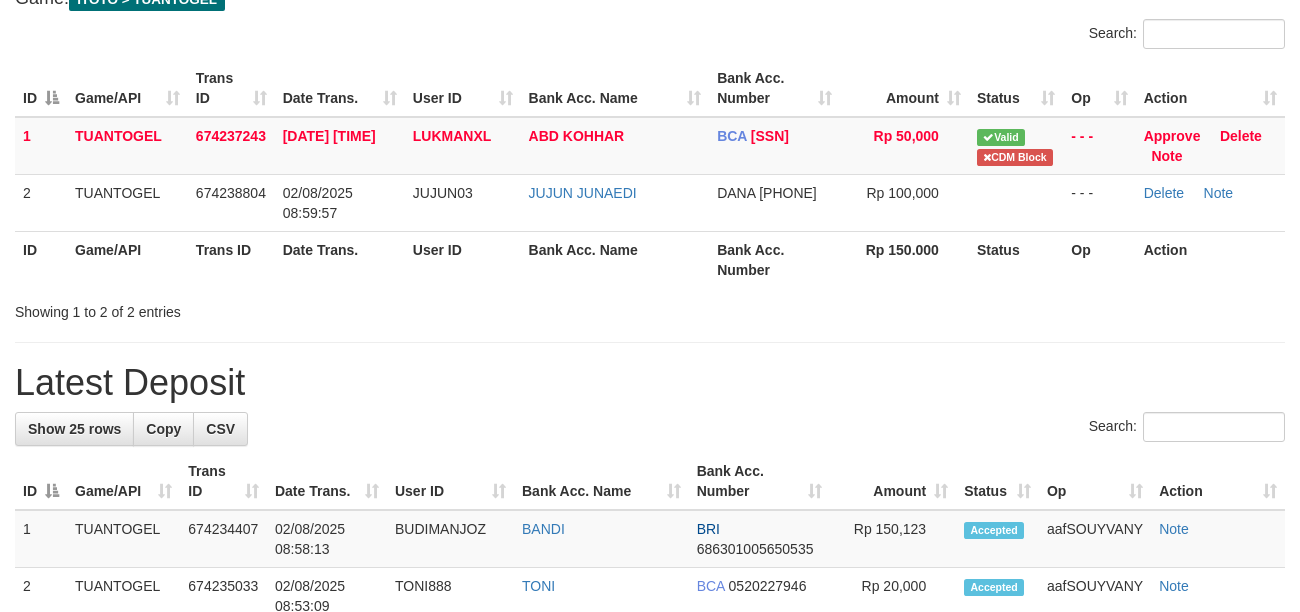 click on "**********" at bounding box center (650, 994) 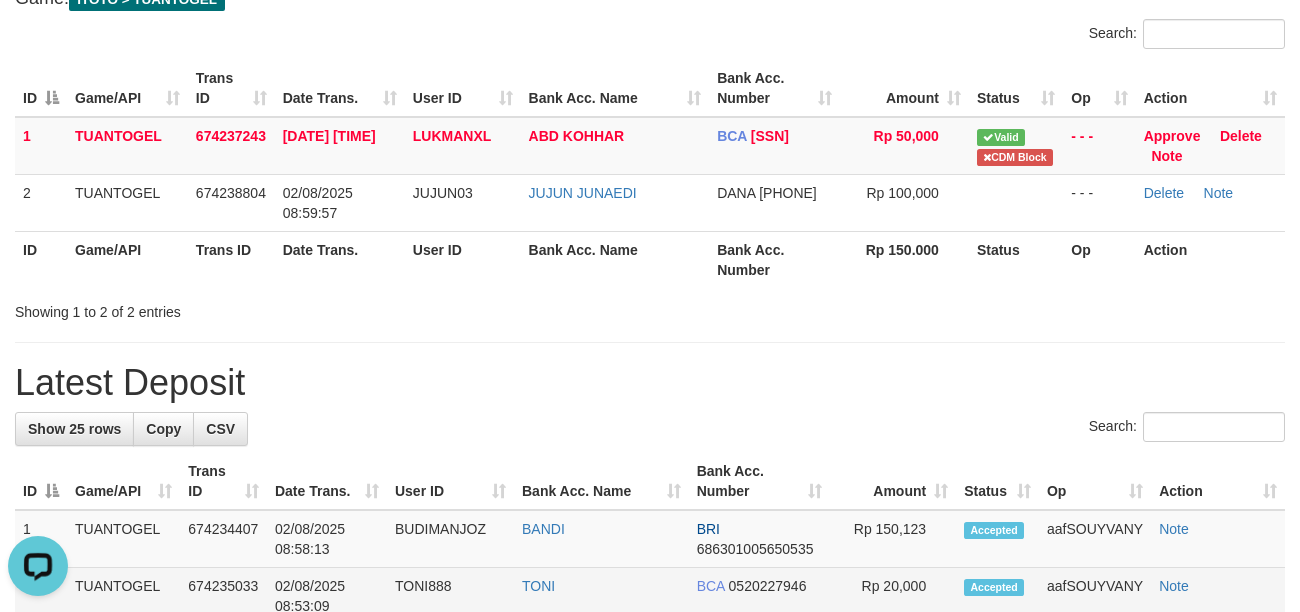 scroll, scrollTop: 0, scrollLeft: 0, axis: both 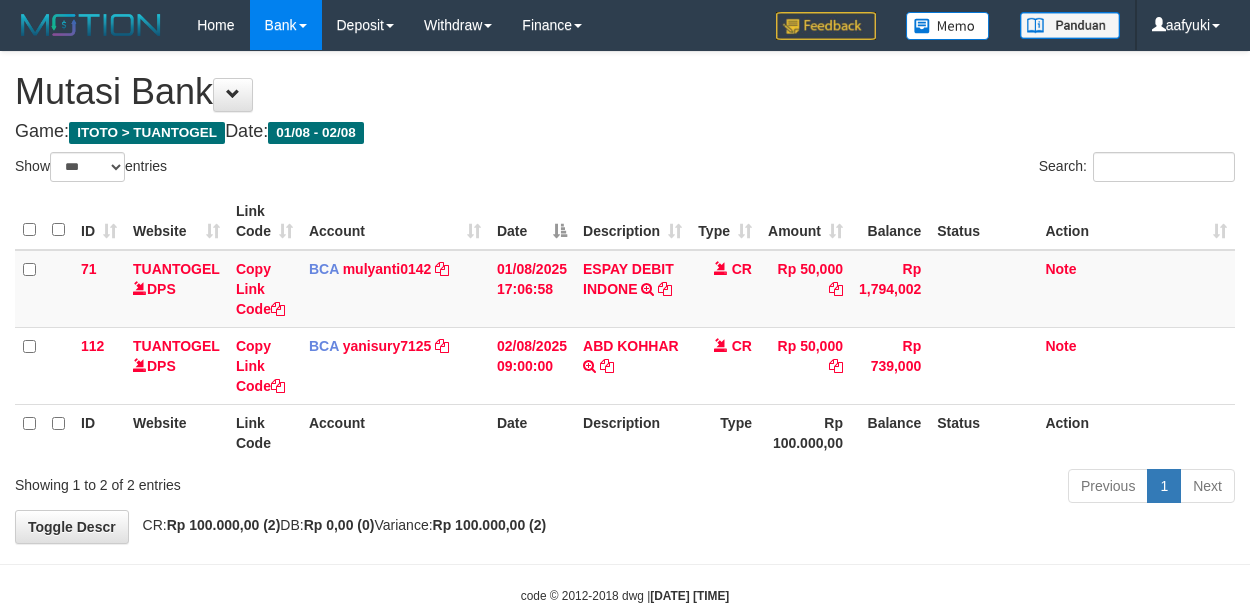 select on "***" 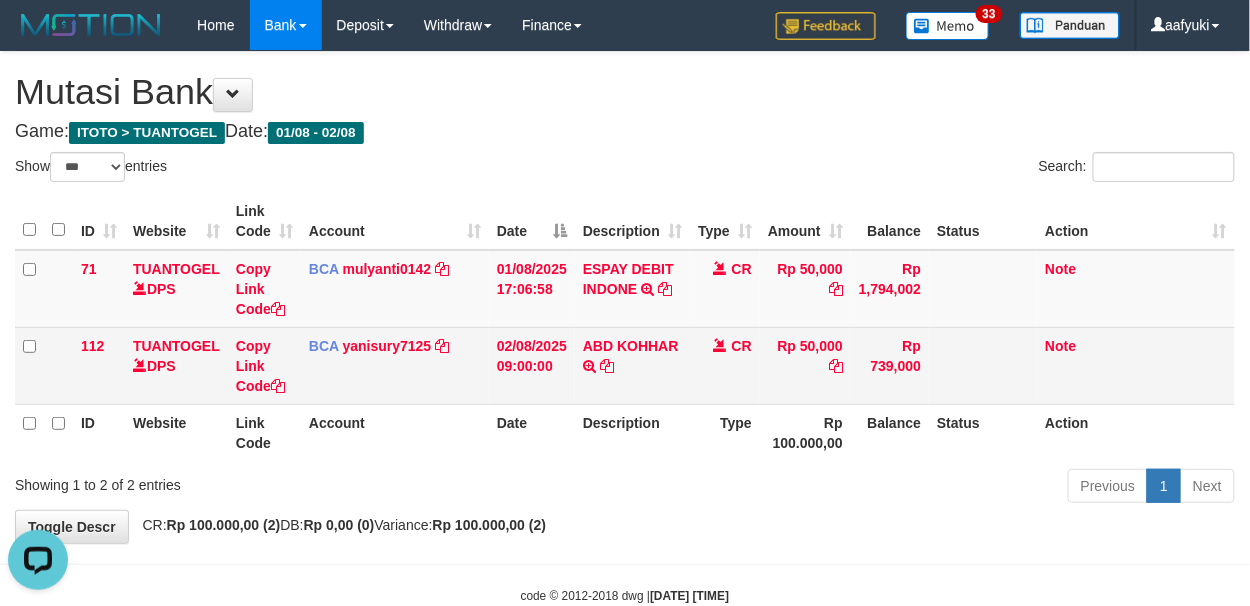 scroll, scrollTop: 0, scrollLeft: 0, axis: both 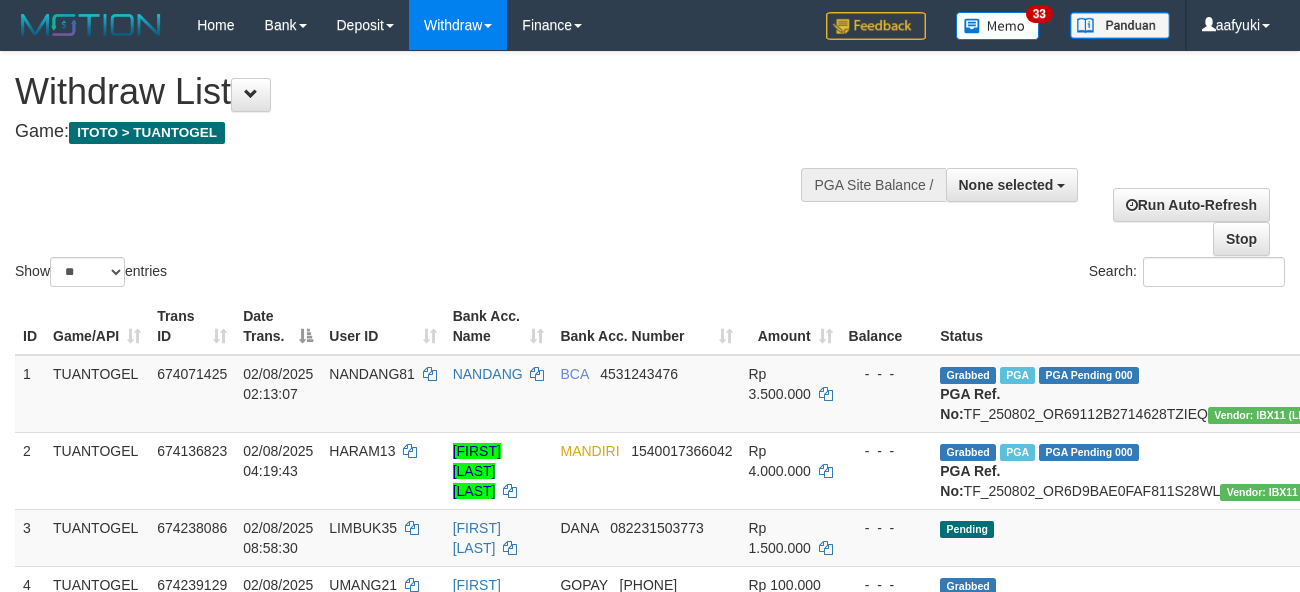 select 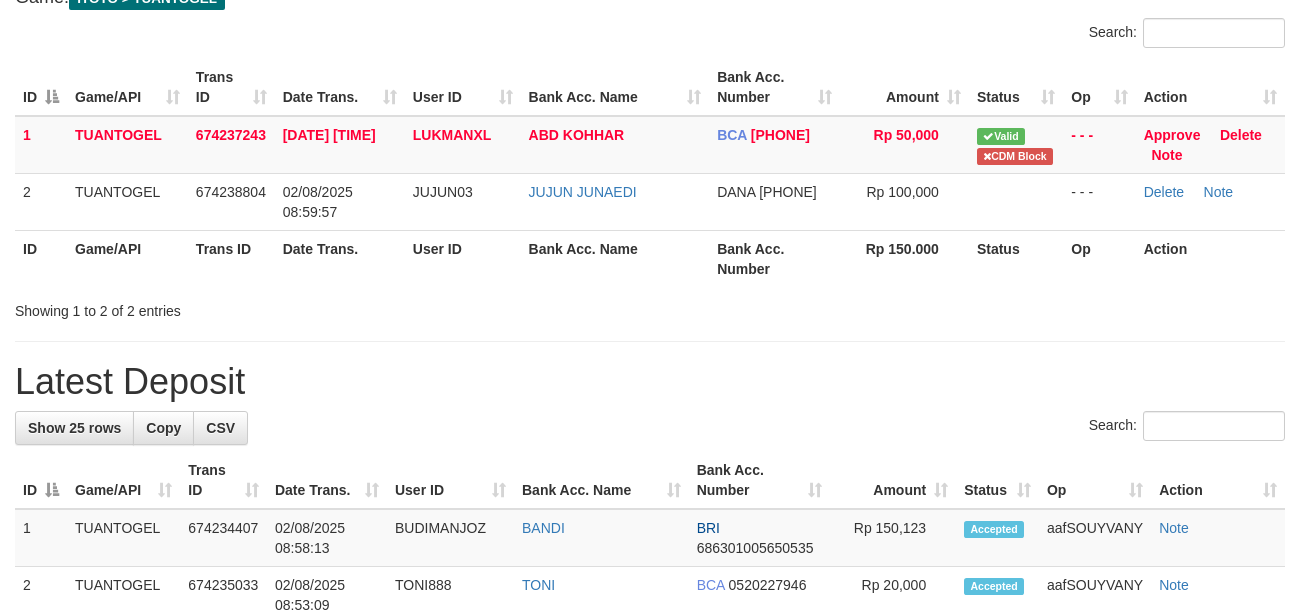 scroll, scrollTop: 133, scrollLeft: 0, axis: vertical 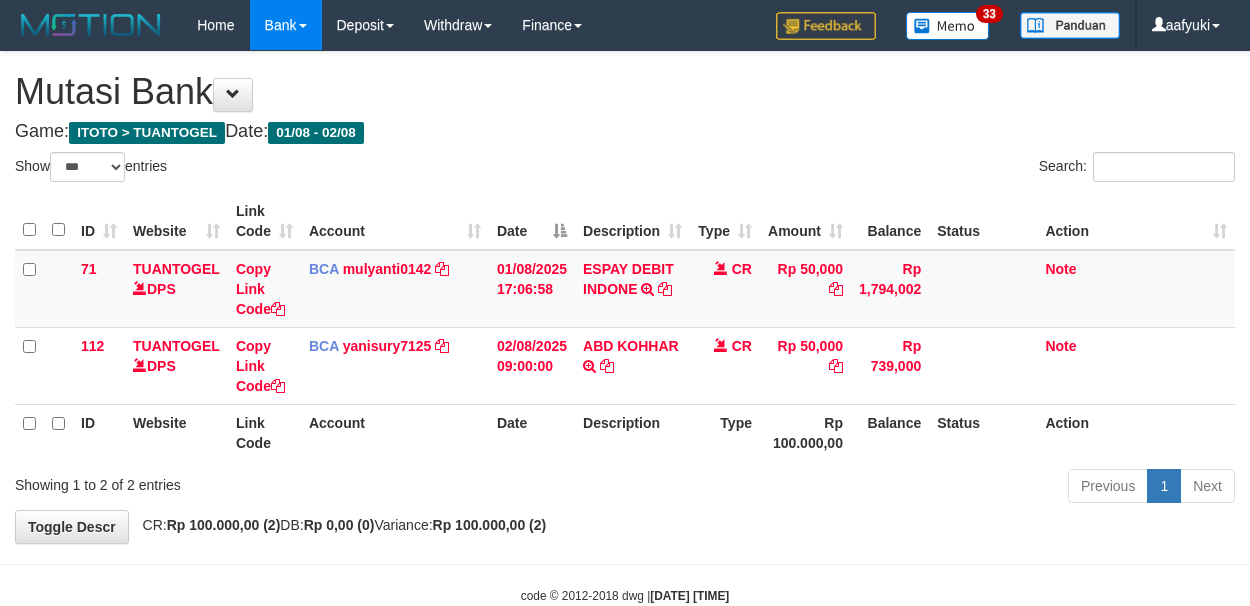 select on "***" 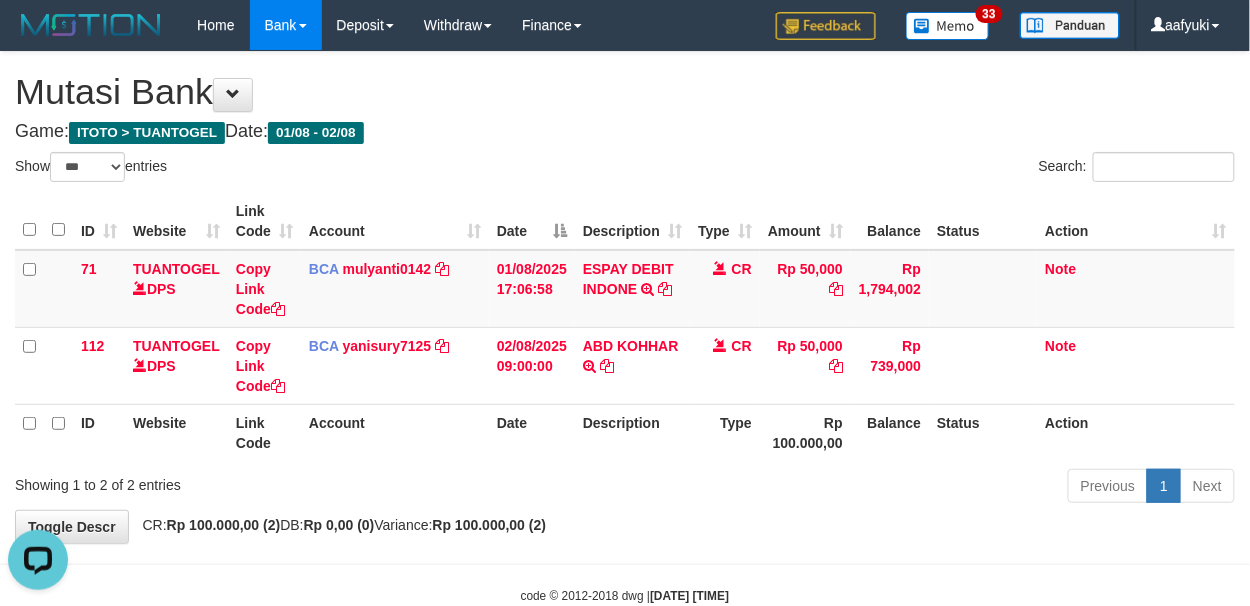 scroll, scrollTop: 0, scrollLeft: 0, axis: both 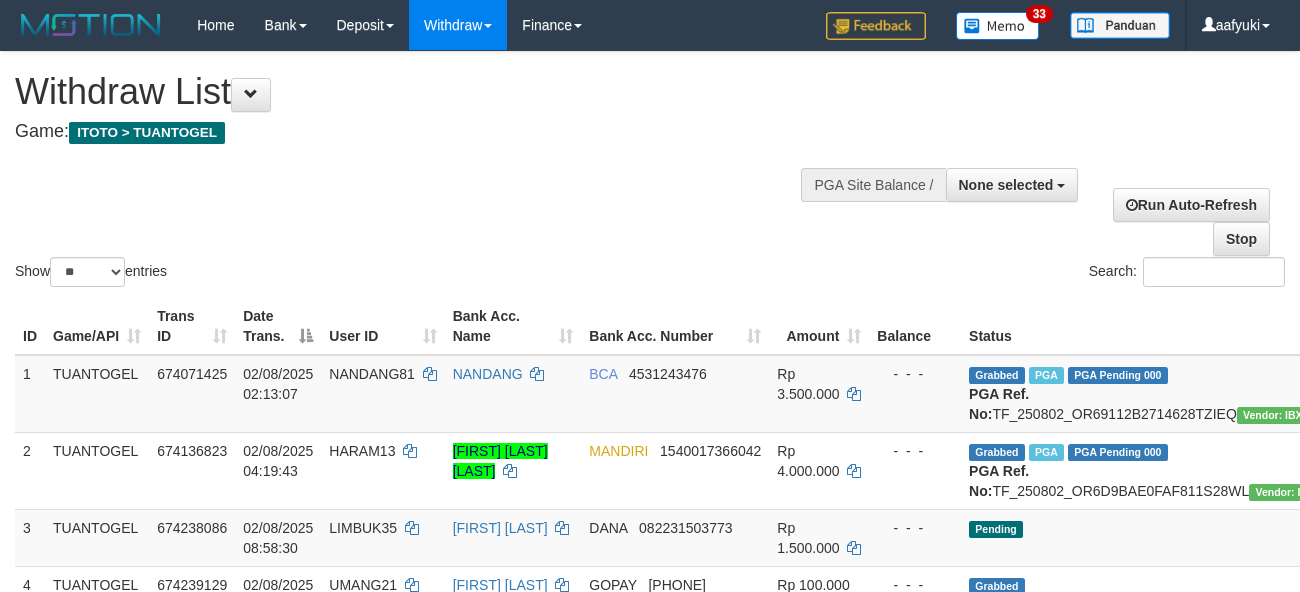 select 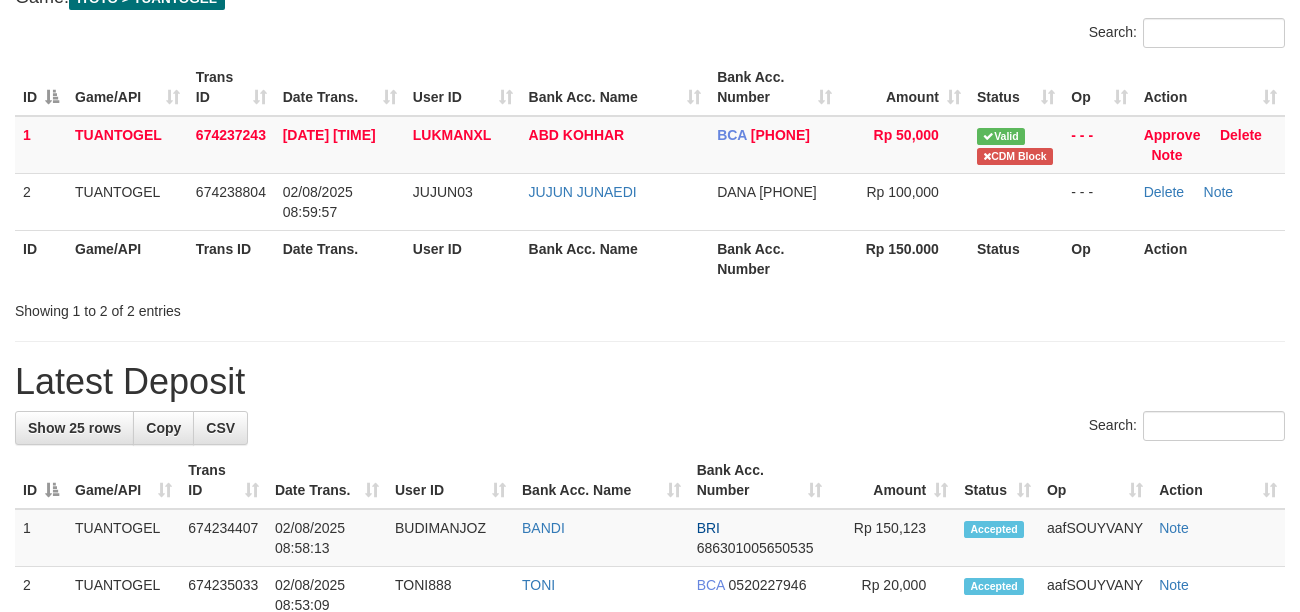scroll, scrollTop: 133, scrollLeft: 0, axis: vertical 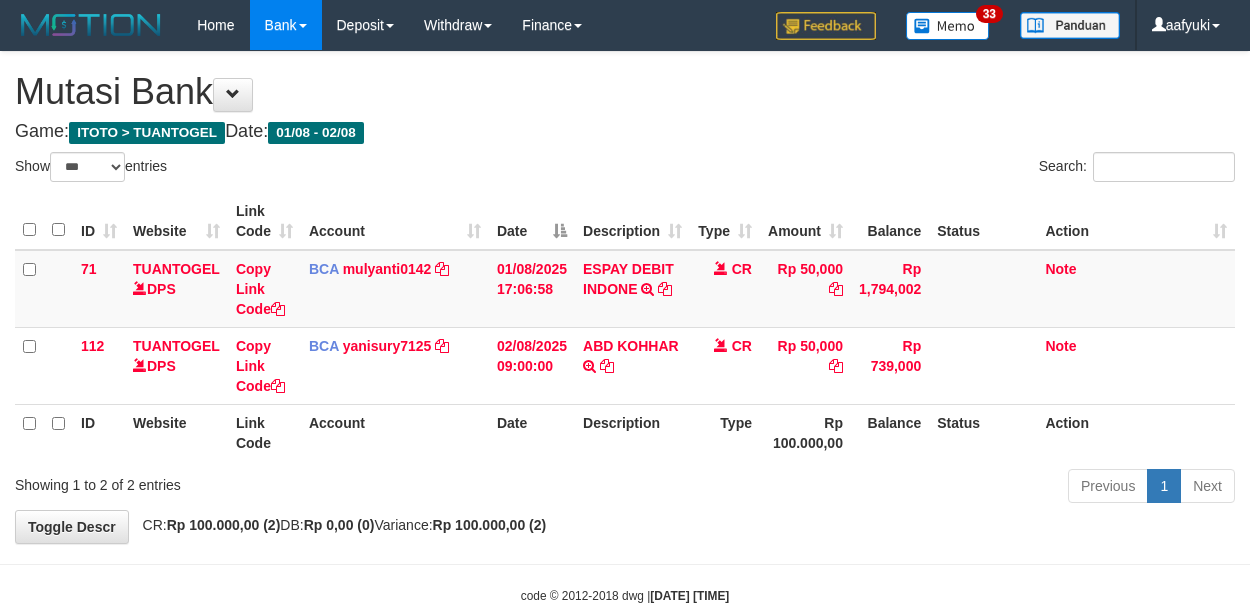 select on "***" 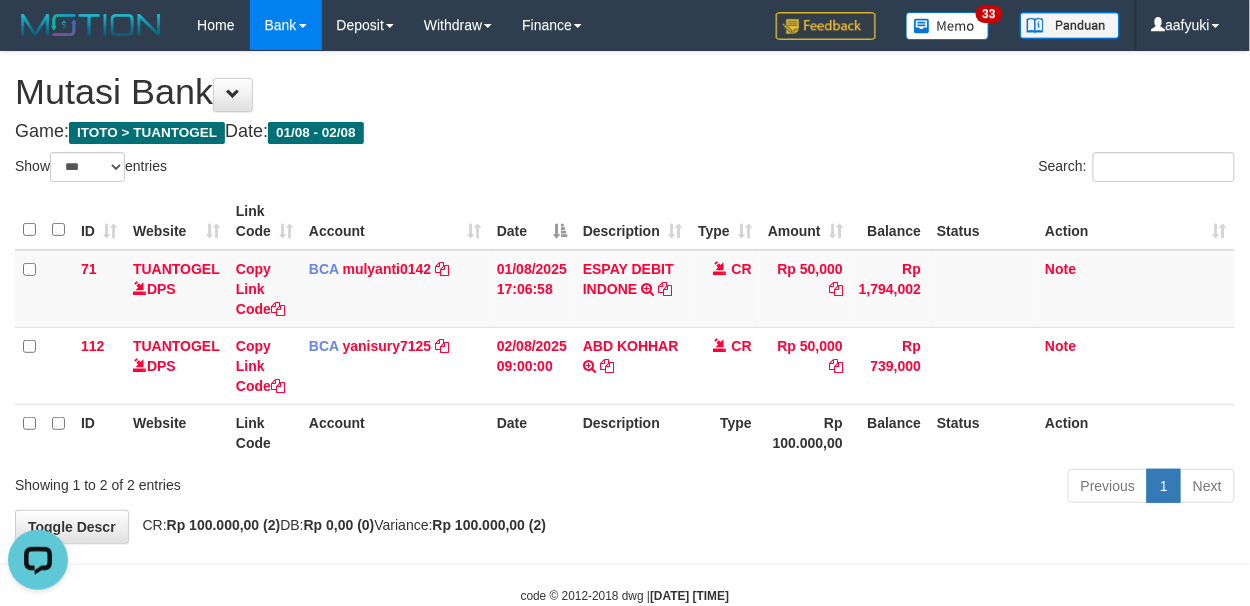 scroll, scrollTop: 0, scrollLeft: 0, axis: both 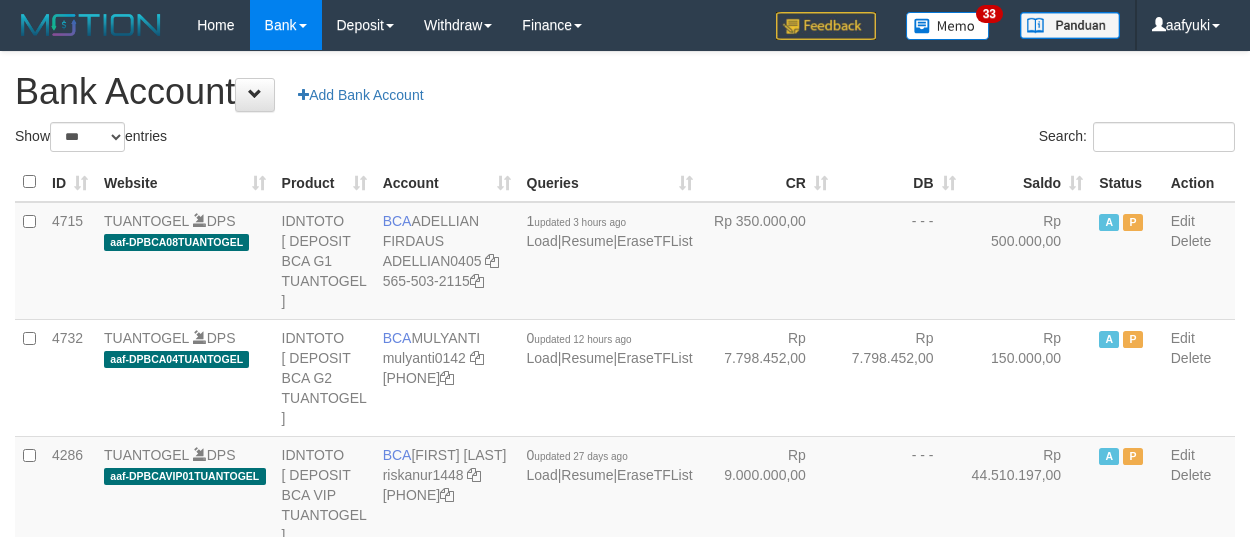 select on "***" 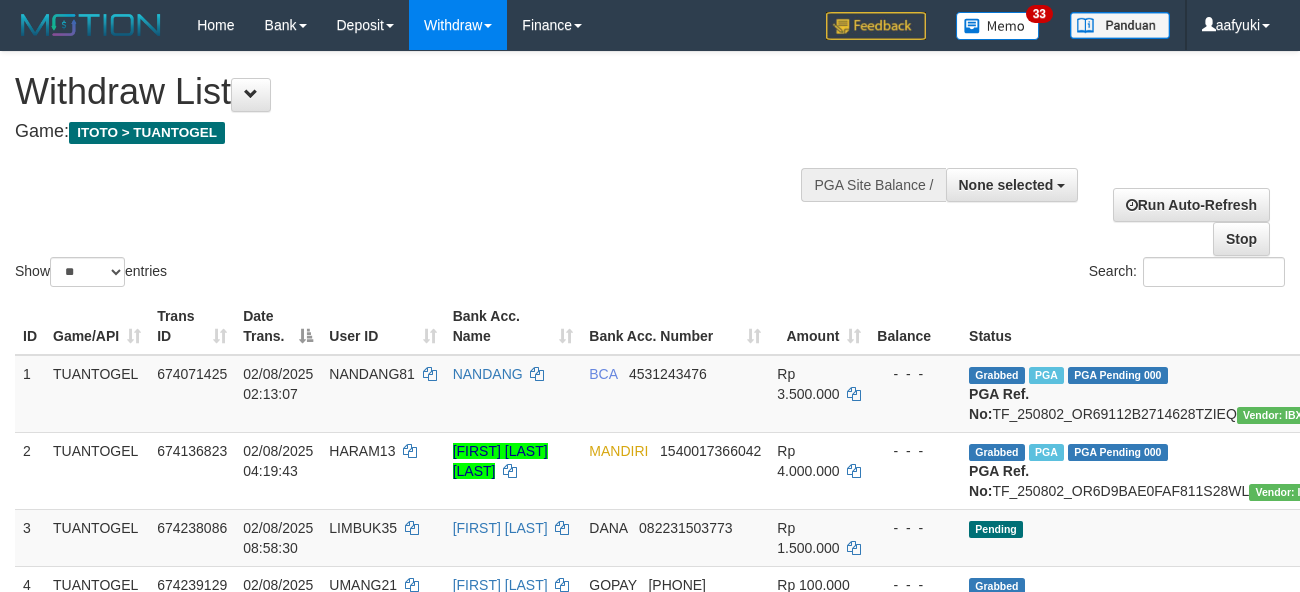 select 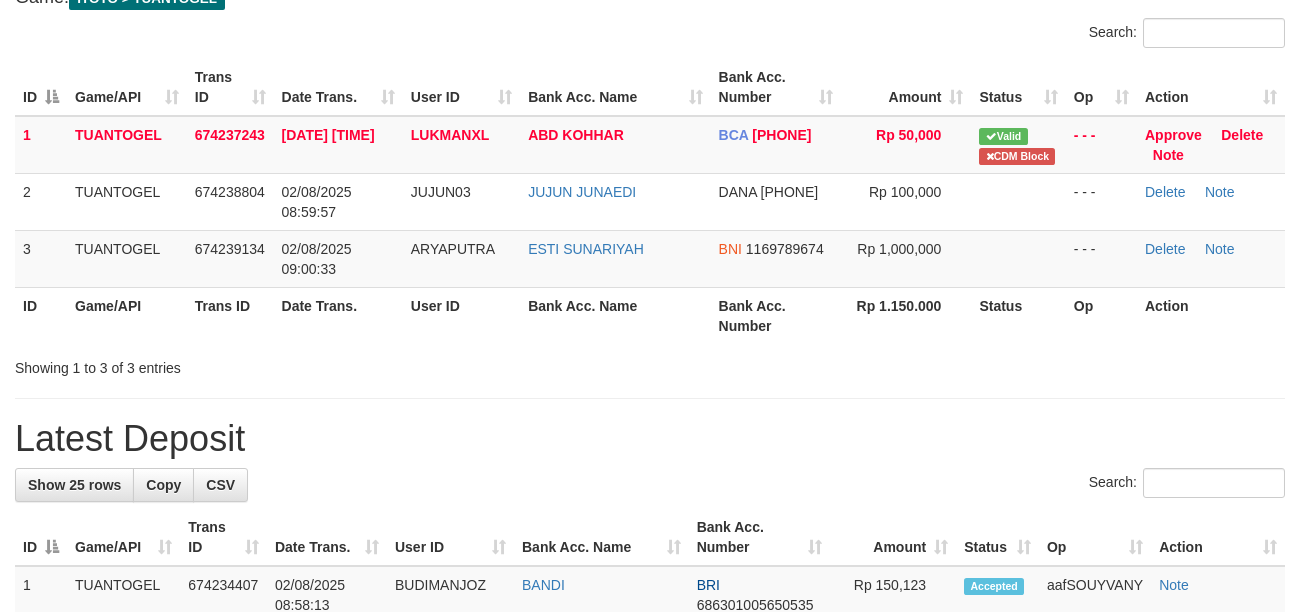 scroll, scrollTop: 133, scrollLeft: 0, axis: vertical 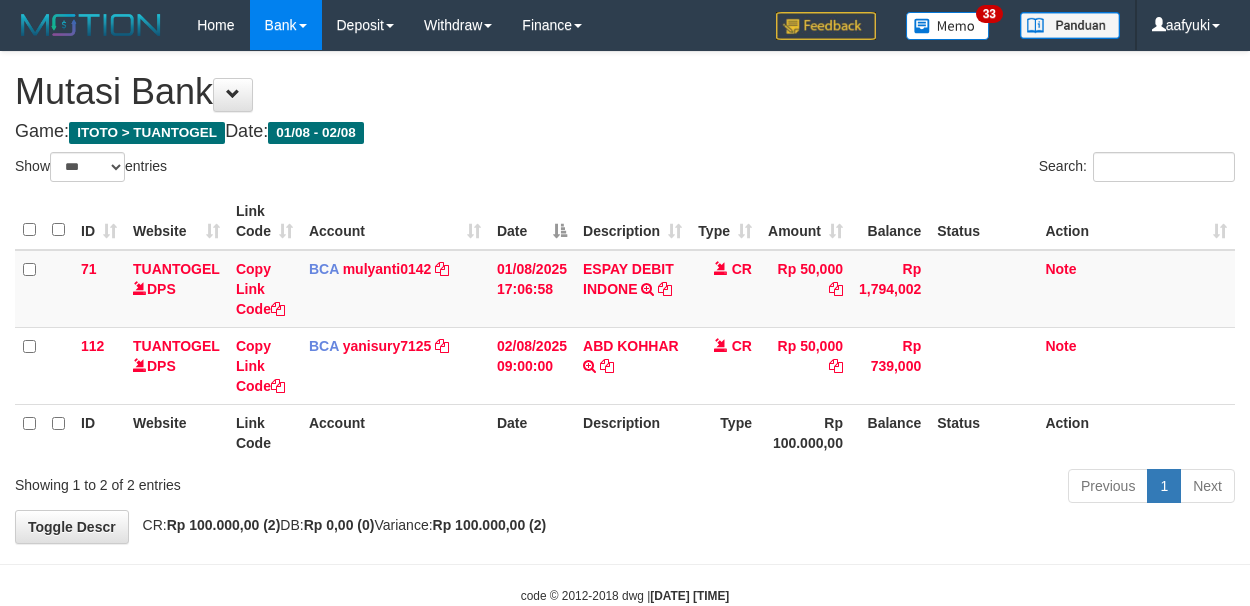 select on "***" 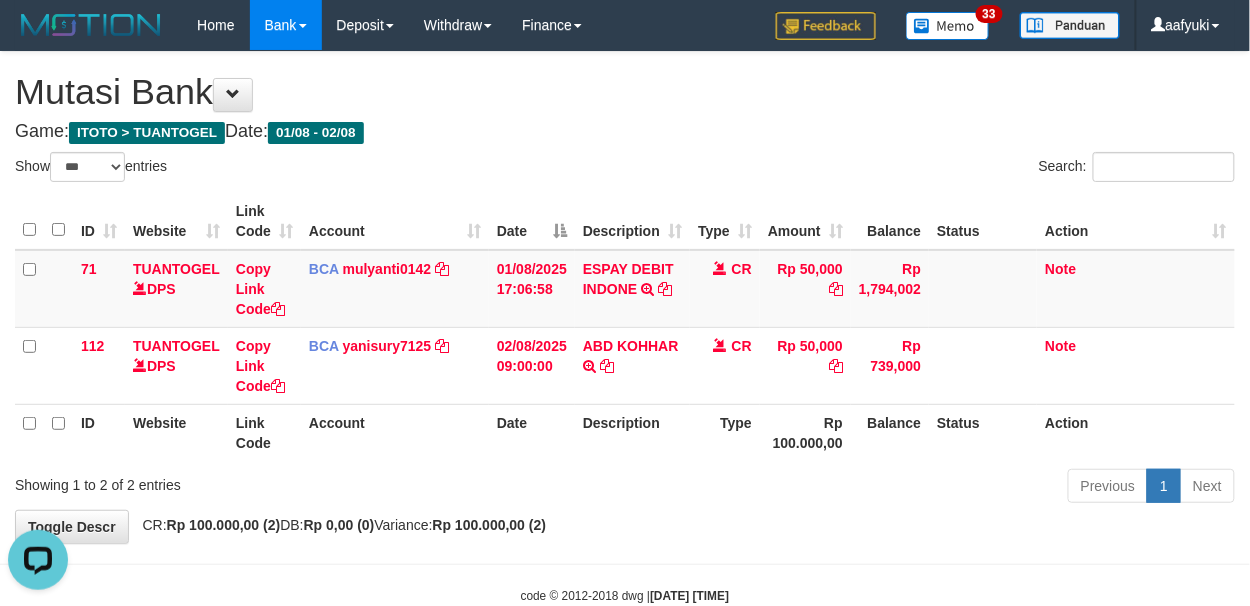 scroll, scrollTop: 0, scrollLeft: 0, axis: both 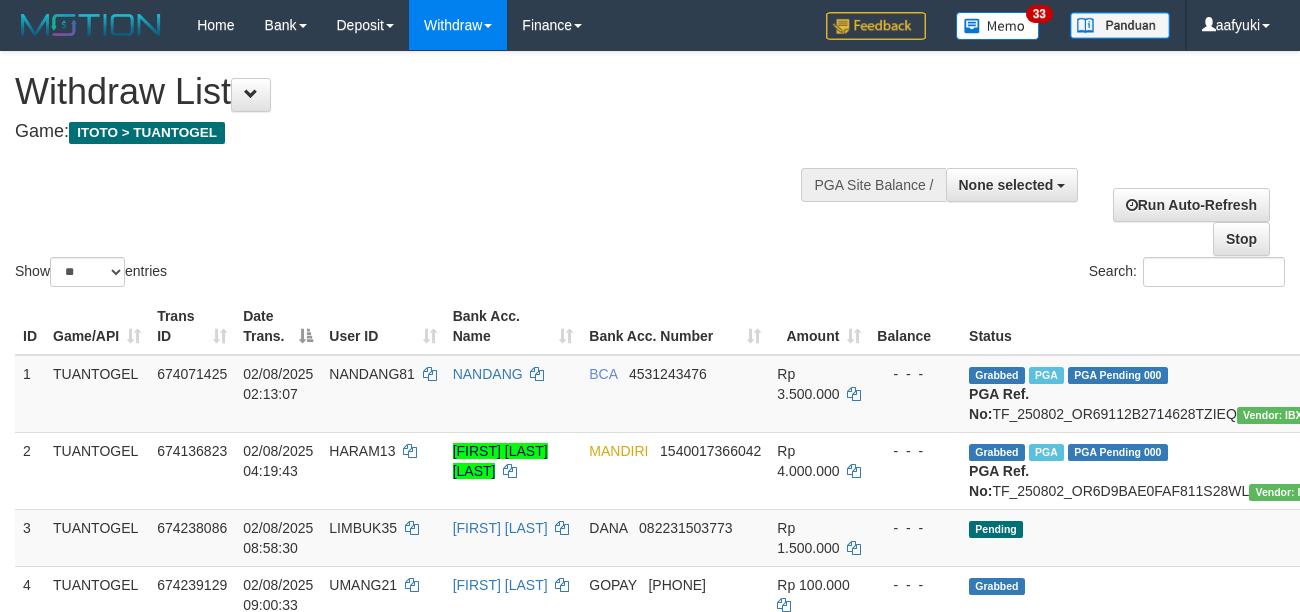 select 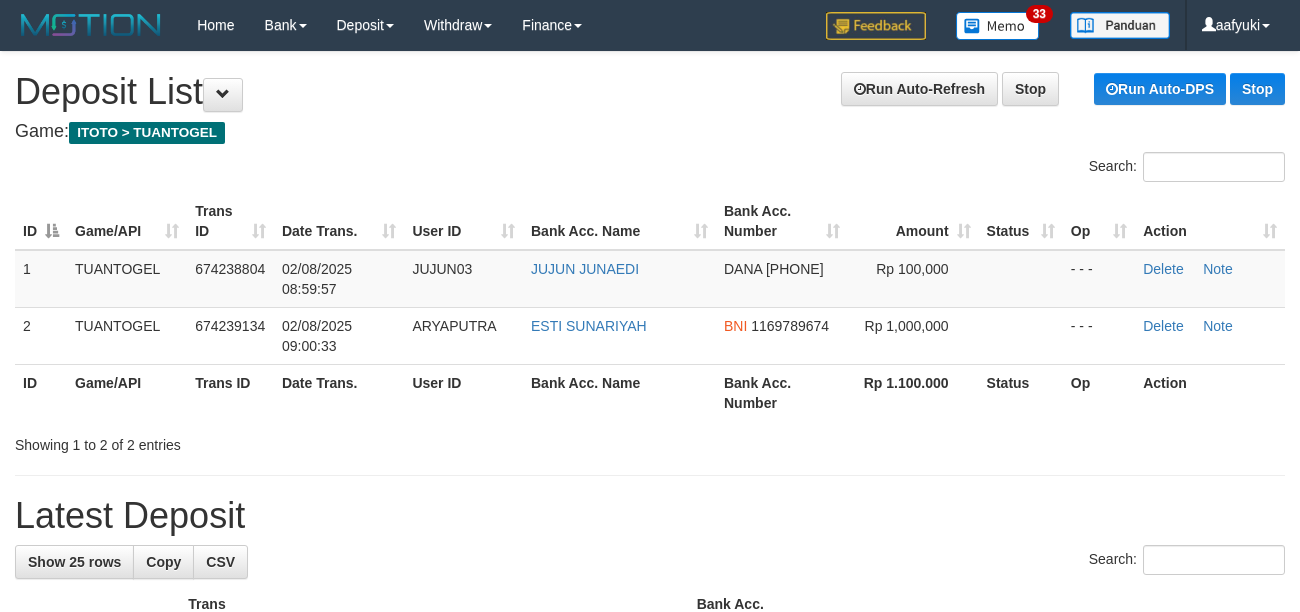 scroll, scrollTop: 134, scrollLeft: 0, axis: vertical 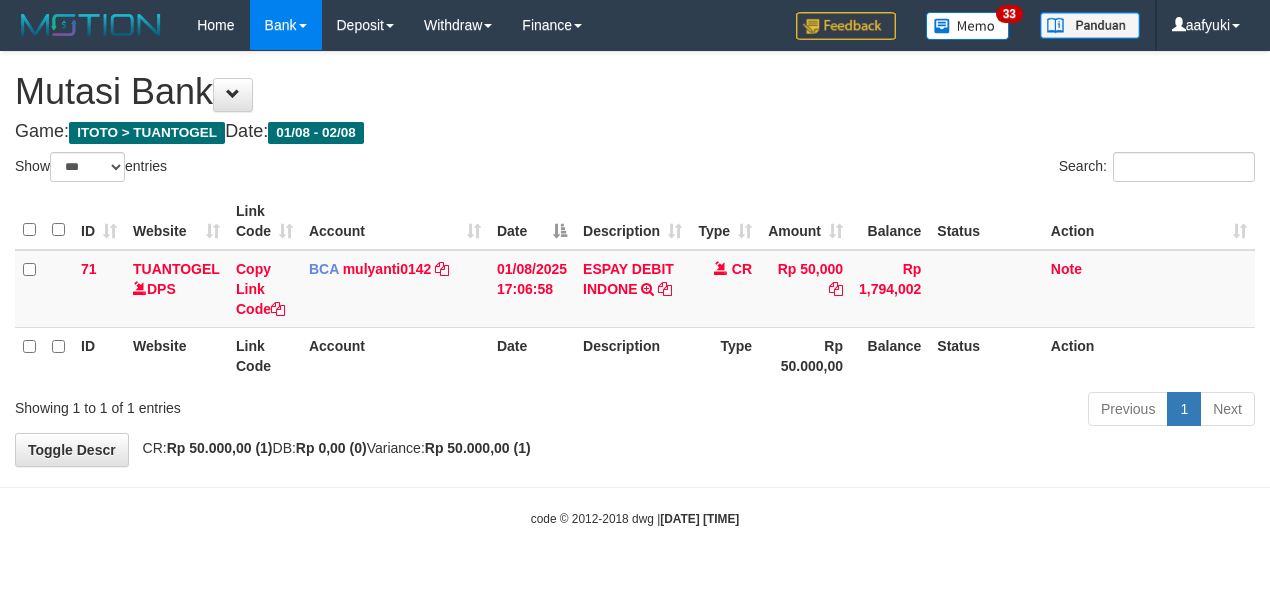 select on "***" 